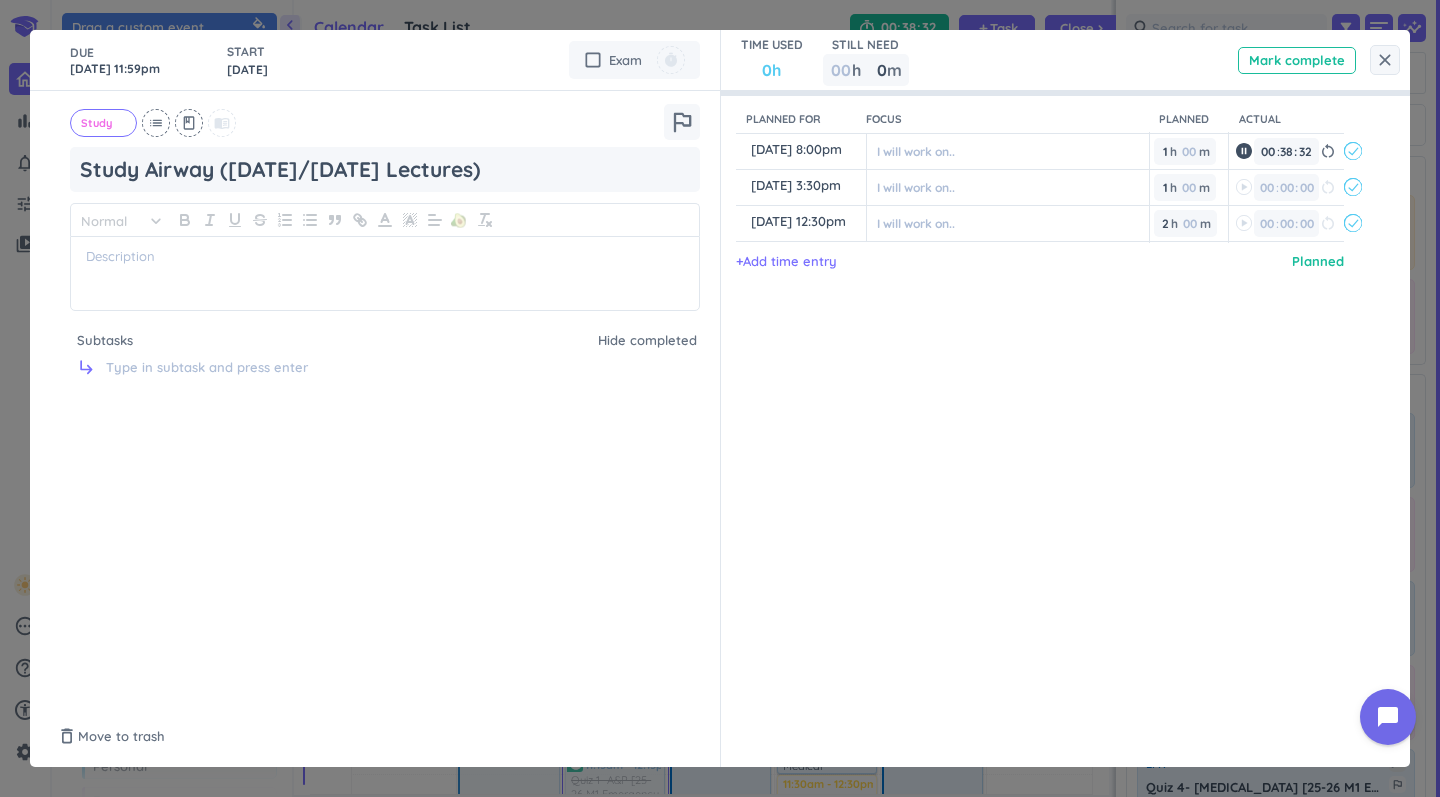 scroll, scrollTop: 0, scrollLeft: 0, axis: both 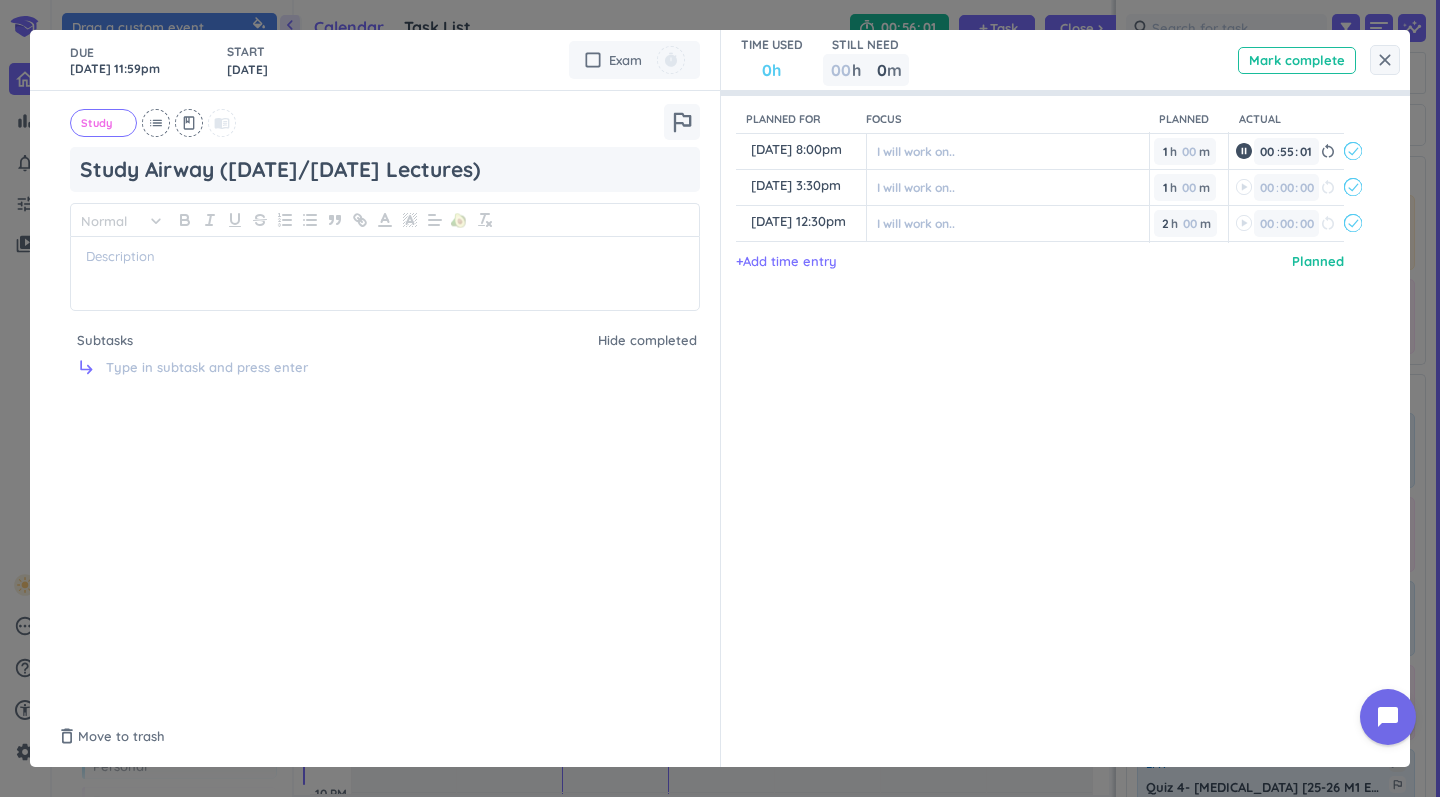 type on "56" 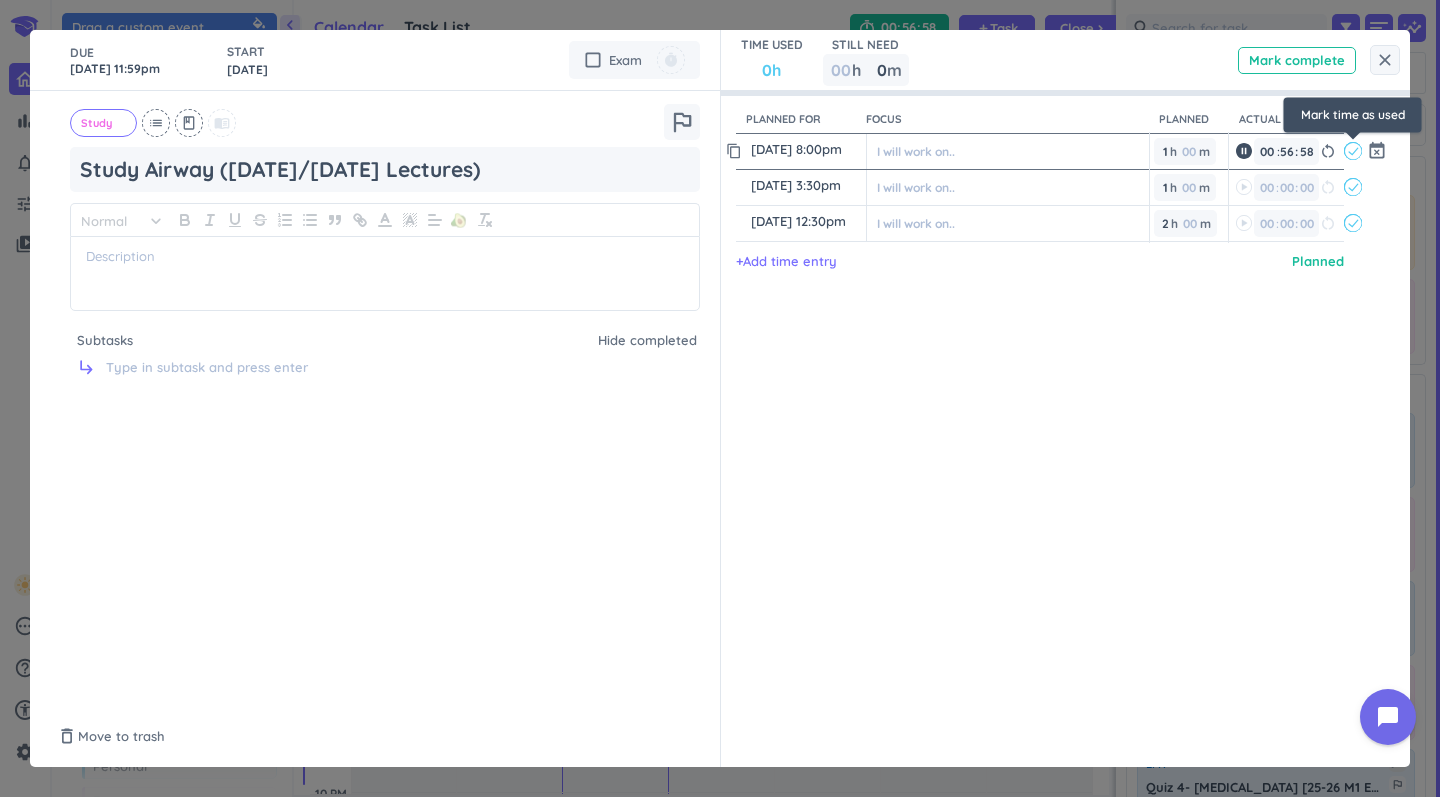 click 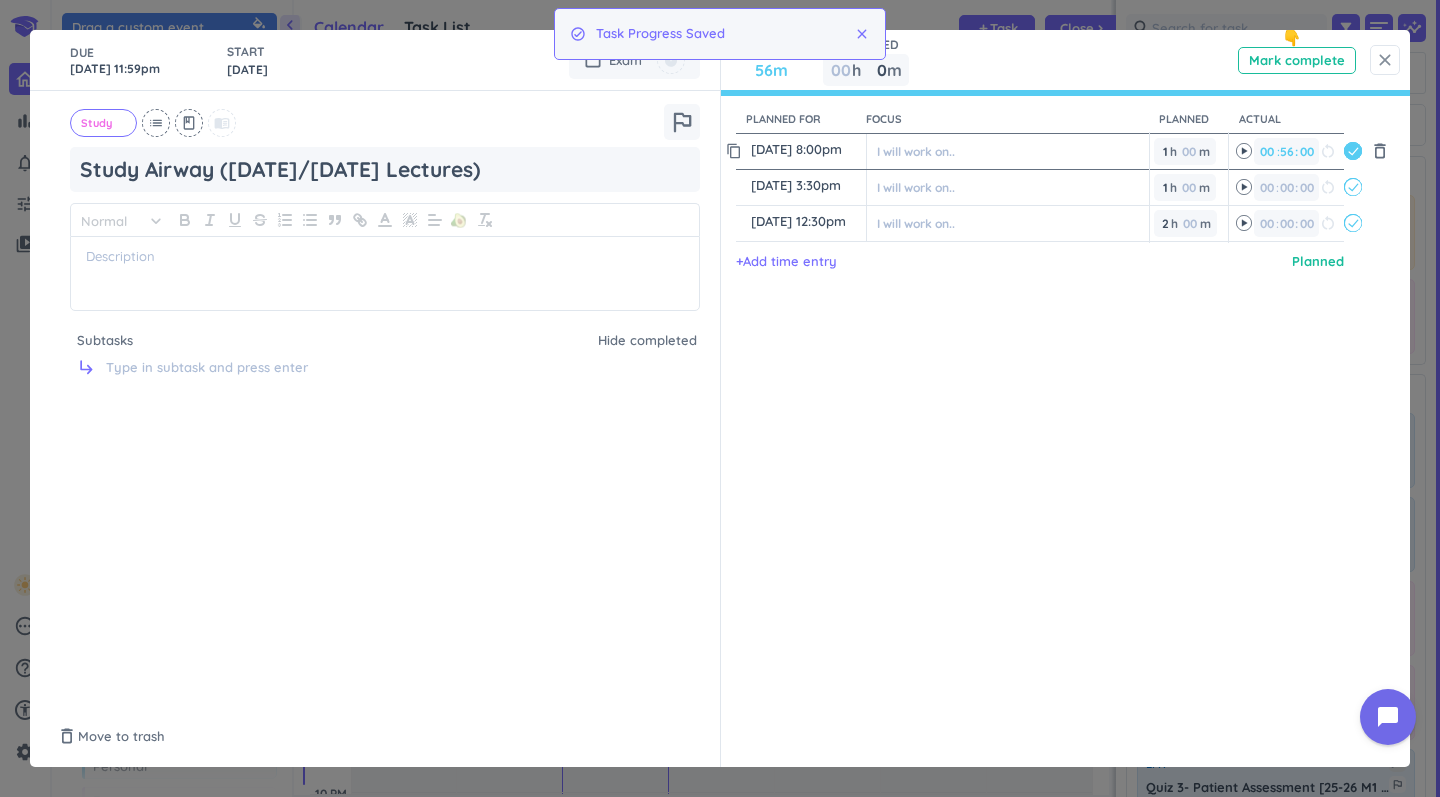 click on "close" at bounding box center (1385, 60) 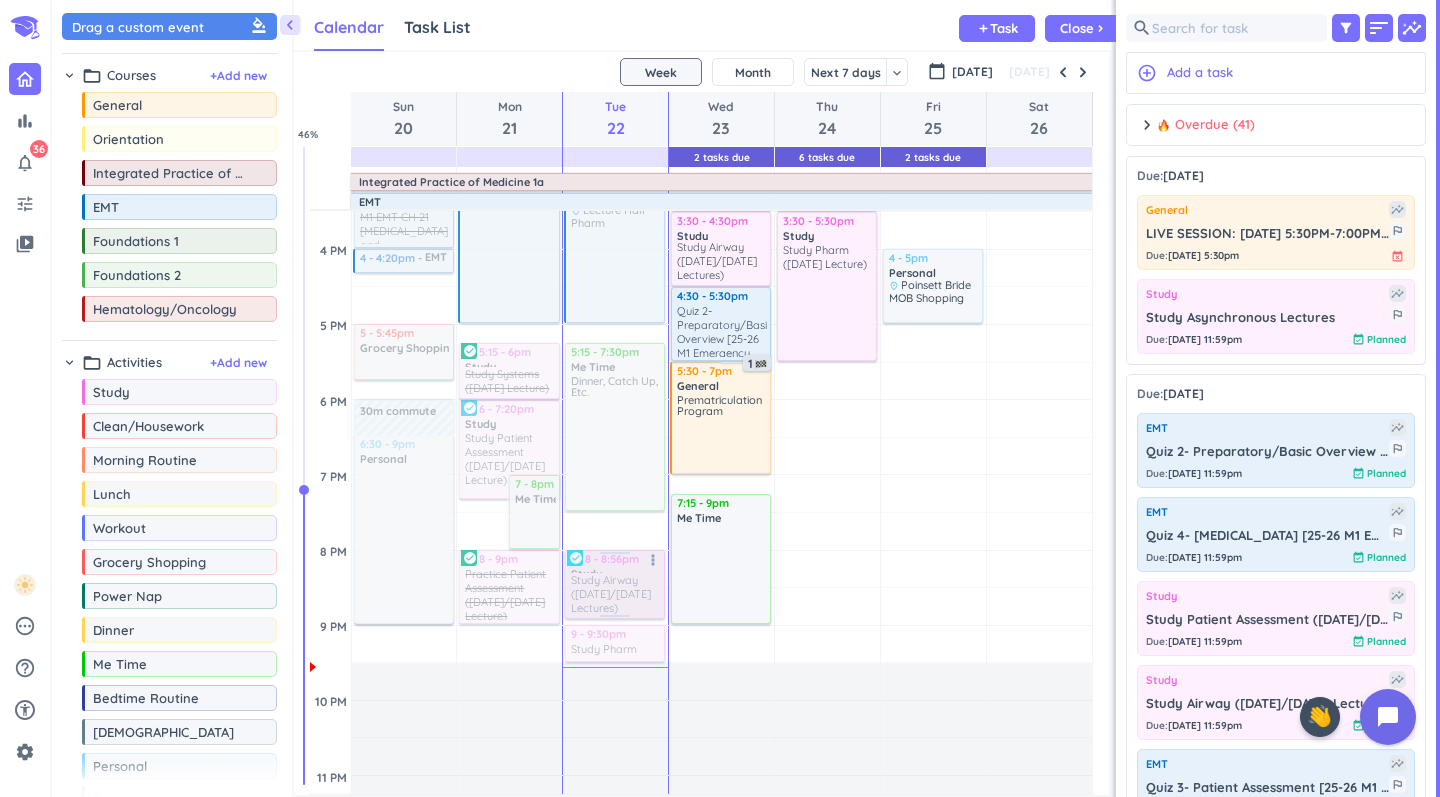 scroll, scrollTop: 876, scrollLeft: 0, axis: vertical 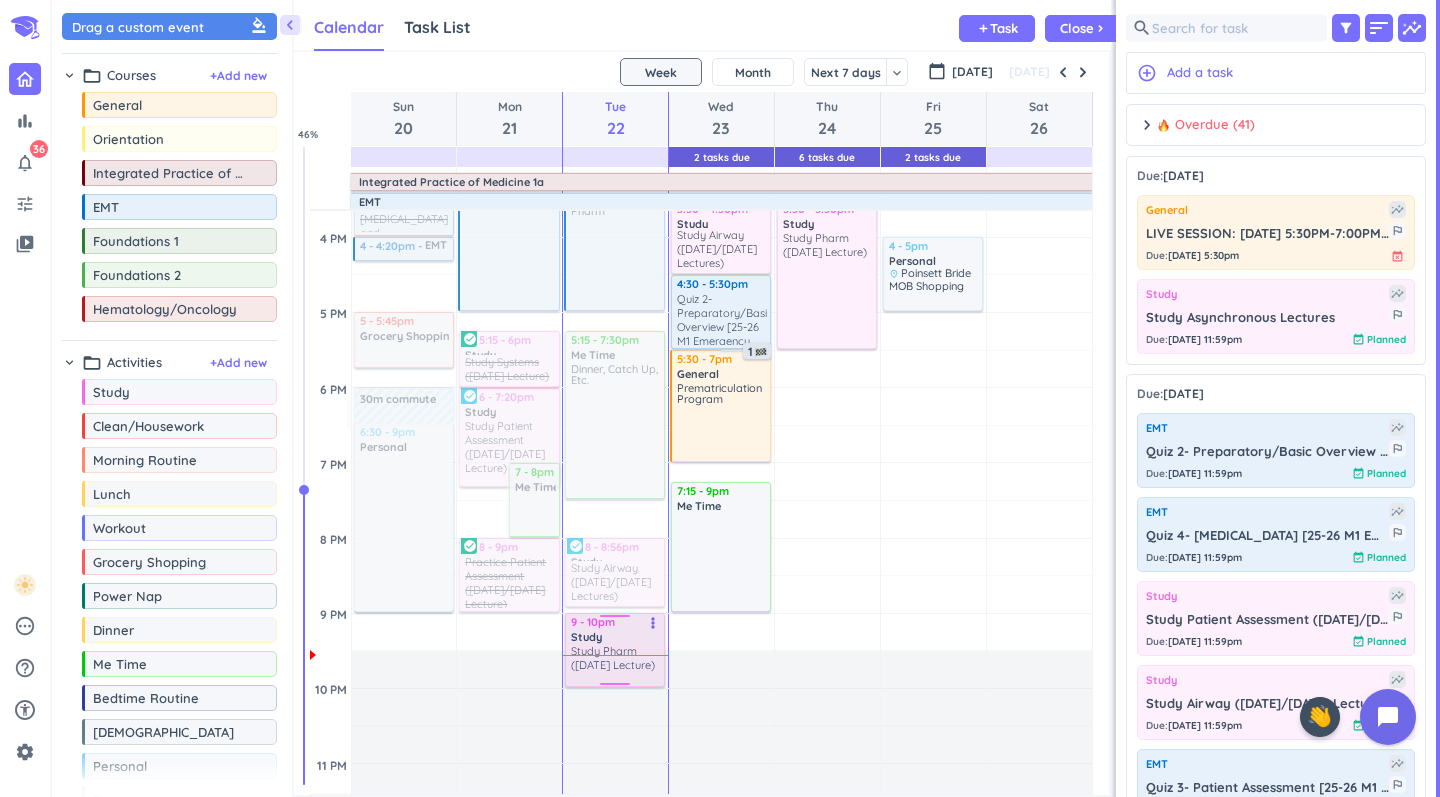 drag, startPoint x: 614, startPoint y: 649, endPoint x: 615, endPoint y: 684, distance: 35.014282 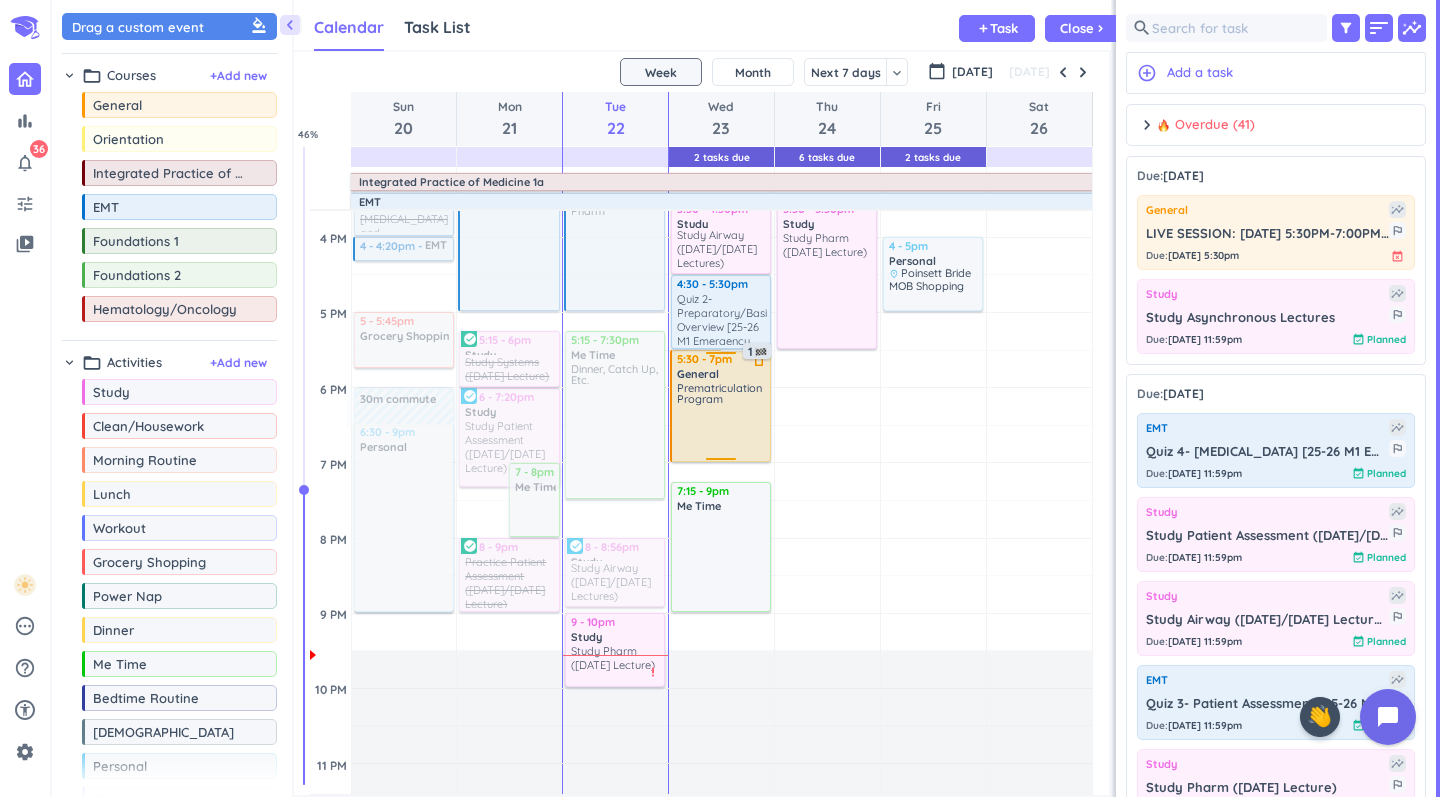 click on "Prematriculation Program" at bounding box center (719, 393) 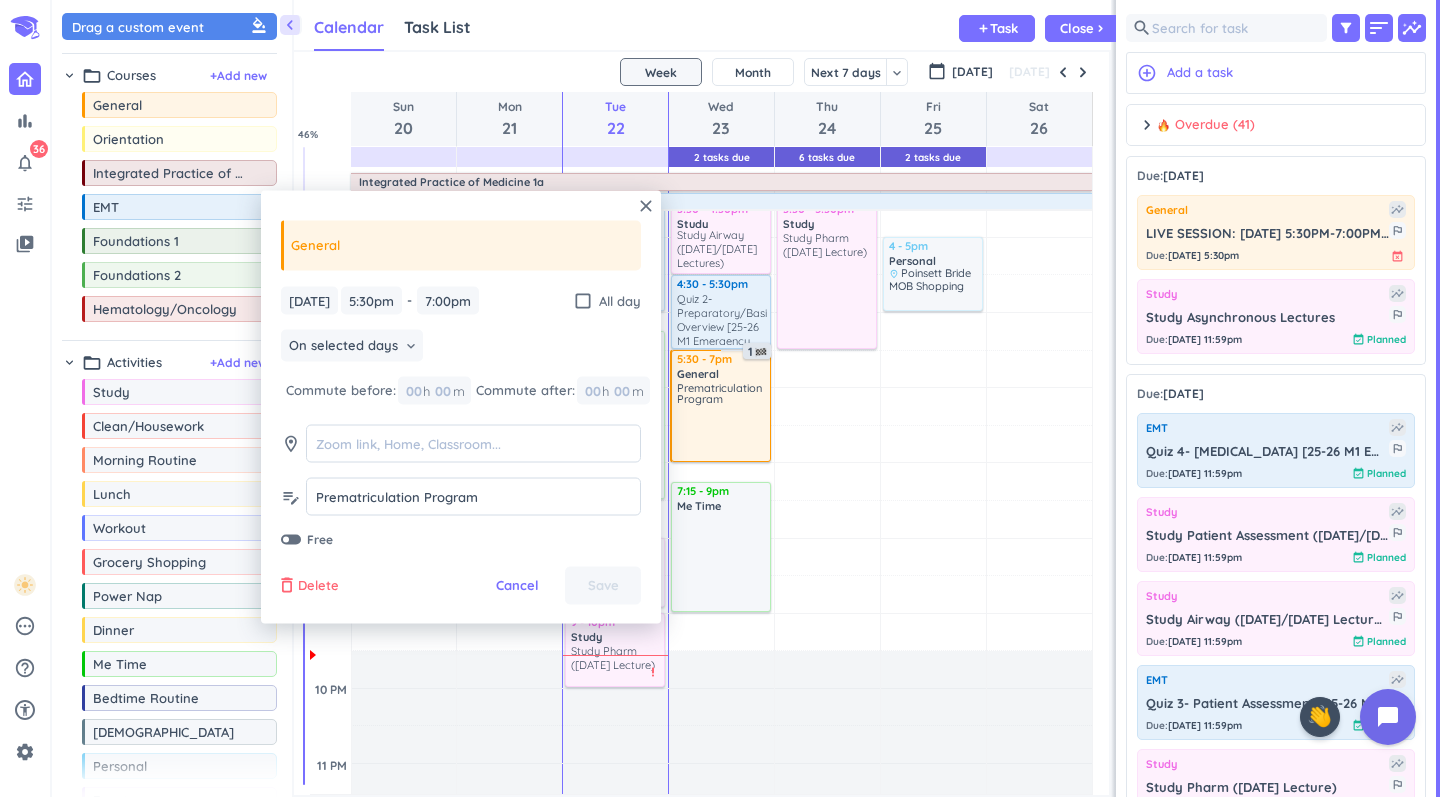 click on "Delete" at bounding box center (318, 586) 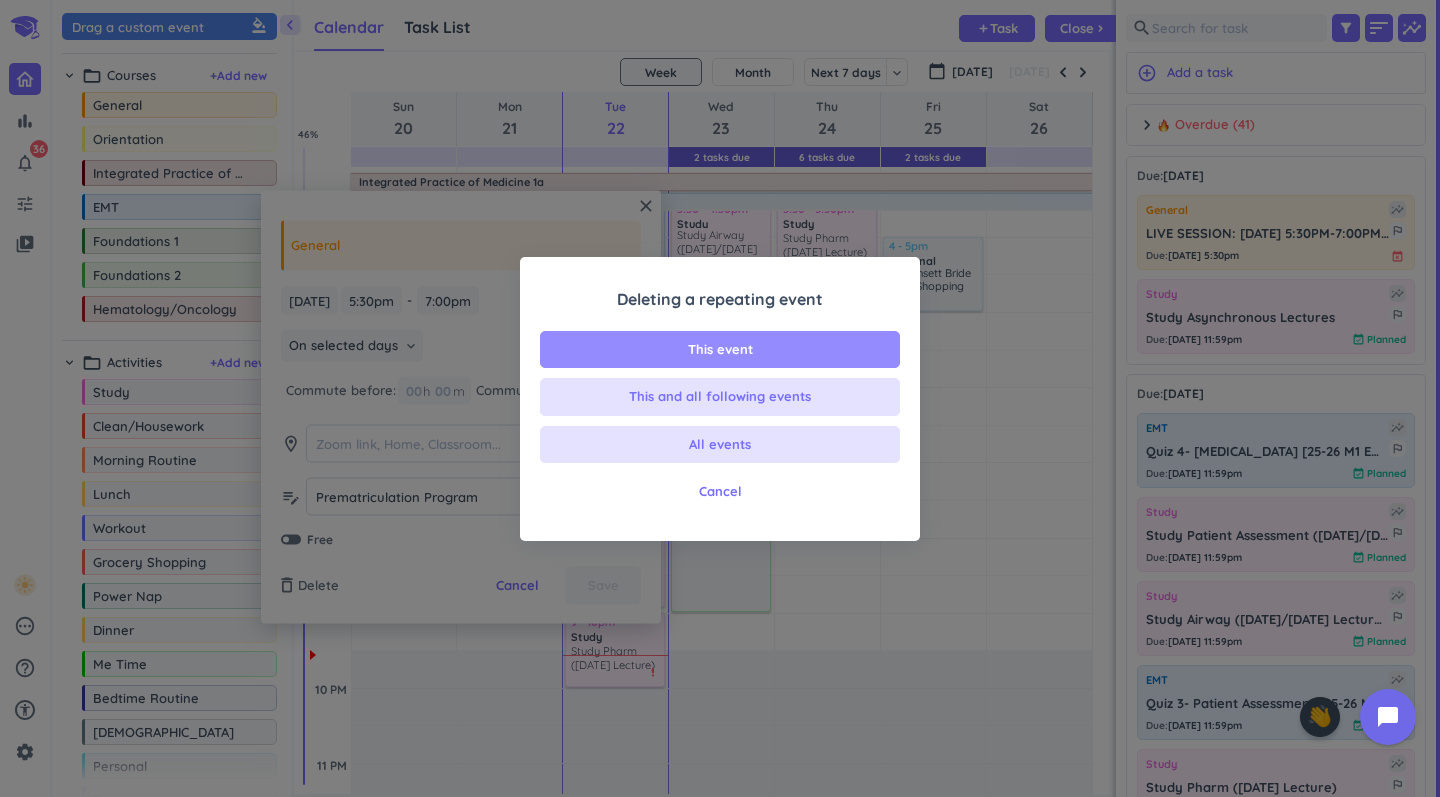 click on "This event" at bounding box center (720, 350) 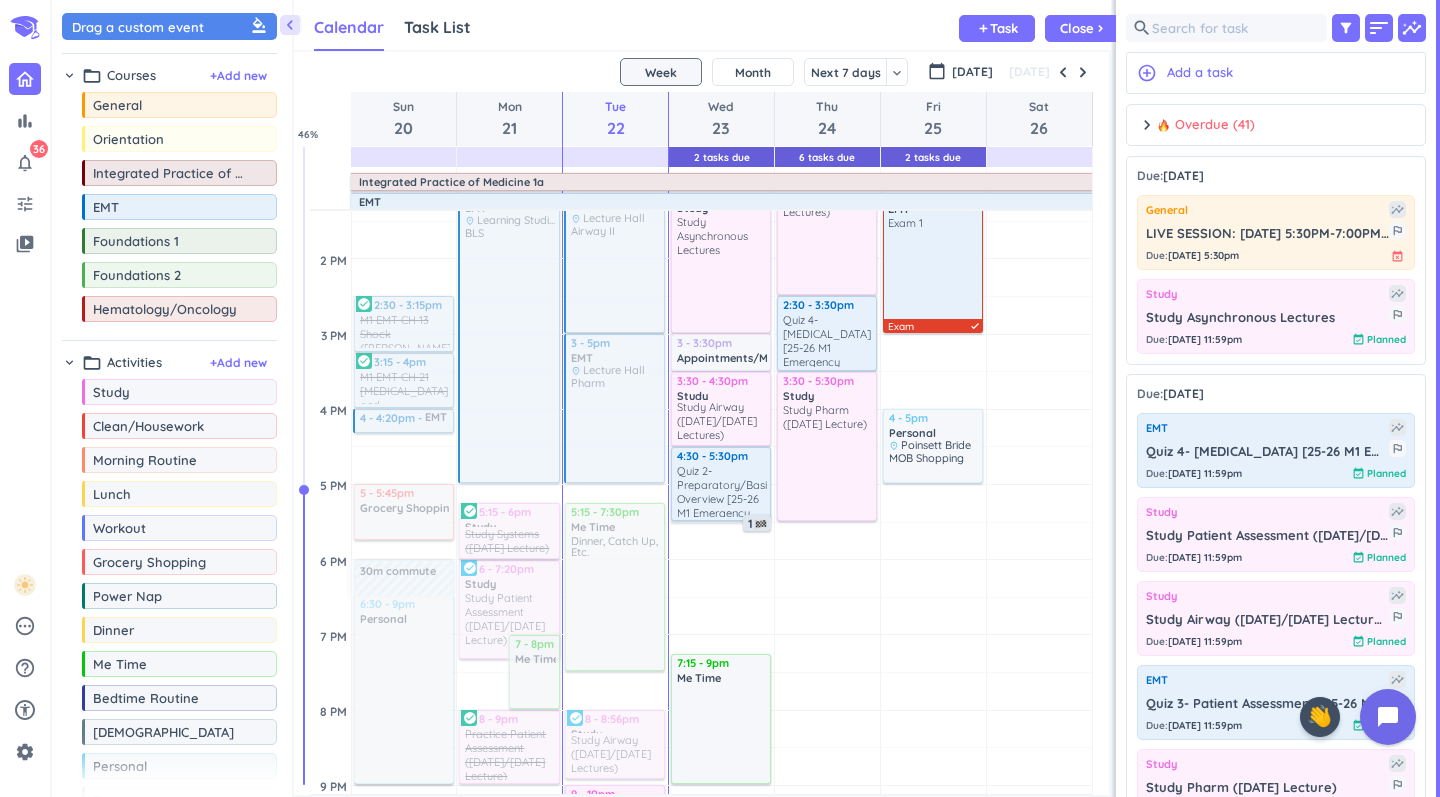scroll, scrollTop: 705, scrollLeft: 0, axis: vertical 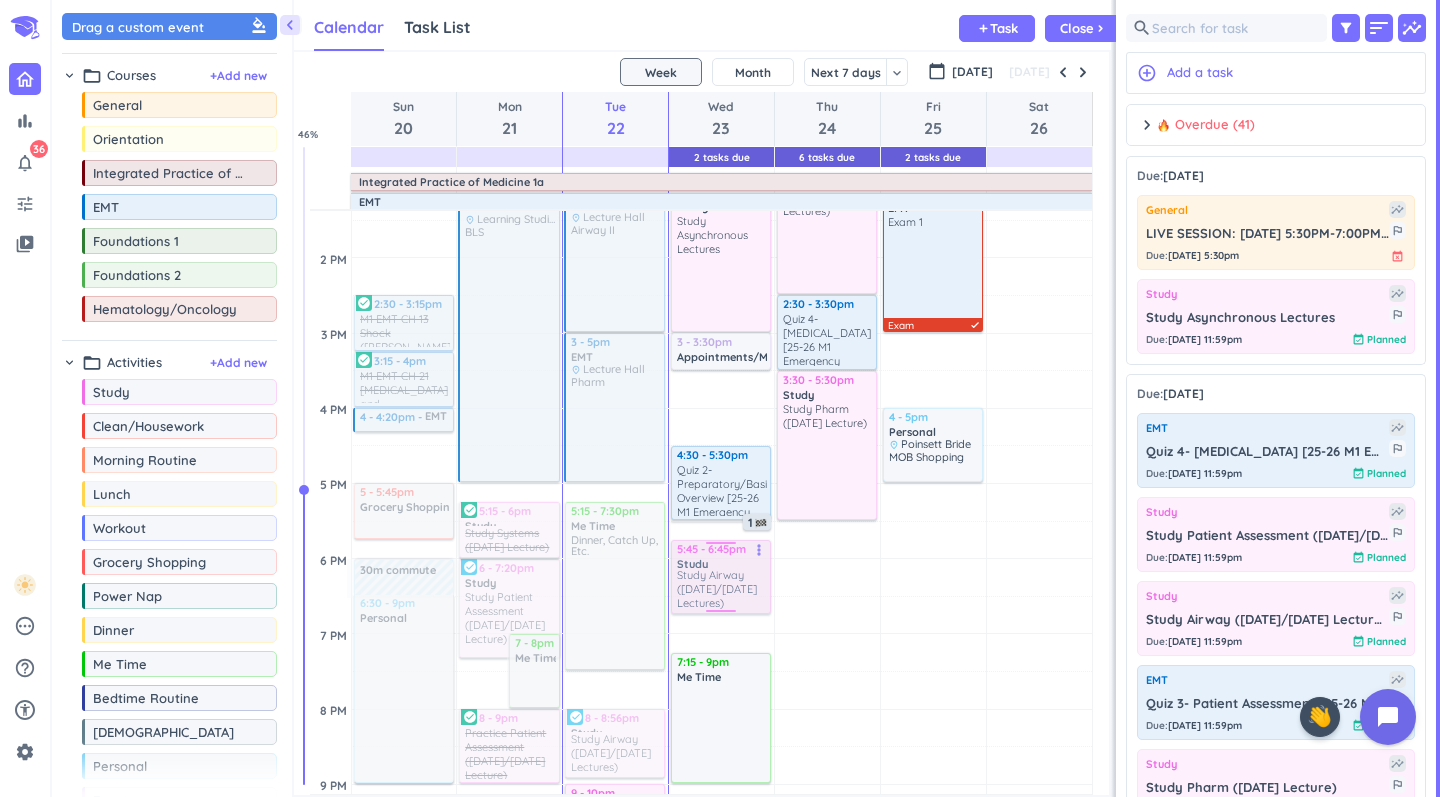 drag, startPoint x: 712, startPoint y: 398, endPoint x: 712, endPoint y: 580, distance: 182 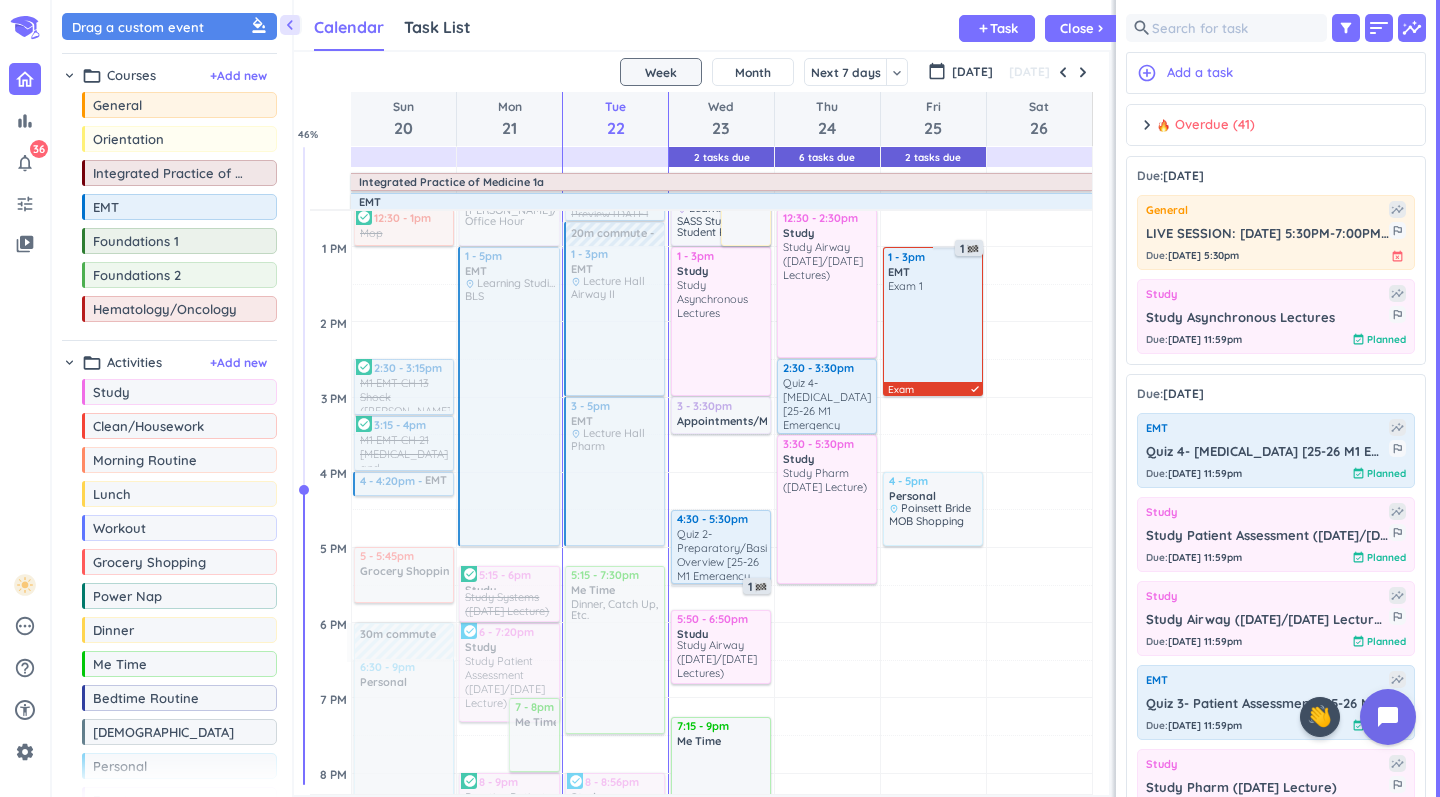 scroll, scrollTop: 633, scrollLeft: 0, axis: vertical 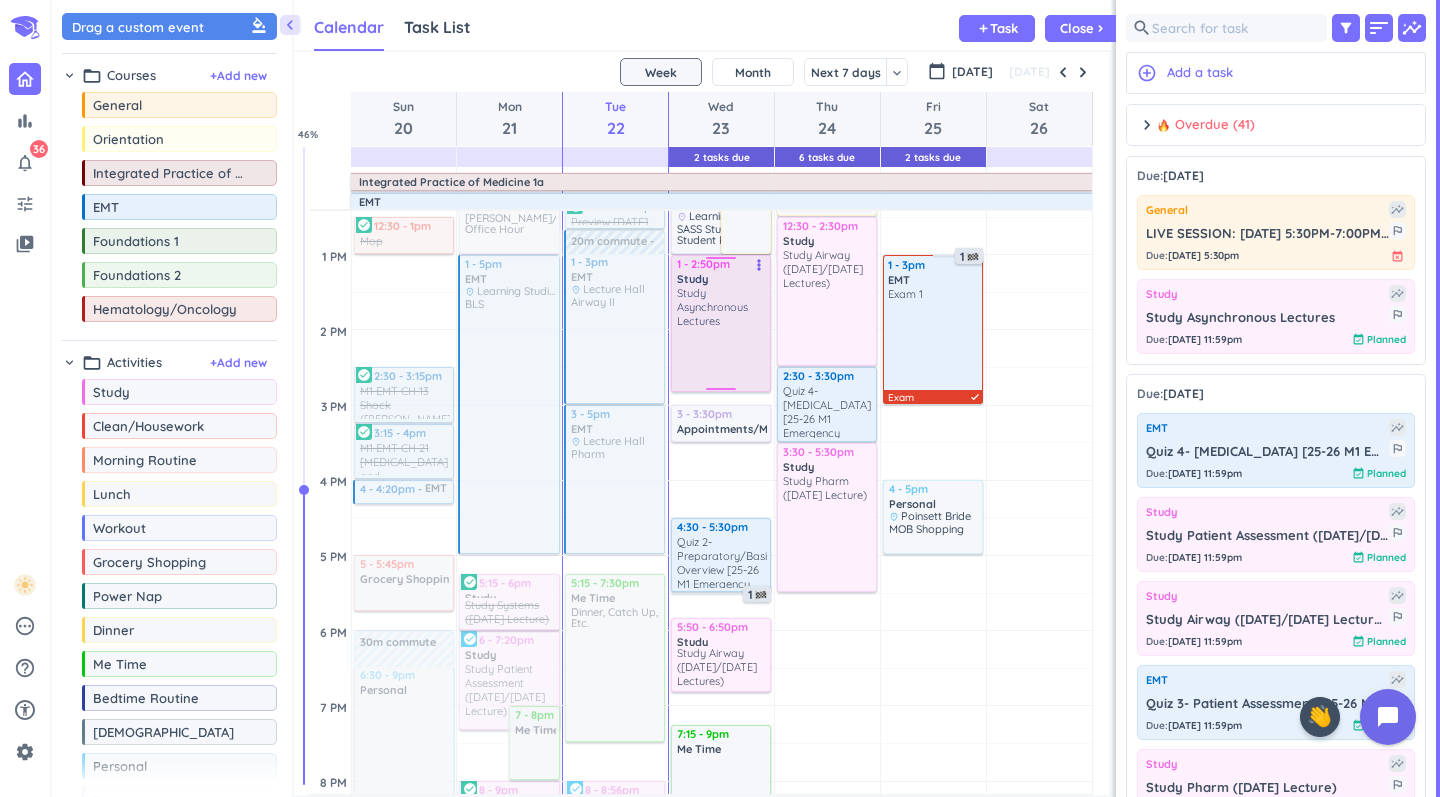 drag, startPoint x: 724, startPoint y: 403, endPoint x: 725, endPoint y: 388, distance: 15.033297 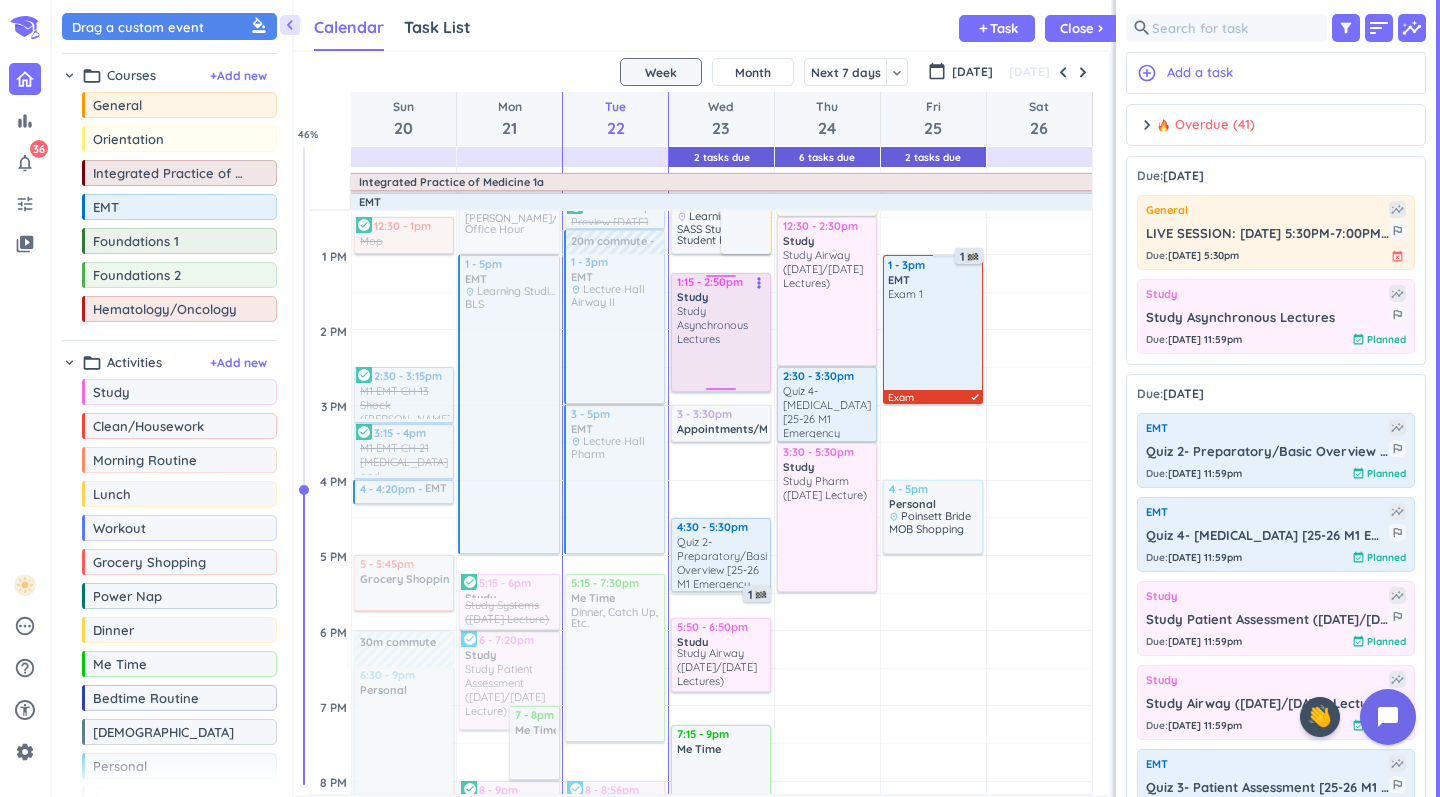 drag, startPoint x: 718, startPoint y: 259, endPoint x: 731, endPoint y: 276, distance: 21.400934 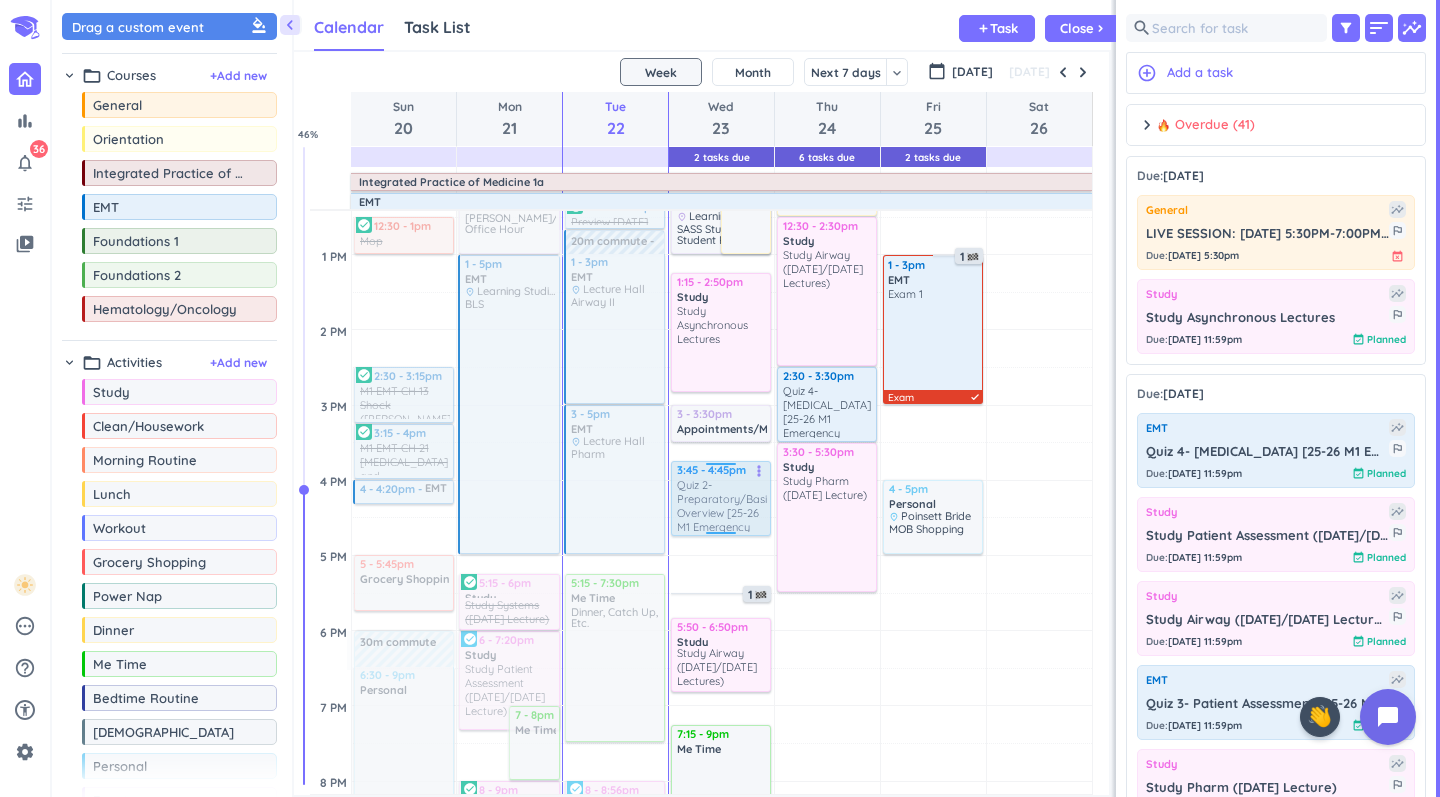drag, startPoint x: 711, startPoint y: 561, endPoint x: 727, endPoint y: 487, distance: 75.70998 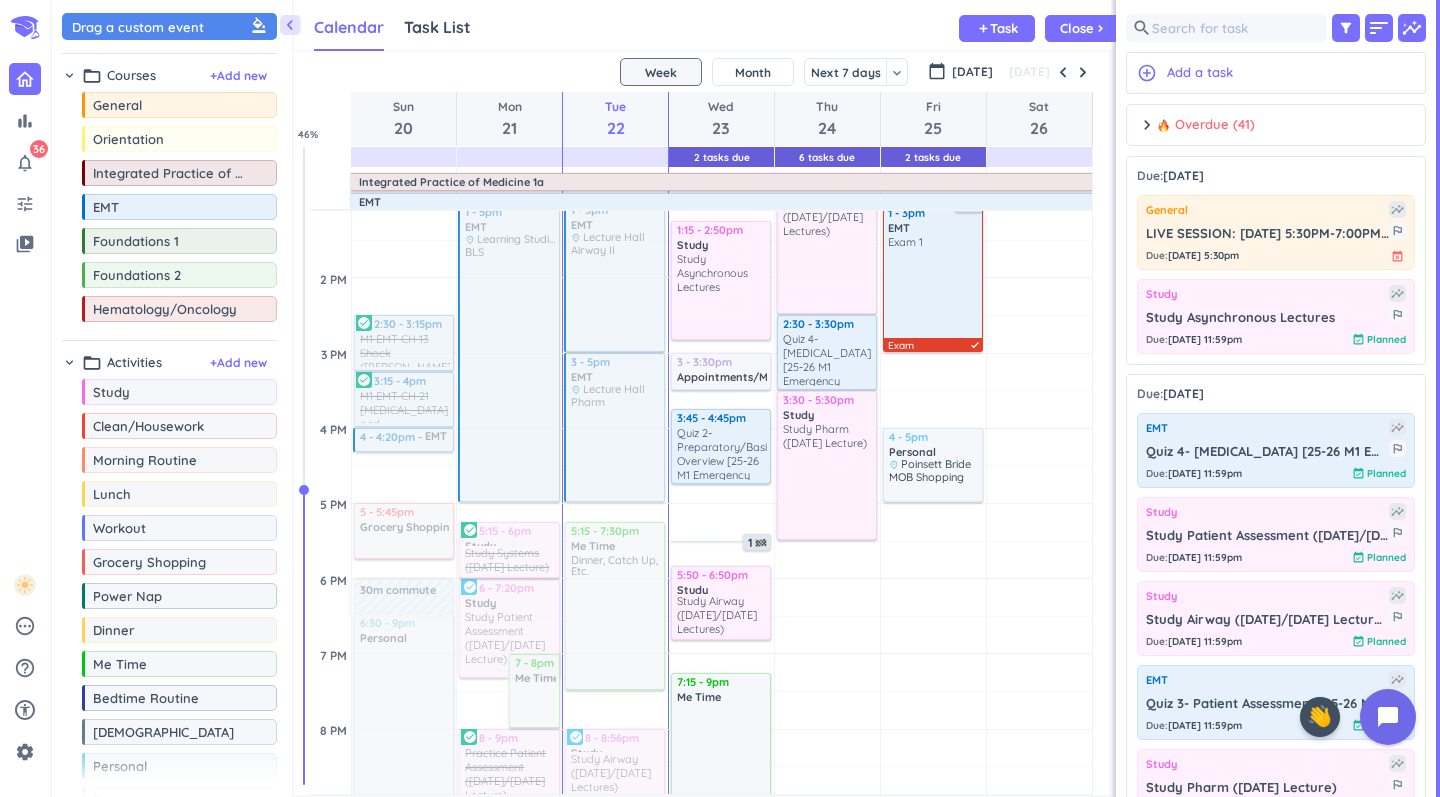 scroll, scrollTop: 702, scrollLeft: 0, axis: vertical 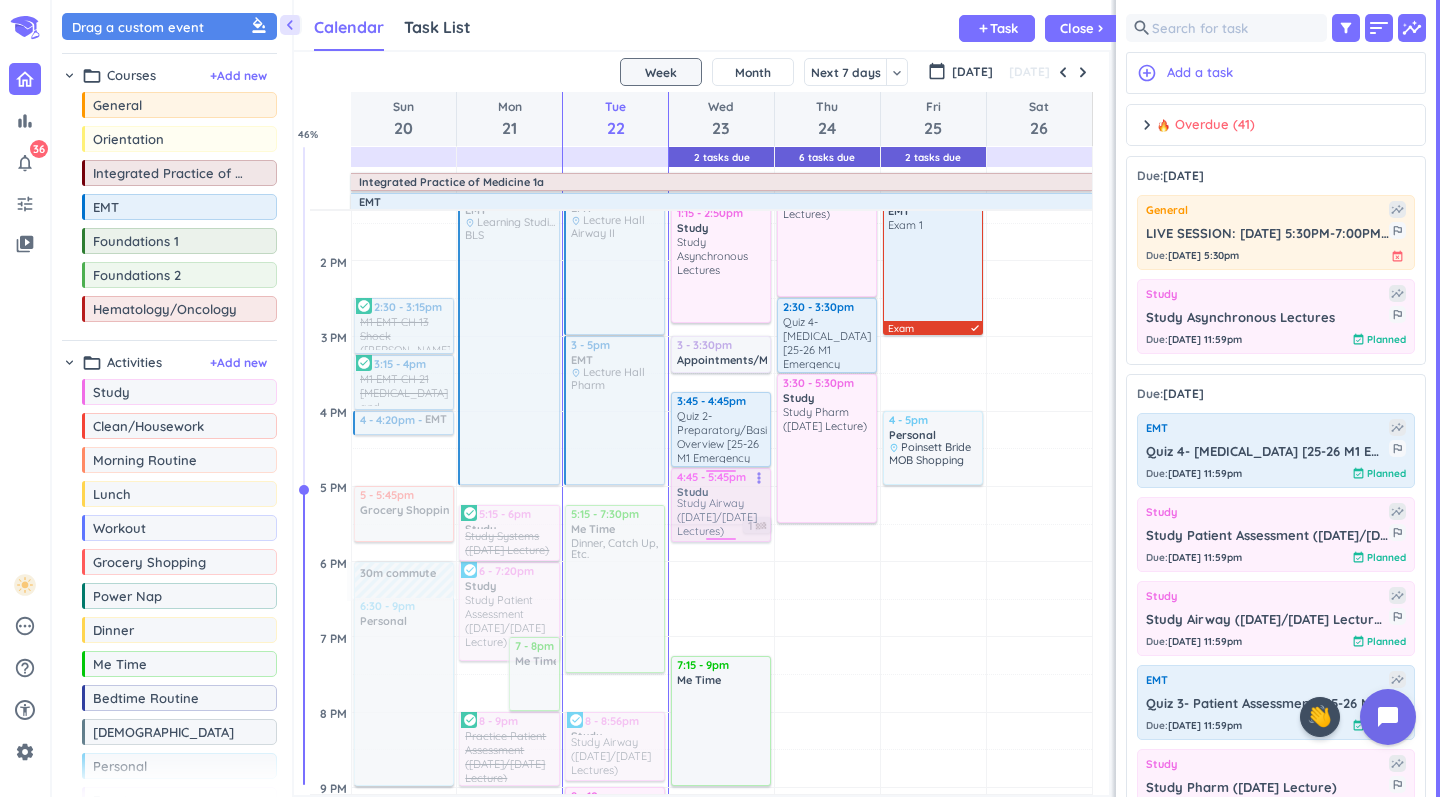 drag, startPoint x: 718, startPoint y: 596, endPoint x: 728, endPoint y: 531, distance: 65.76473 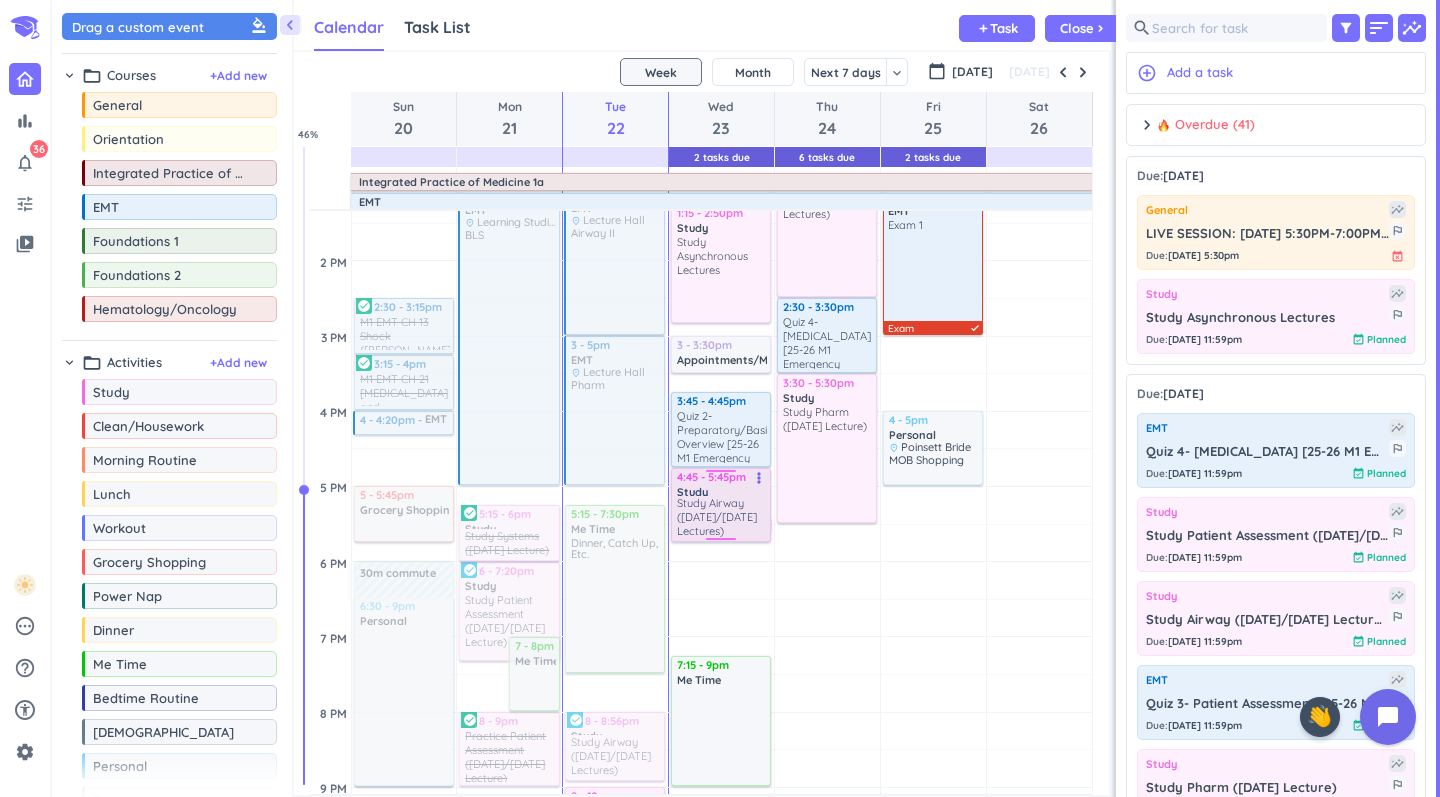 click on "Adjust Awake Time Adjust Awake Time 12 - 1pm Appointments/Meetings/Lunch & Learns delete_outline place Learning Studio SASS Study Styles Student Panel 12 - 1pm Lunch delete_outline 4:45 - 5:45pm Study Study Airway ([DATE]/[DATE] Lectures) more_vert 1  5:30 - 6:30am Workout delete_outline 6:40 - 7:40am Morning Routine delete_outline 20m commute 8am - 12pm EMT delete_outline place Meet 2nd floor Rotunda, move to [GEOGRAPHIC_DATA] 1:15 - 2:50pm Study Study Asynchronous Lectures more_vert 3 - 3:30pm Appointments/Meetings/Lunch & Learns delete_outline Loan Counseling Session w [PERSON_NAME] 3:45 - 4:45pm EMT Quiz 2- Preparatory/Basic Overview [25-26 M1 Emergency Medical Technician (EMT)] more_vert 7:15 - 9pm Me Time delete_outline 1  4:45 - 5:45pm Study Study Airway ([DATE]/[DATE] Lectures) more_vert" at bounding box center (721, 411) 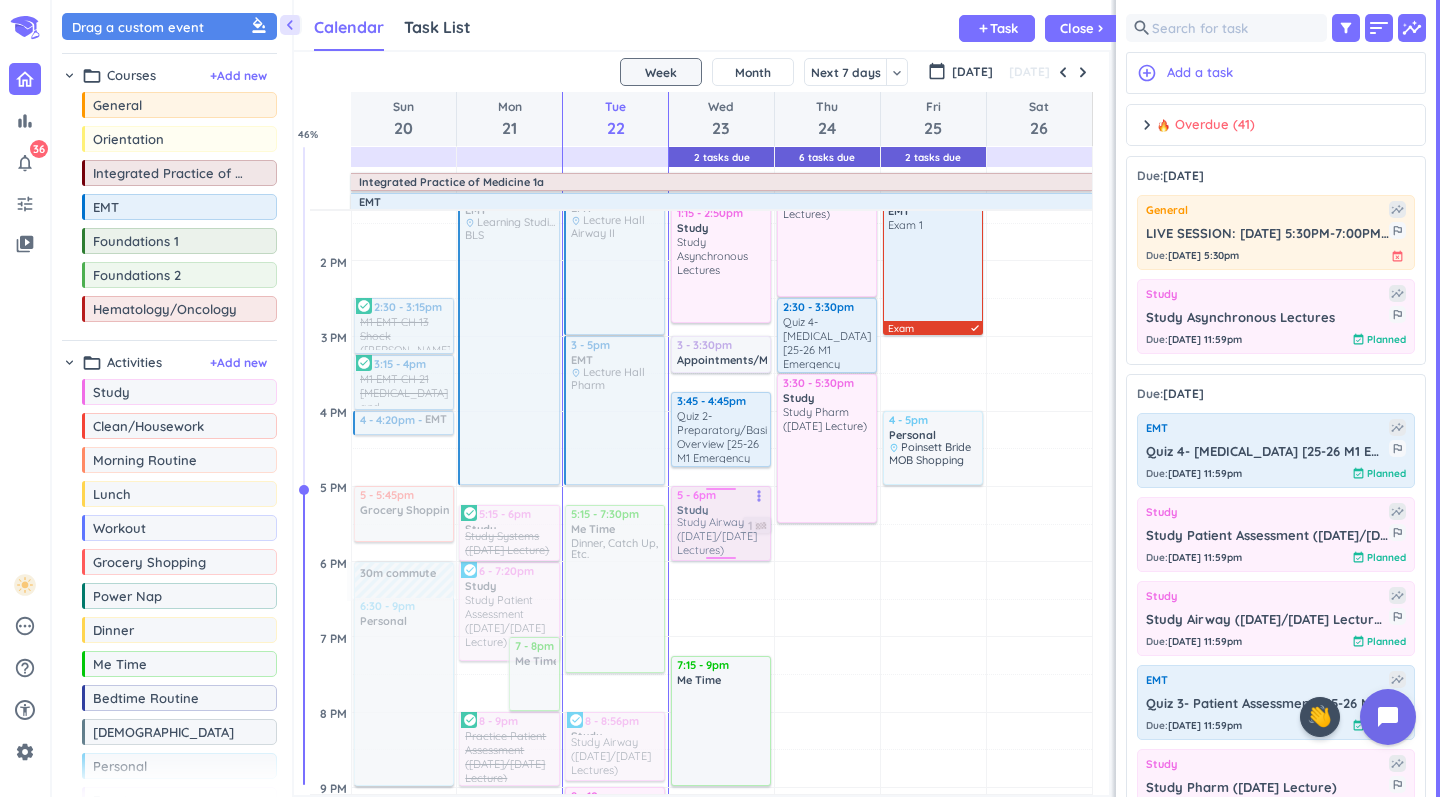 drag, startPoint x: 701, startPoint y: 509, endPoint x: 704, endPoint y: 533, distance: 24.186773 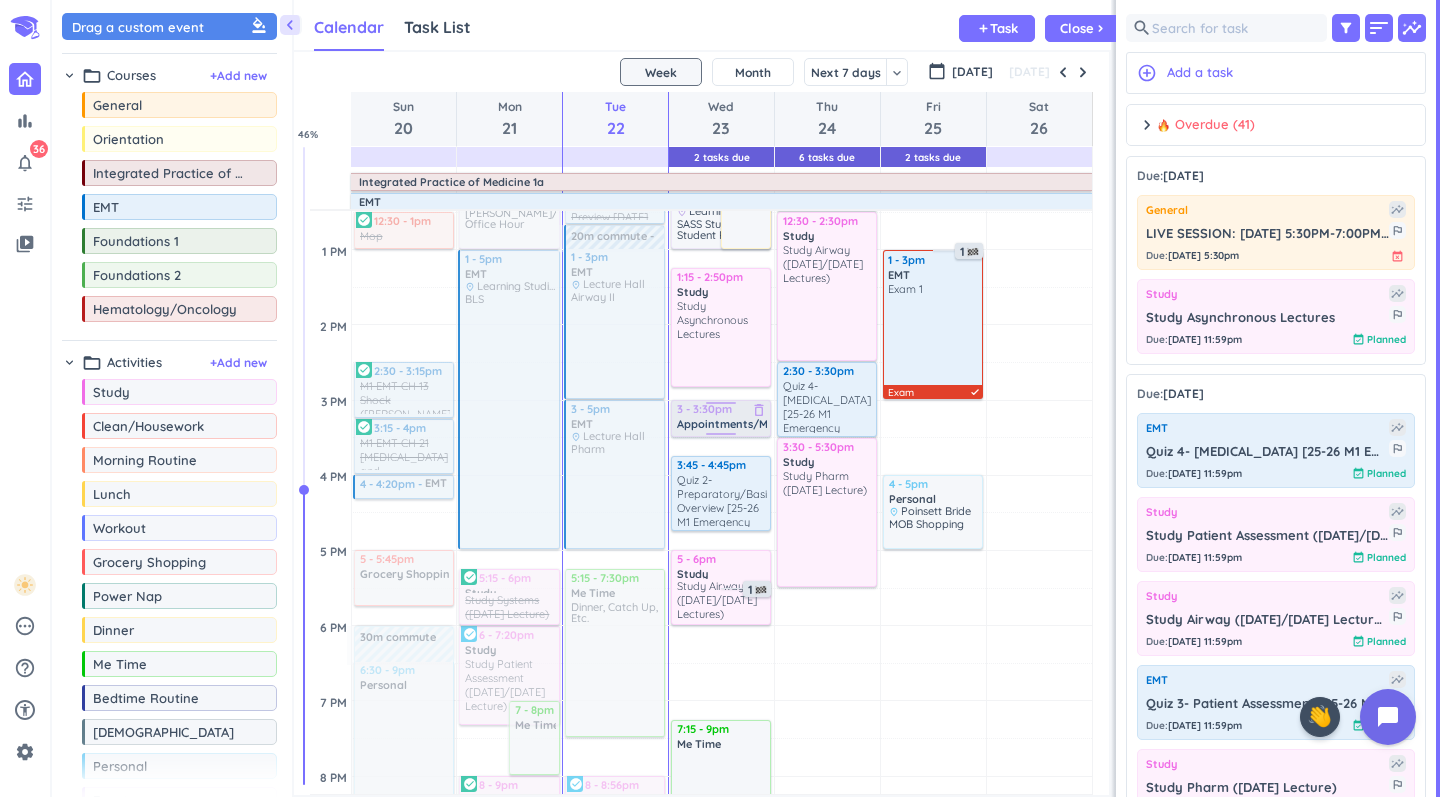 scroll, scrollTop: 640, scrollLeft: 0, axis: vertical 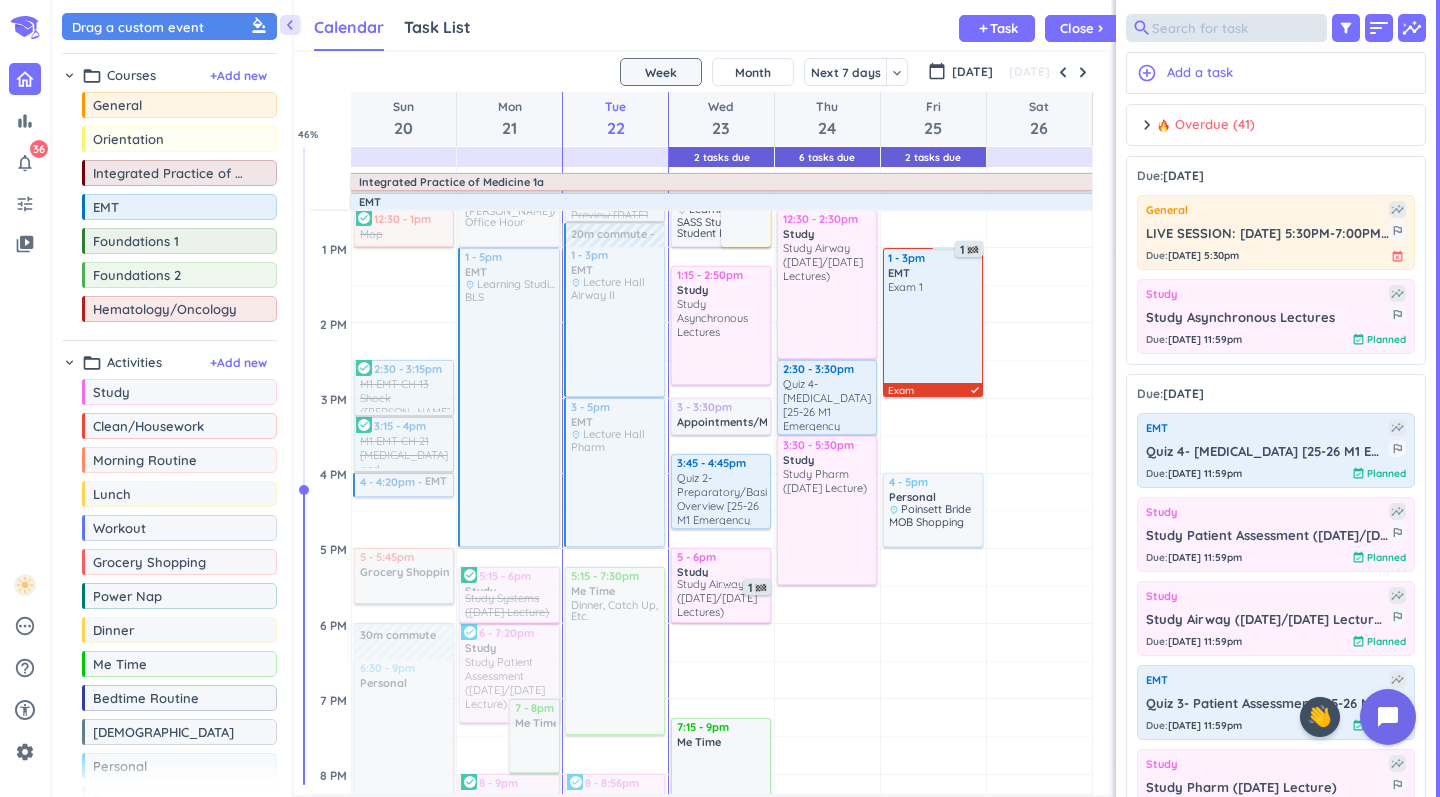 click at bounding box center (1226, 28) 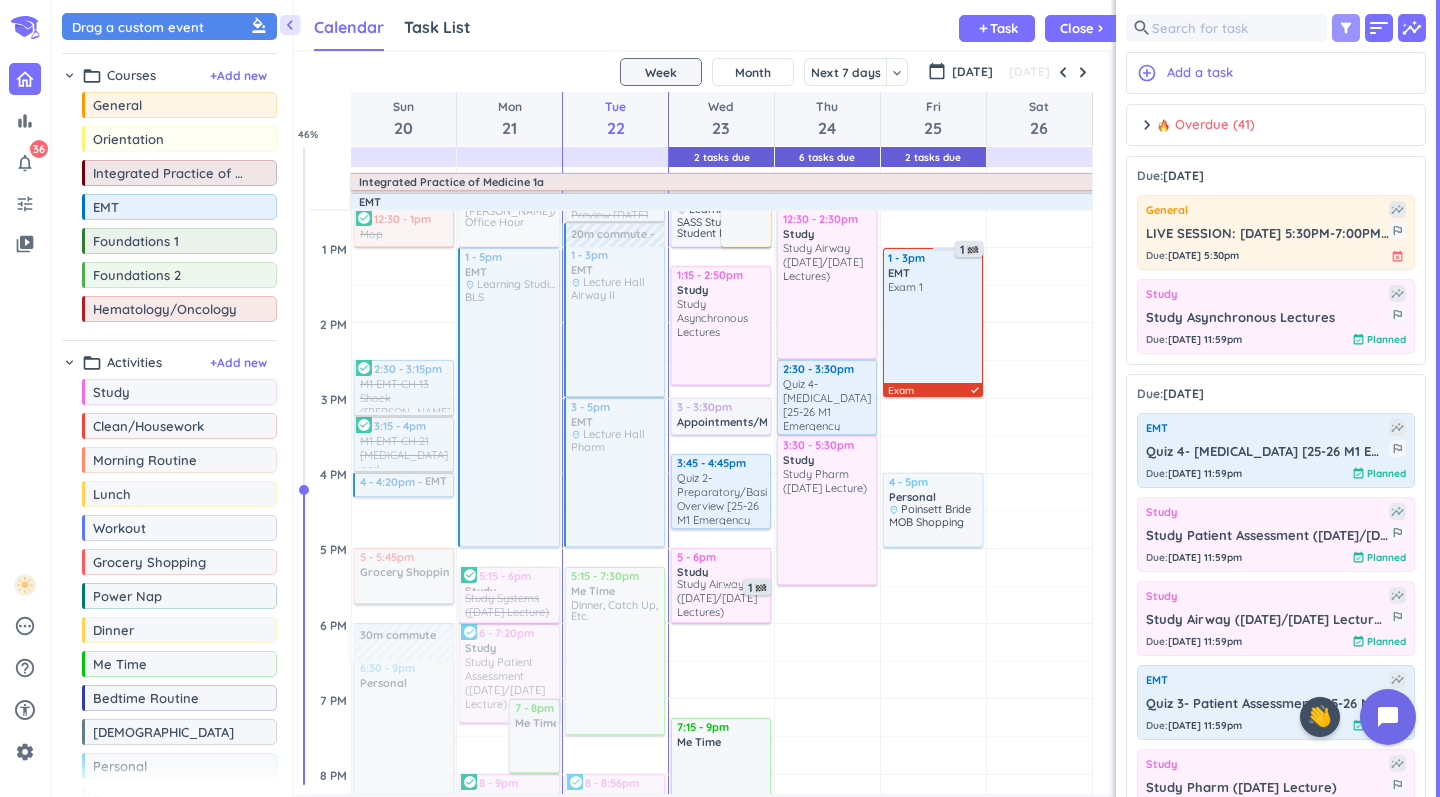 click on "filter_alt" at bounding box center (1346, 28) 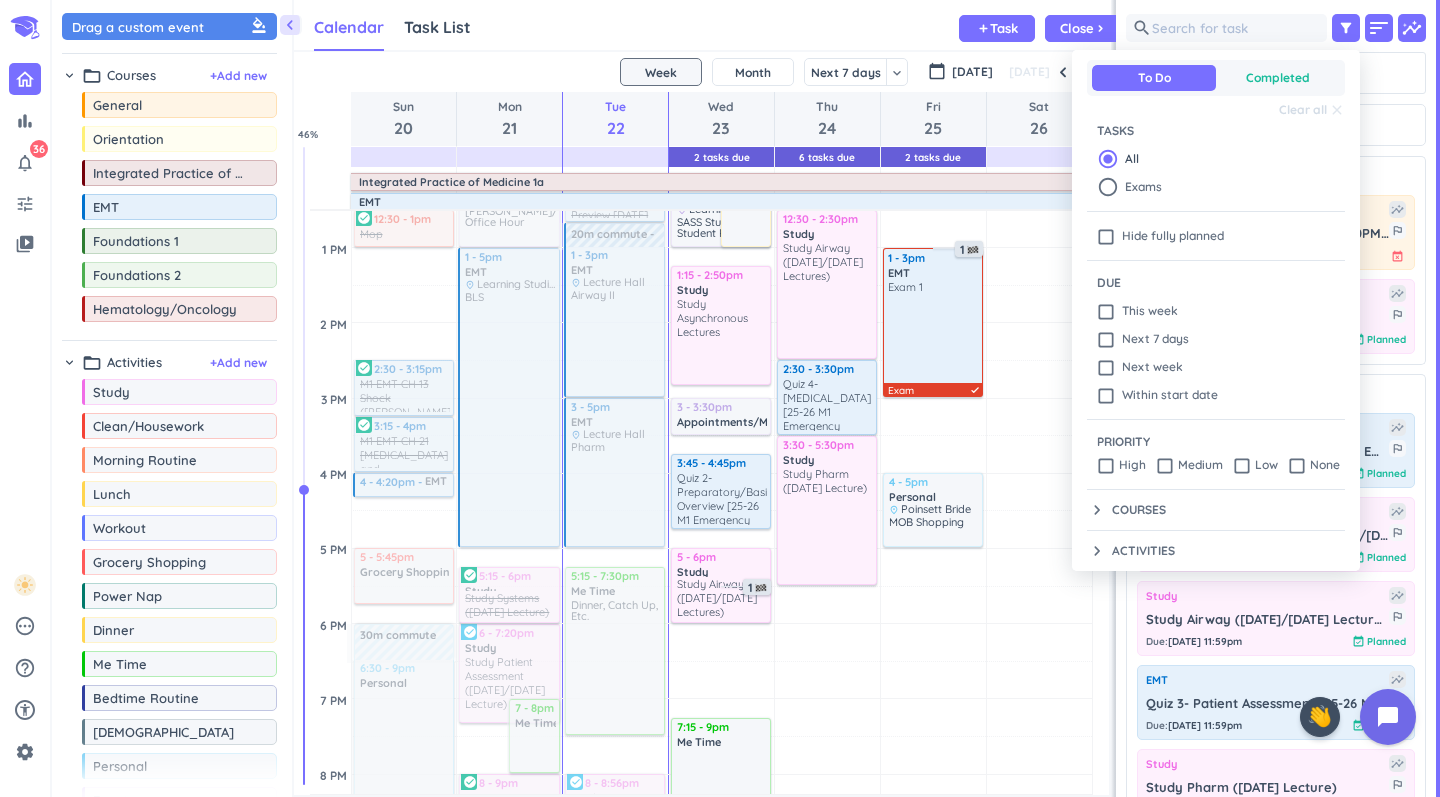 click on "Completed" at bounding box center [1278, 78] 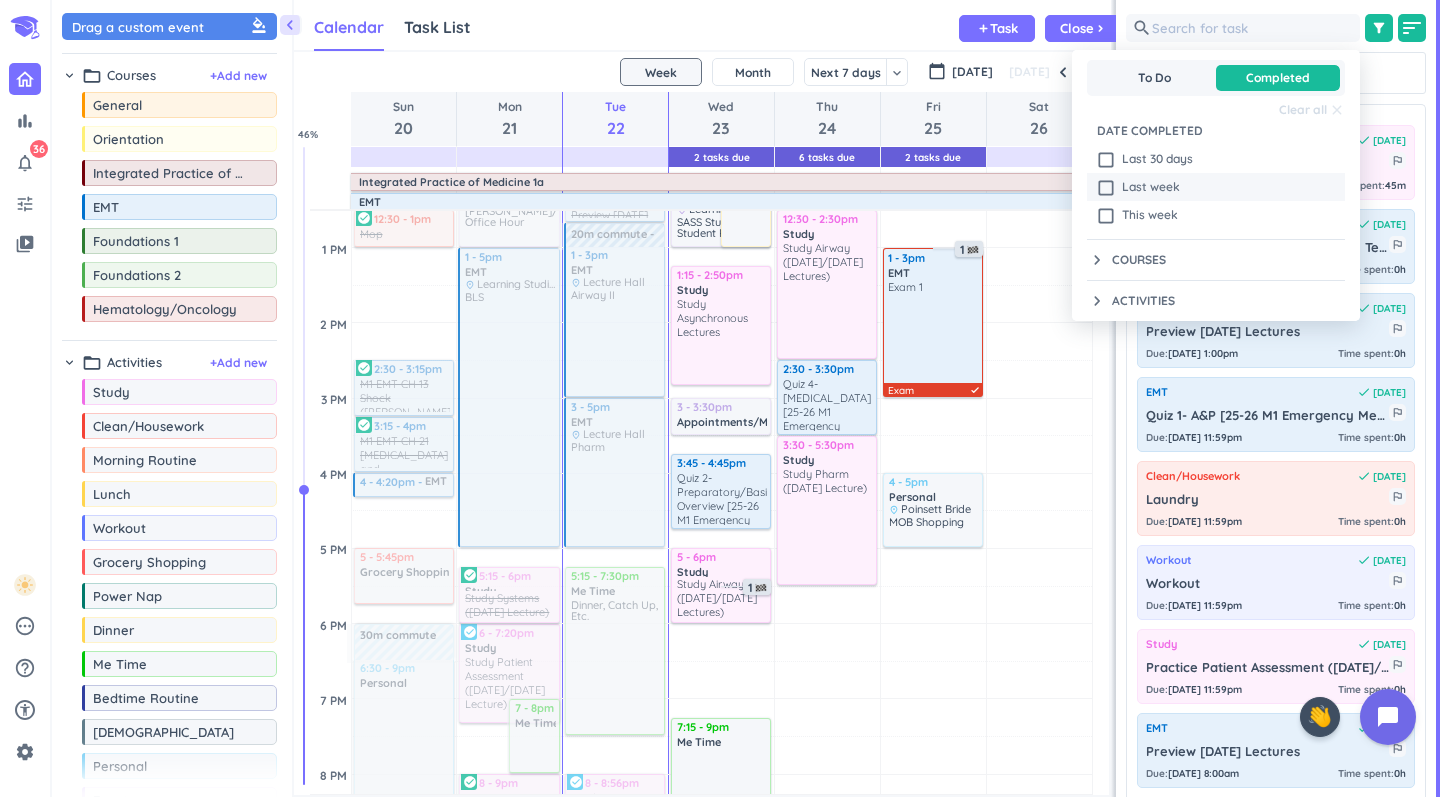 scroll, scrollTop: 1, scrollLeft: 1, axis: both 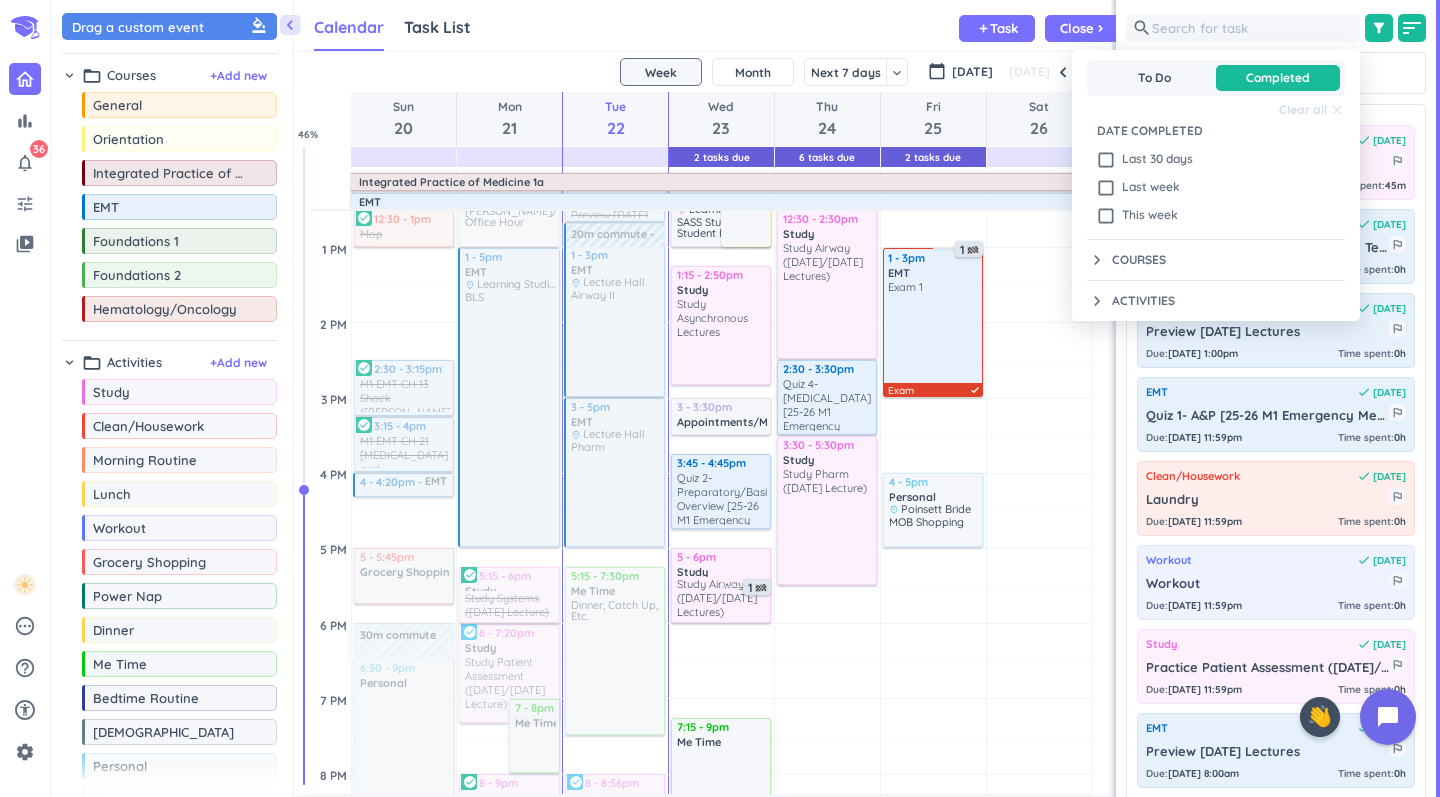 click at bounding box center [720, 398] 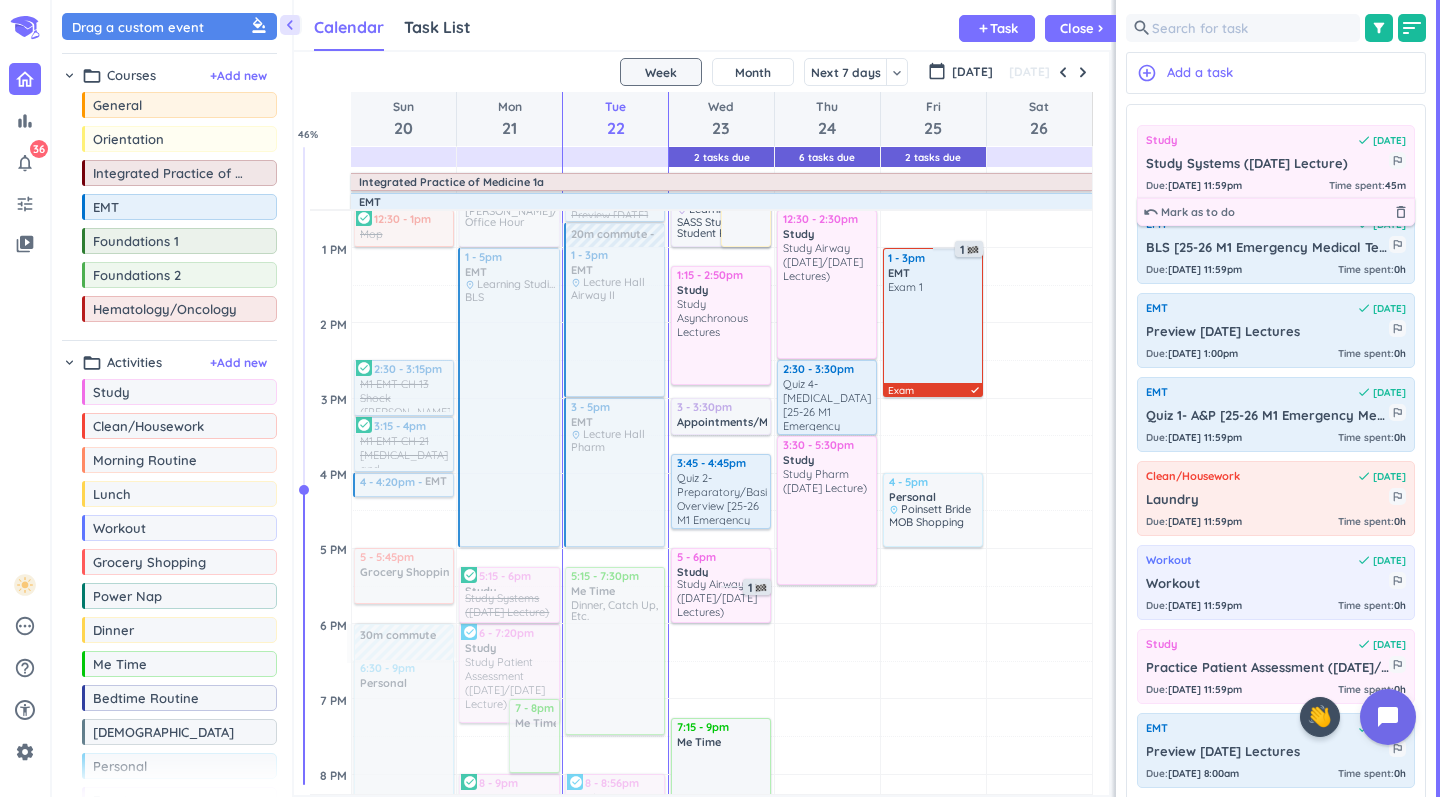 click on "Study Systems ([DATE] Lecture)" at bounding box center (1267, 164) 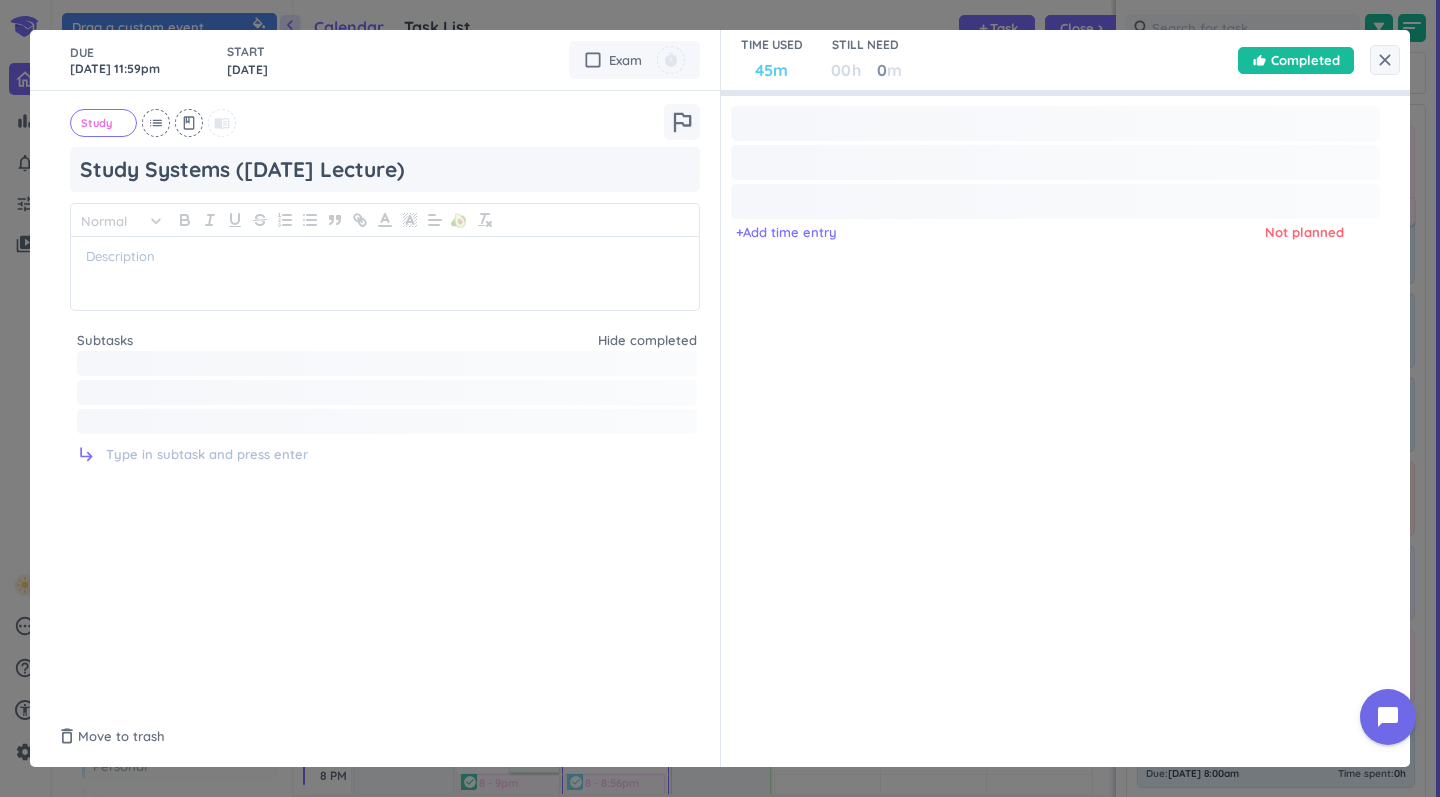 type on "x" 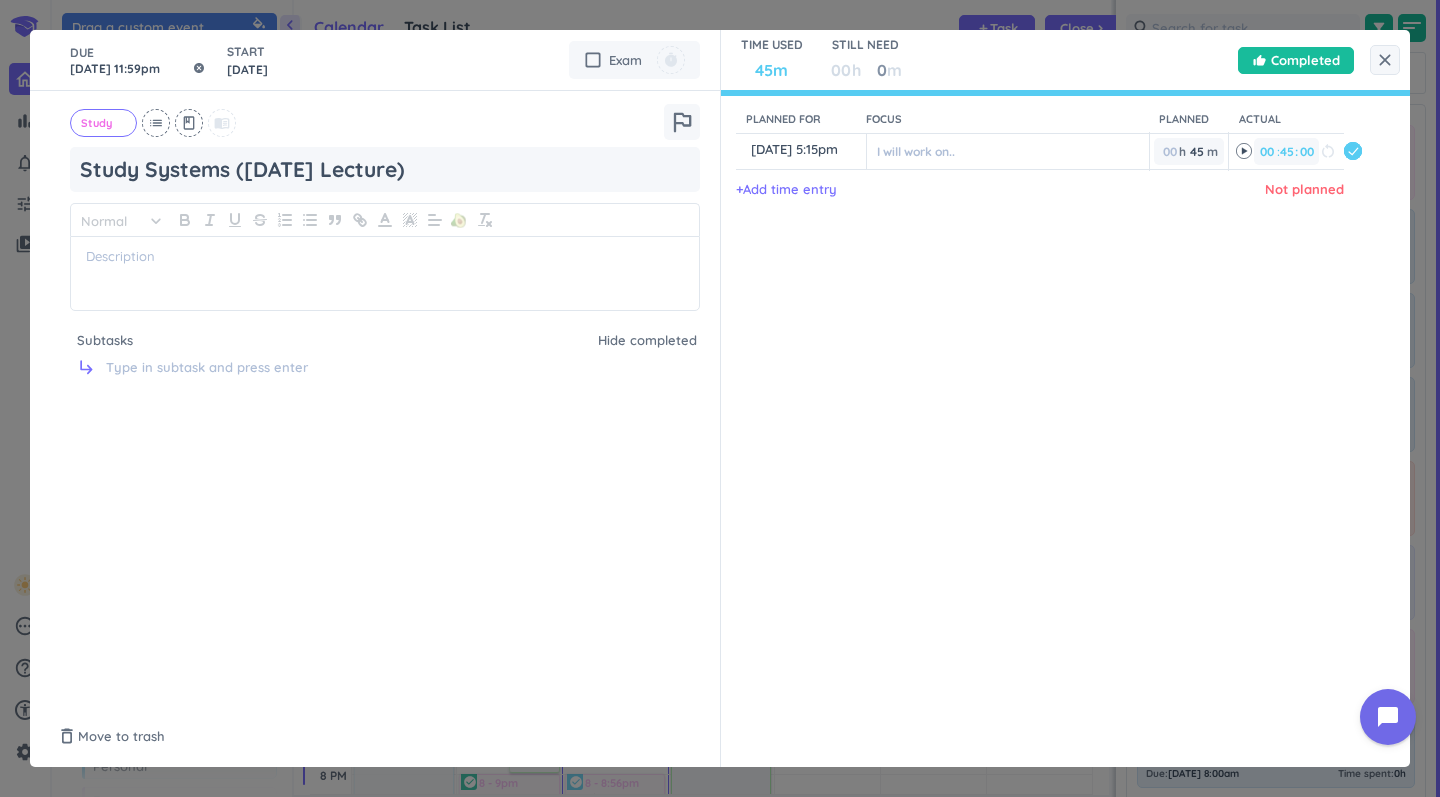 click on "[DATE] 11:59pm" at bounding box center (138, 60) 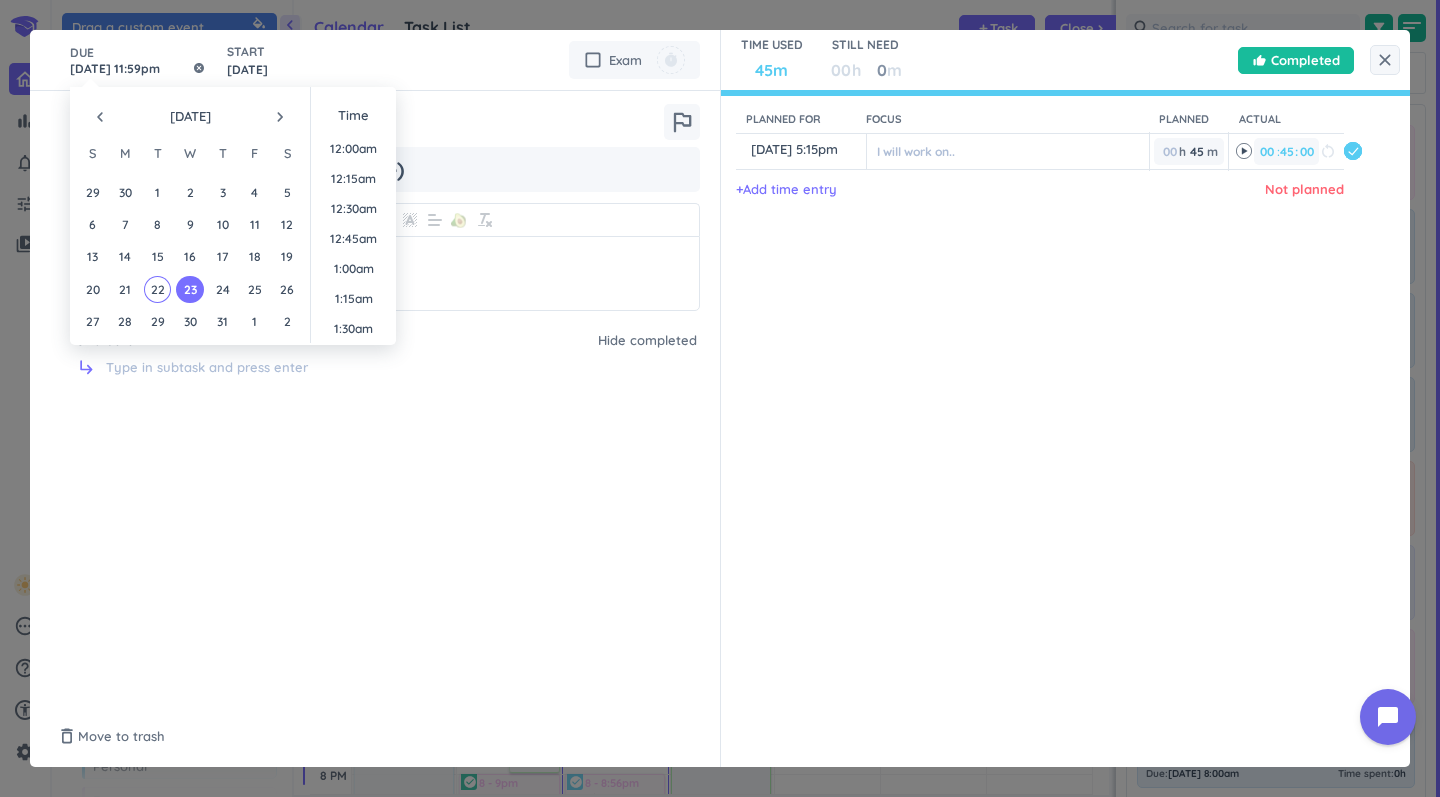 scroll, scrollTop: 2700, scrollLeft: 0, axis: vertical 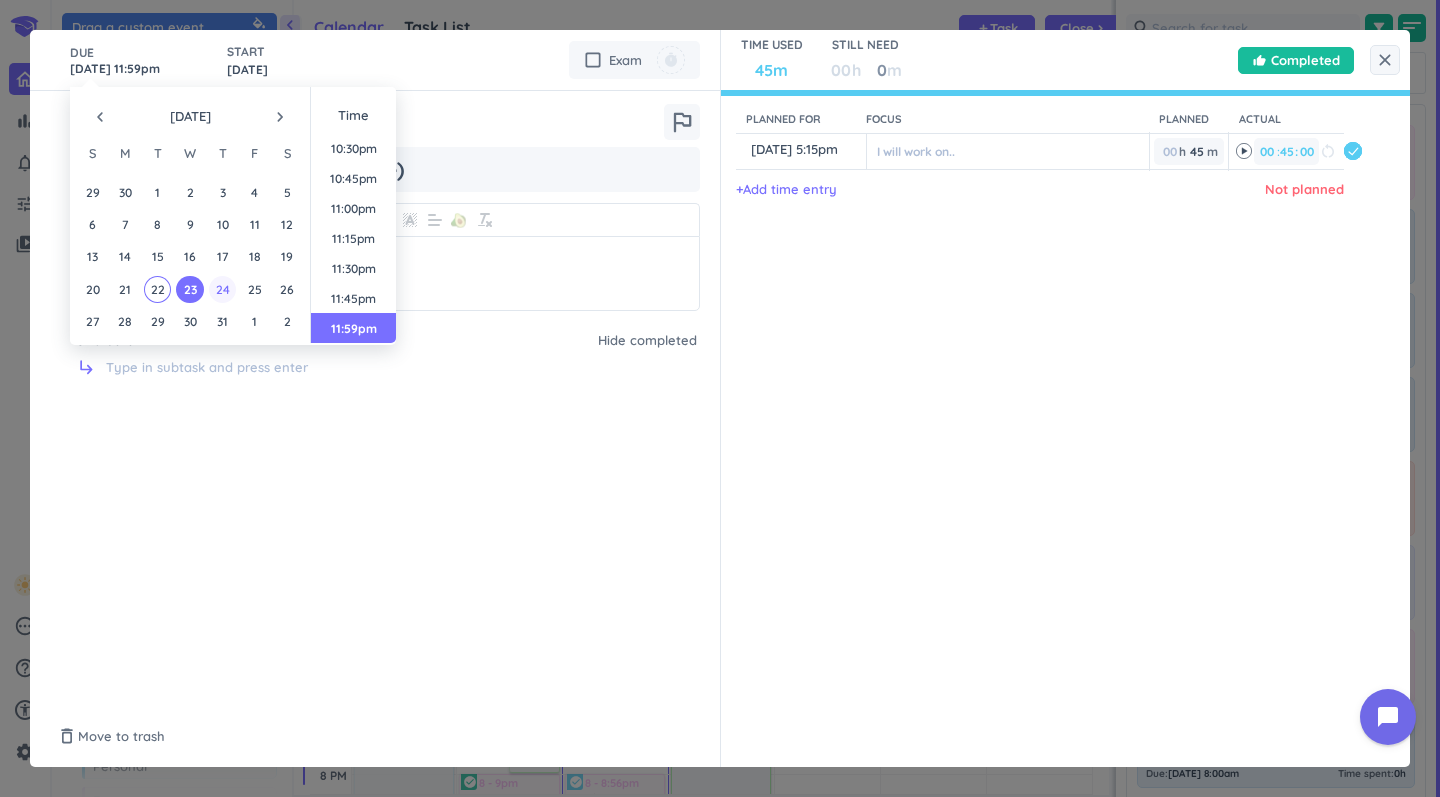 click on "24" at bounding box center [222, 289] 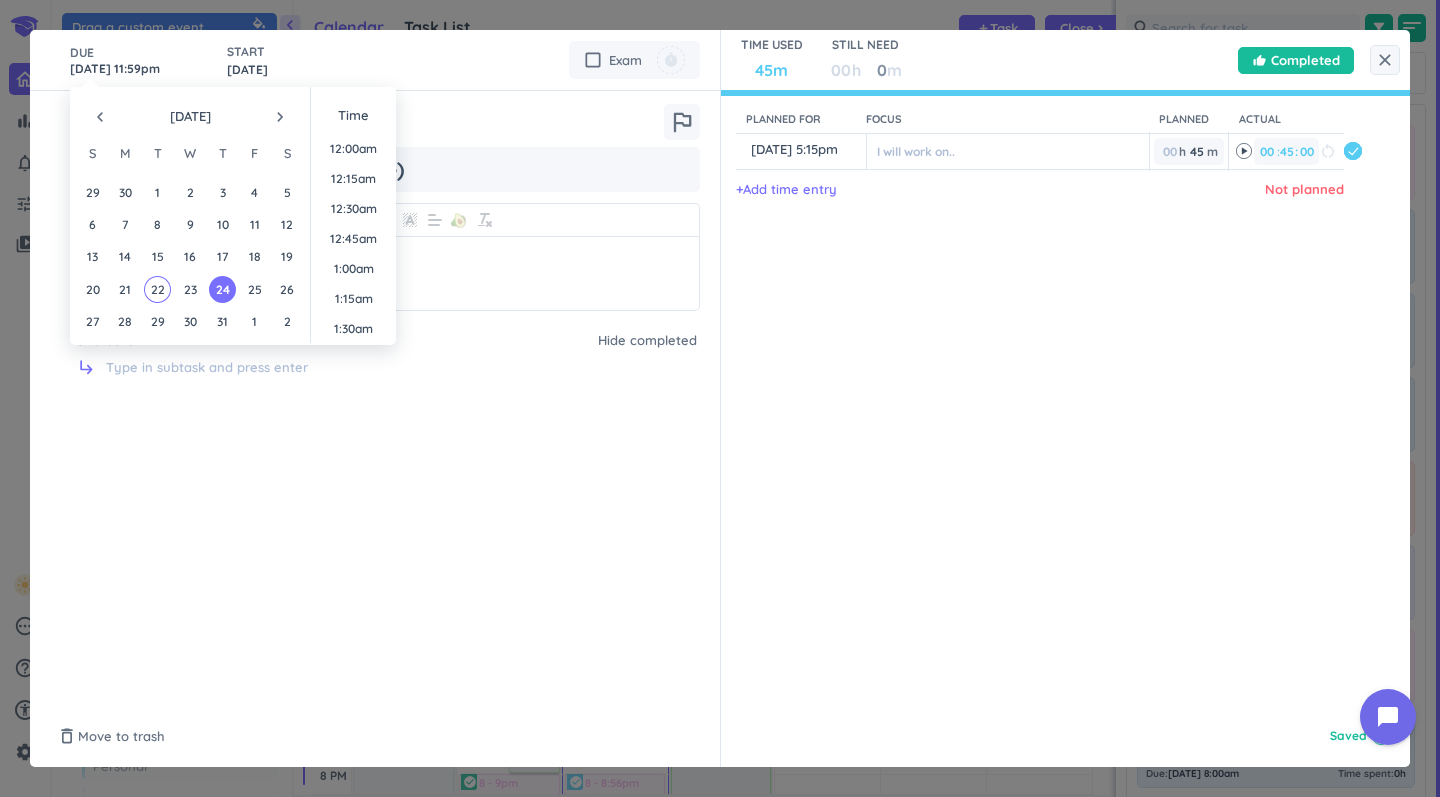 scroll, scrollTop: 2700, scrollLeft: 0, axis: vertical 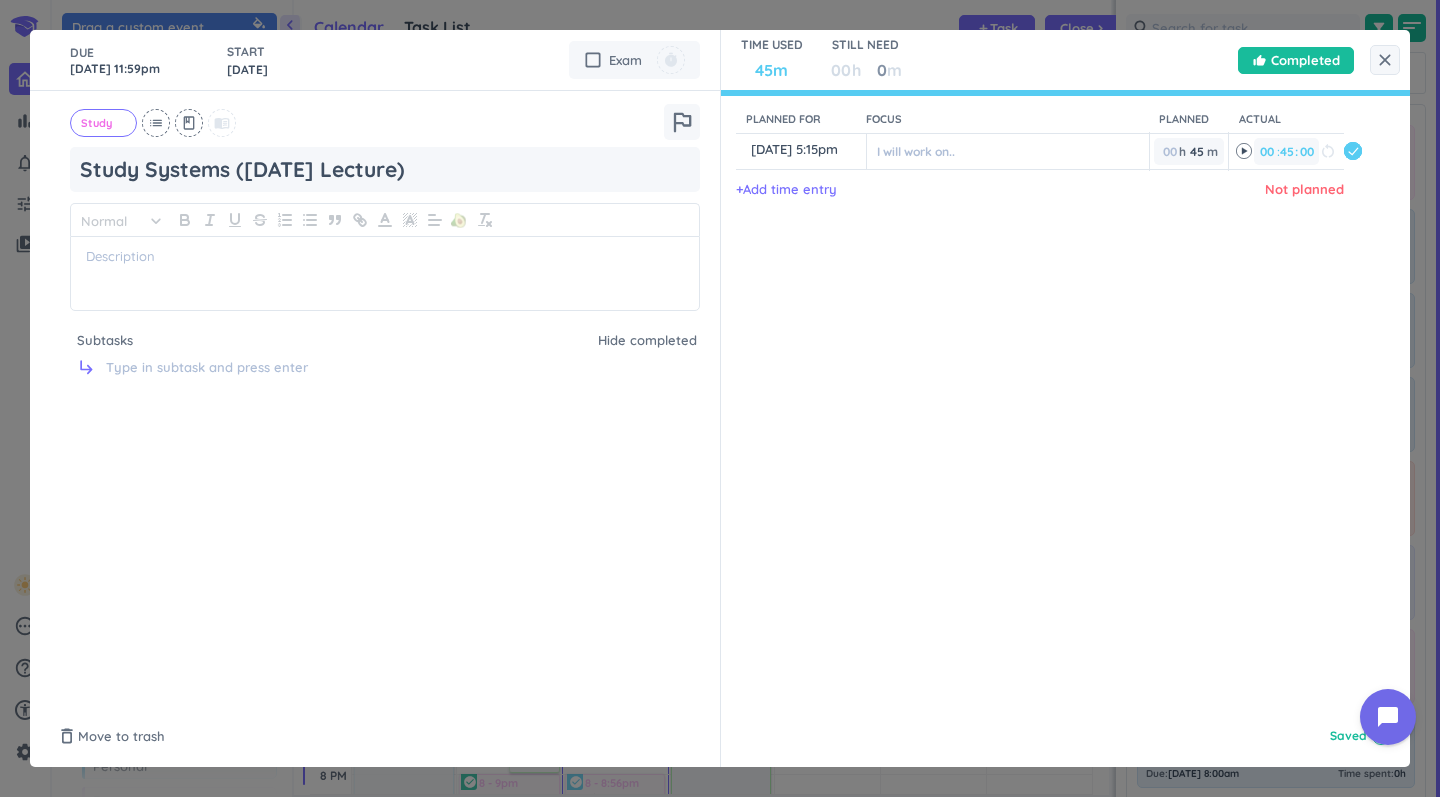 click on "Planned for Focus Planned Actual content_copy [DATE] 5:15pm ️ I will work on.. 00 h 45 45 00 m 00 00 00 45 45 00 : 00 restart_alt delete_outline +  Add time entry Not planned" at bounding box center [1056, 399] 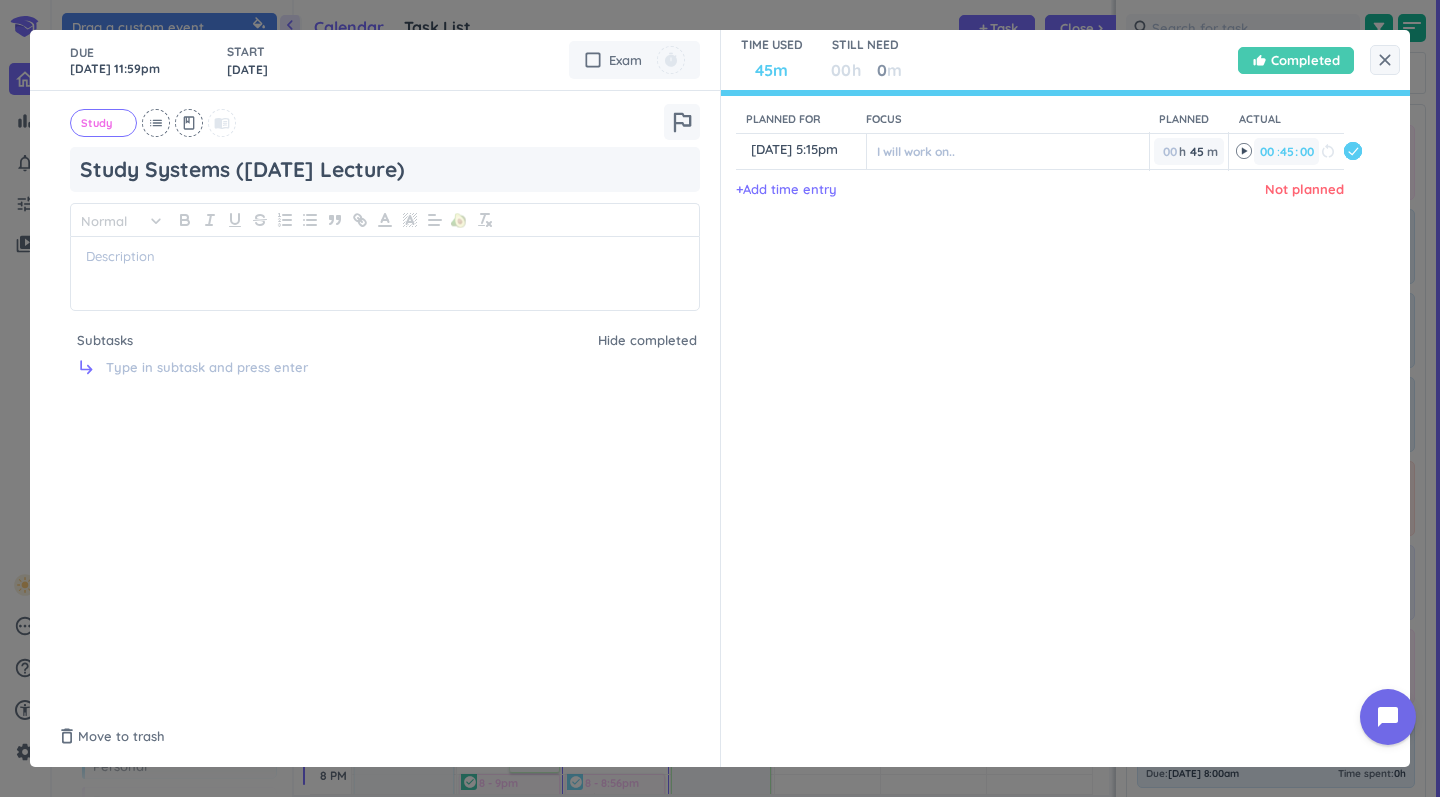 click on "Completed" at bounding box center [1305, 60] 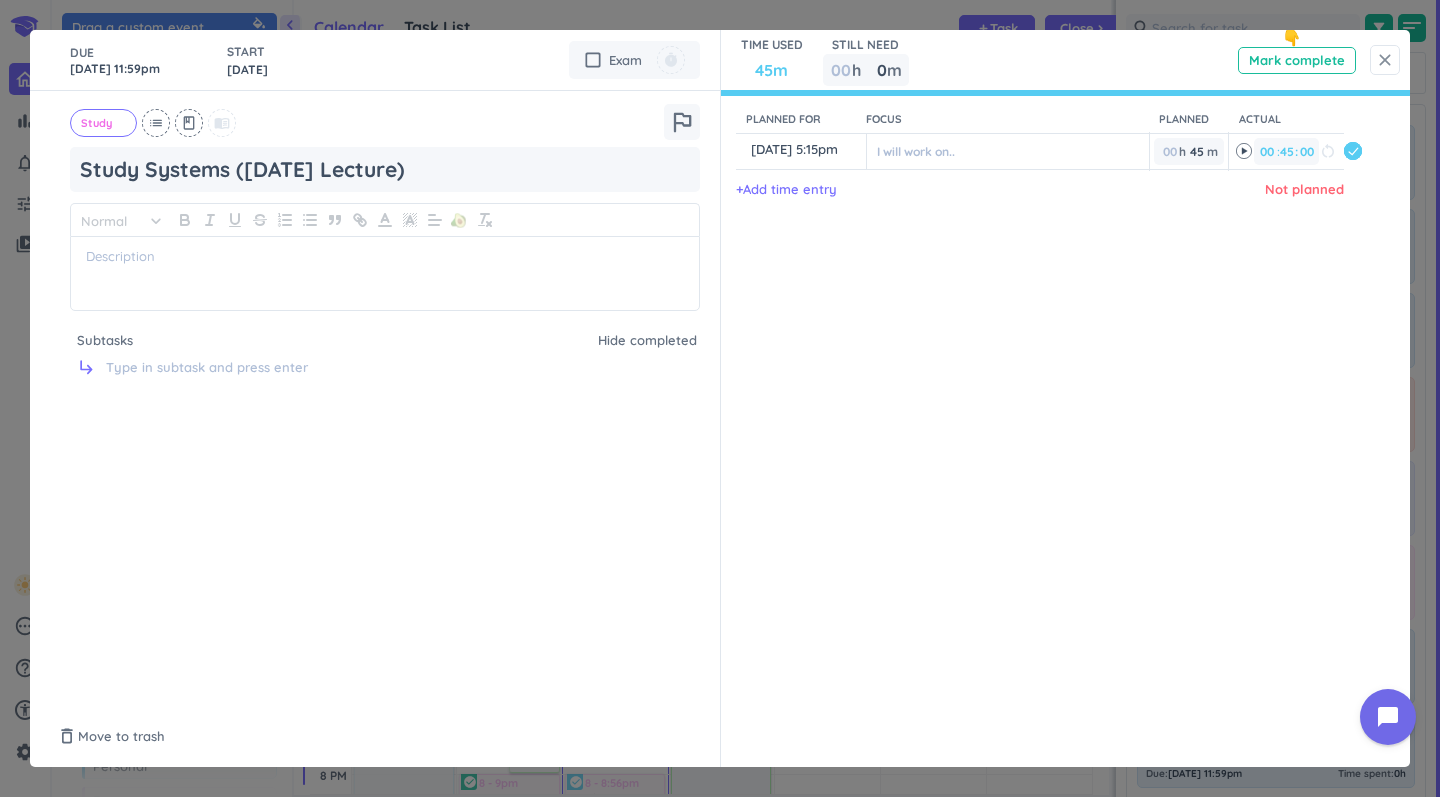 click on "close" at bounding box center (1385, 60) 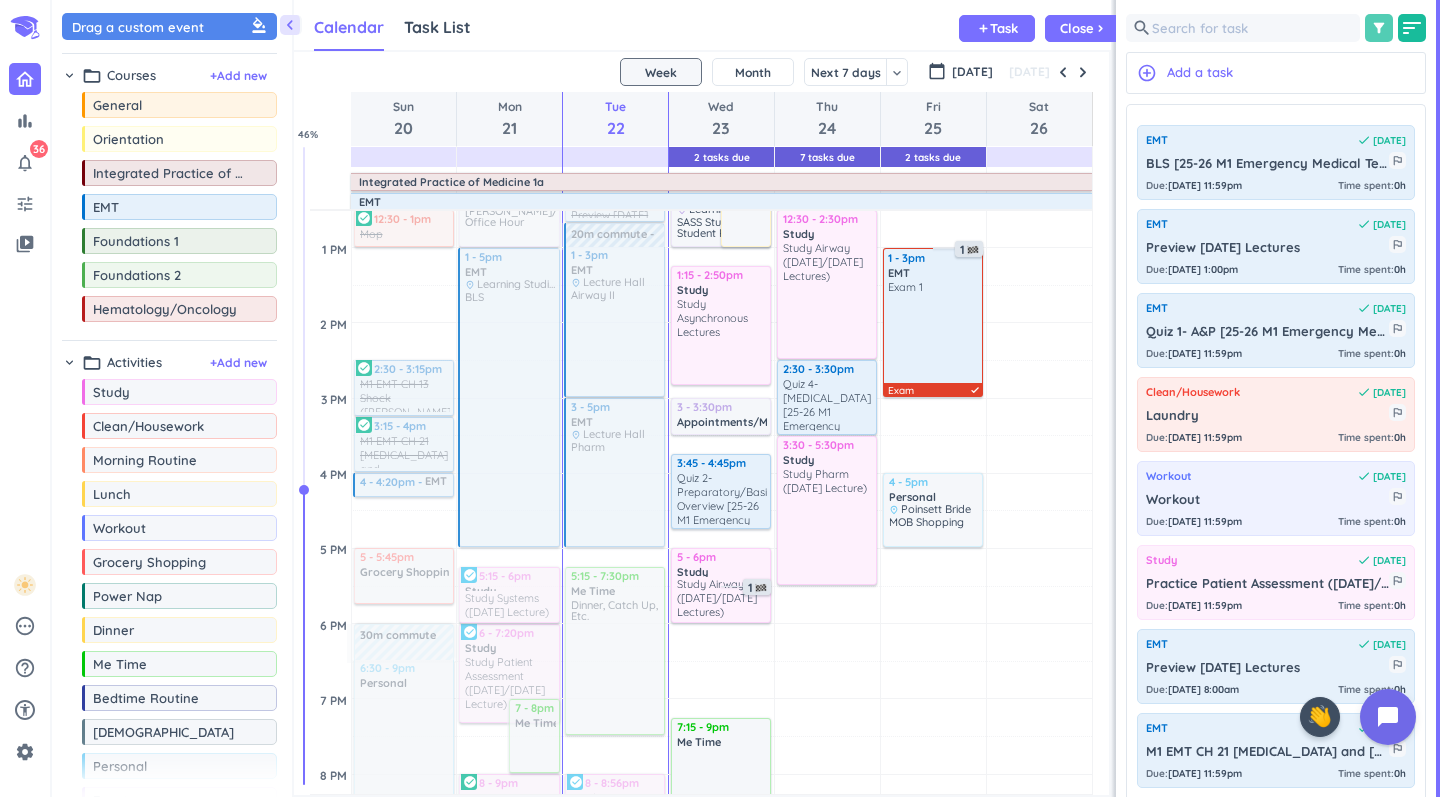 click on "filter_alt" at bounding box center (1379, 28) 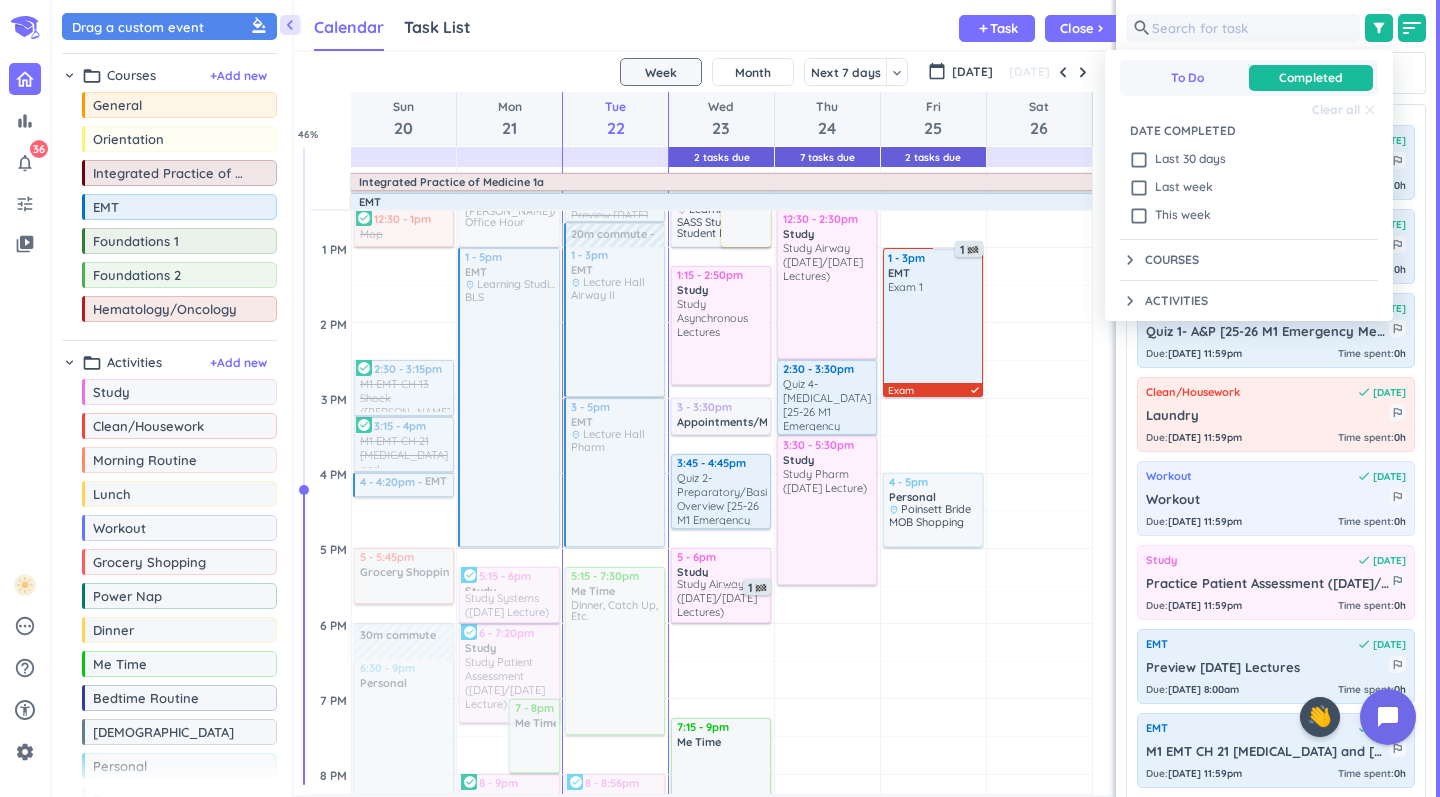 click on "To Do" at bounding box center (1187, 78) 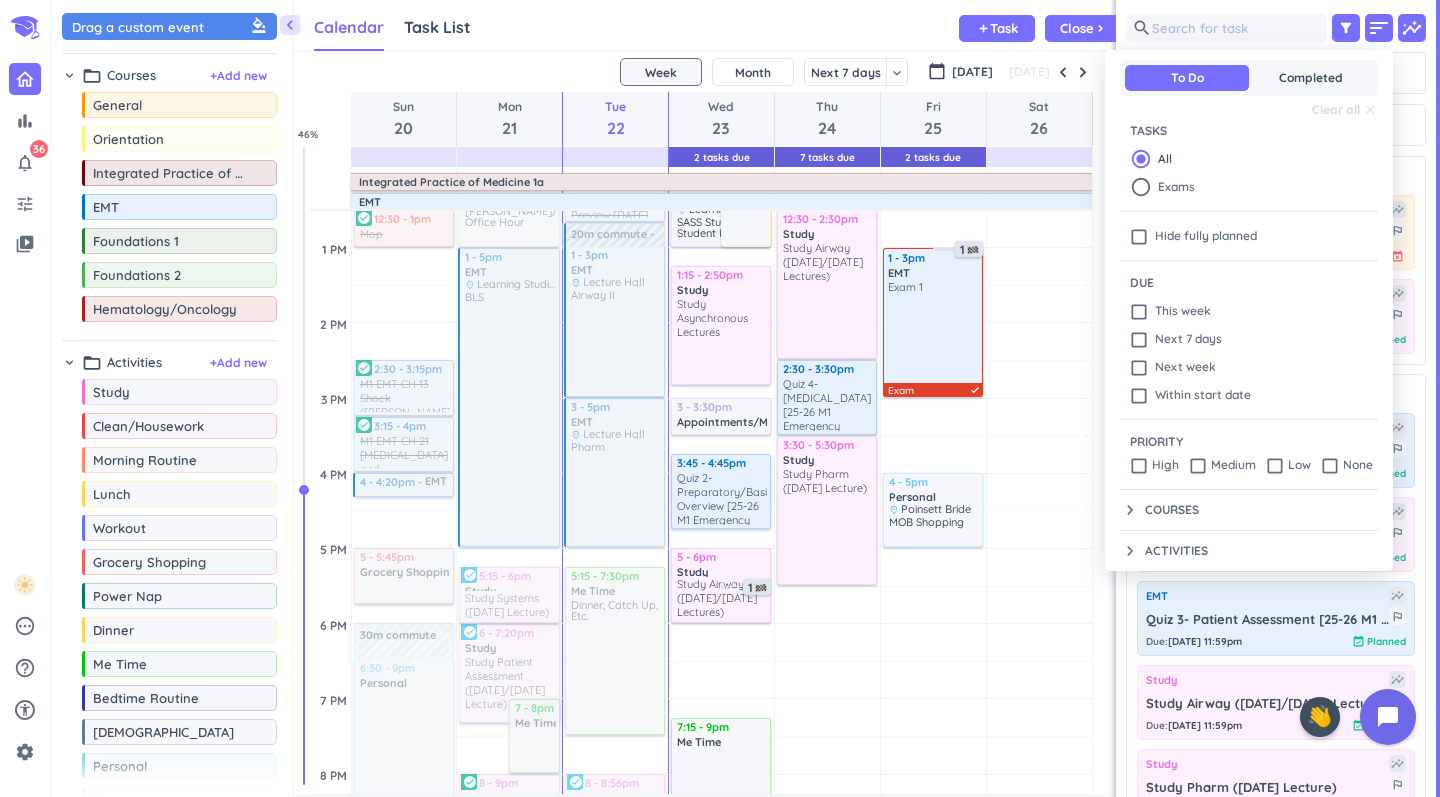 click at bounding box center [720, 398] 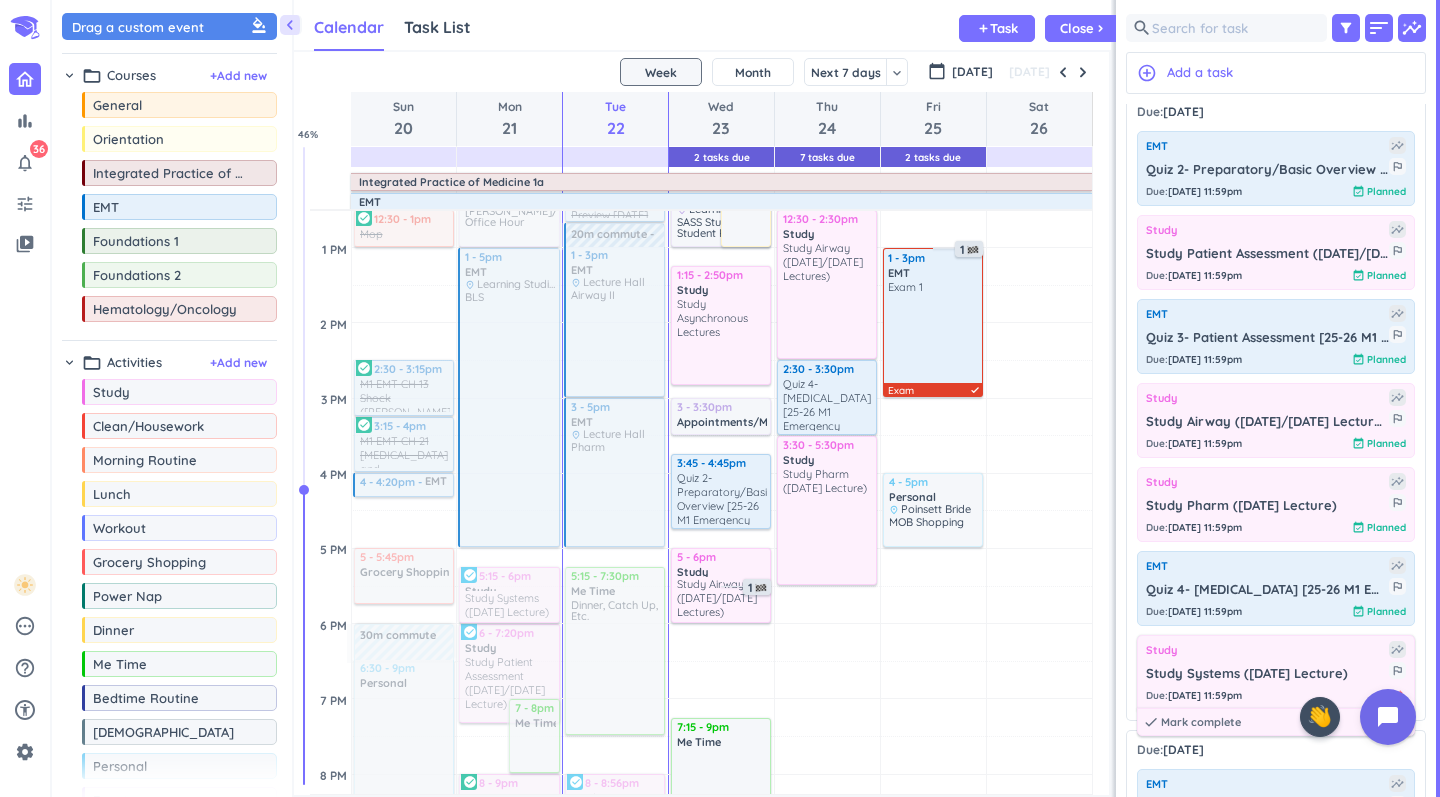 scroll, scrollTop: 360, scrollLeft: 0, axis: vertical 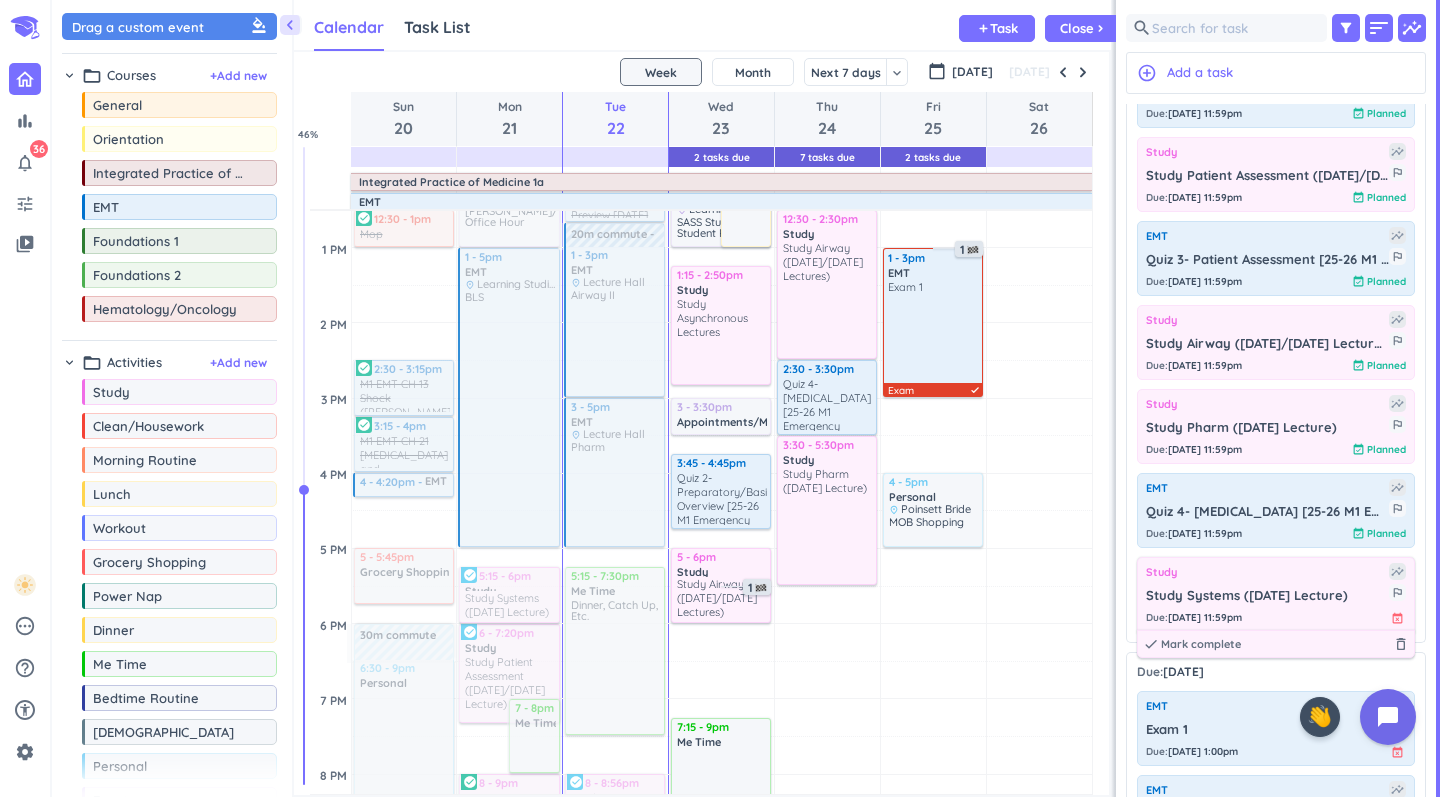 click on "Study insights Study Systems ([DATE] Lecture) outlined_flag Due :  [DATE] 11:59pm event_busy done [PERSON_NAME] complete delete_outline" at bounding box center [1276, 594] 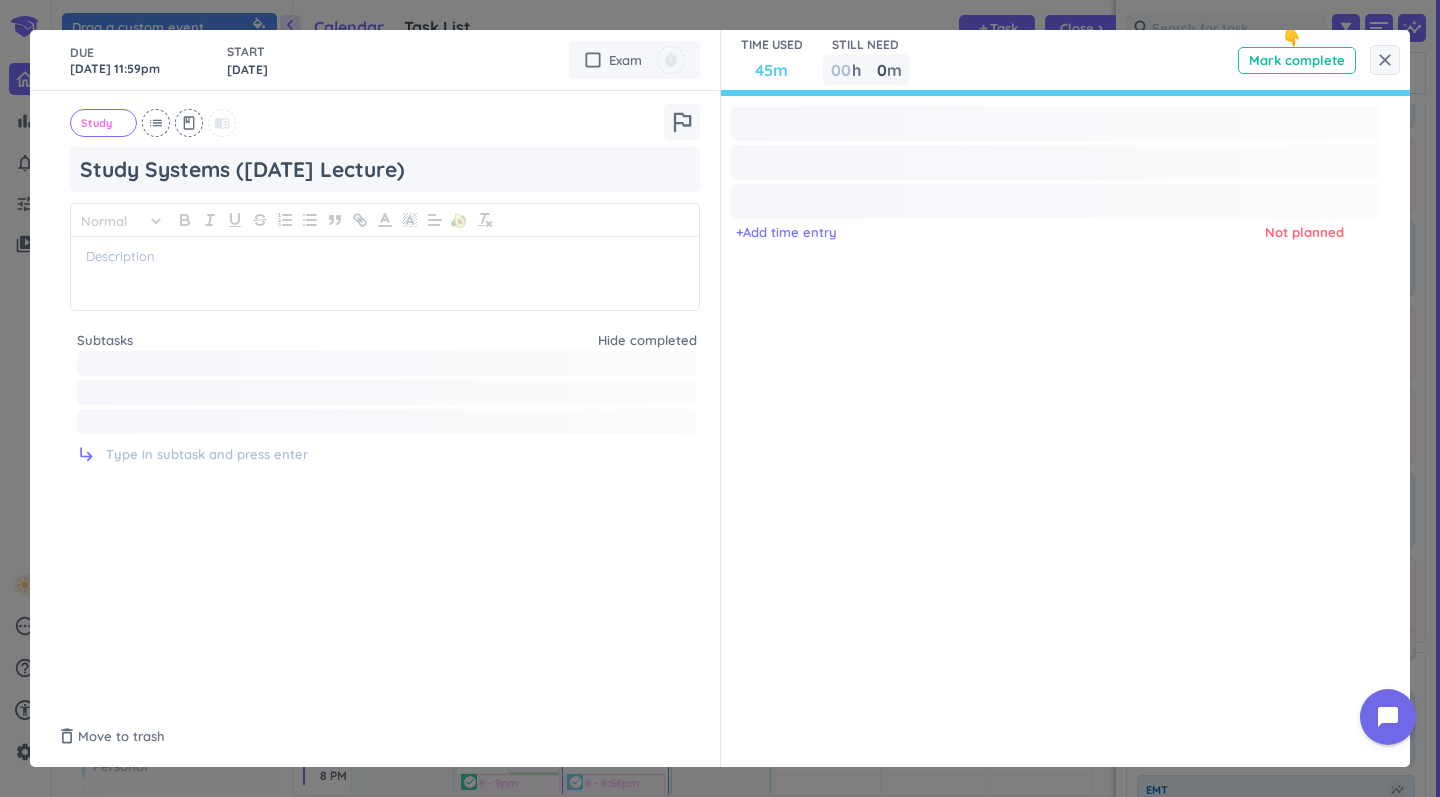 type on "x" 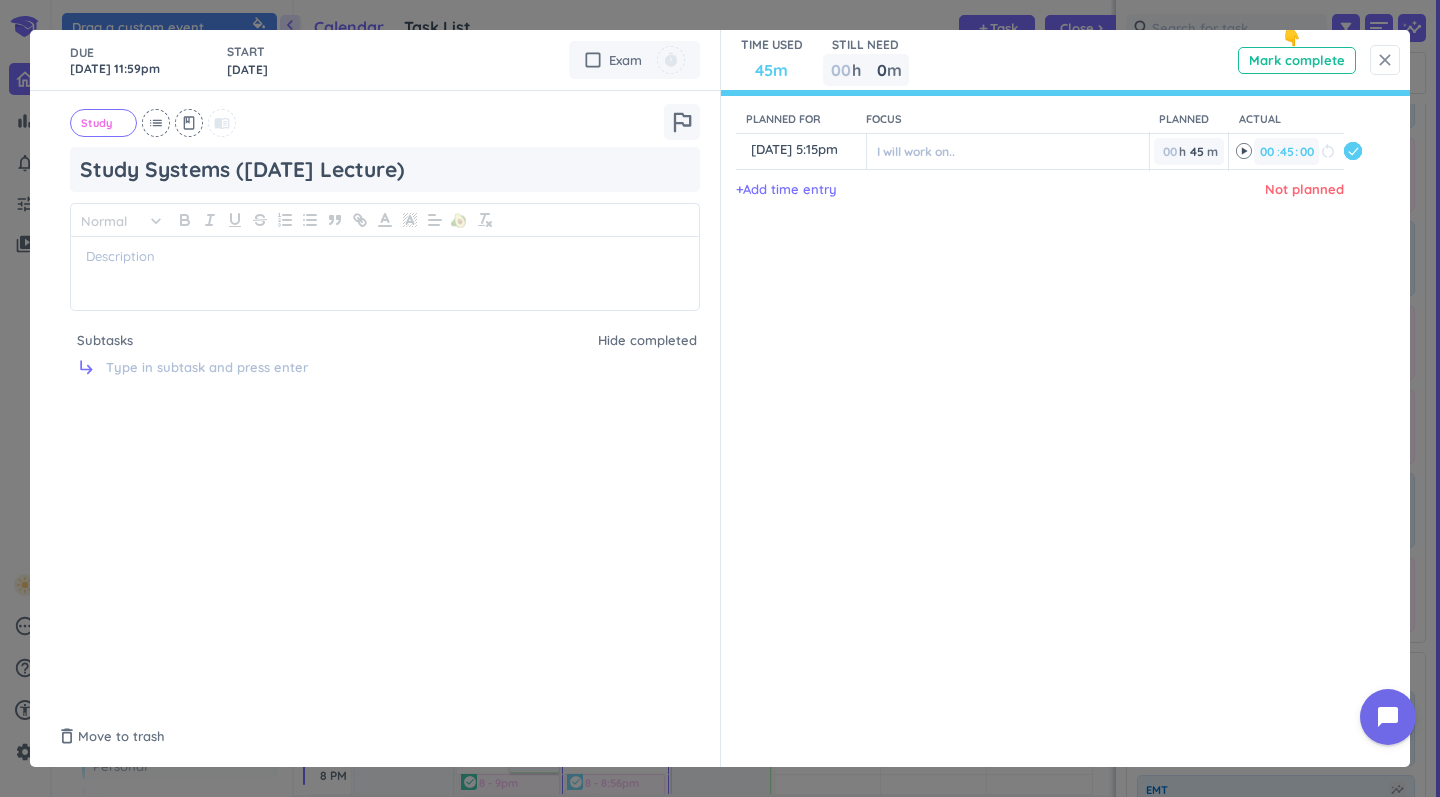 click on "close" at bounding box center (1385, 60) 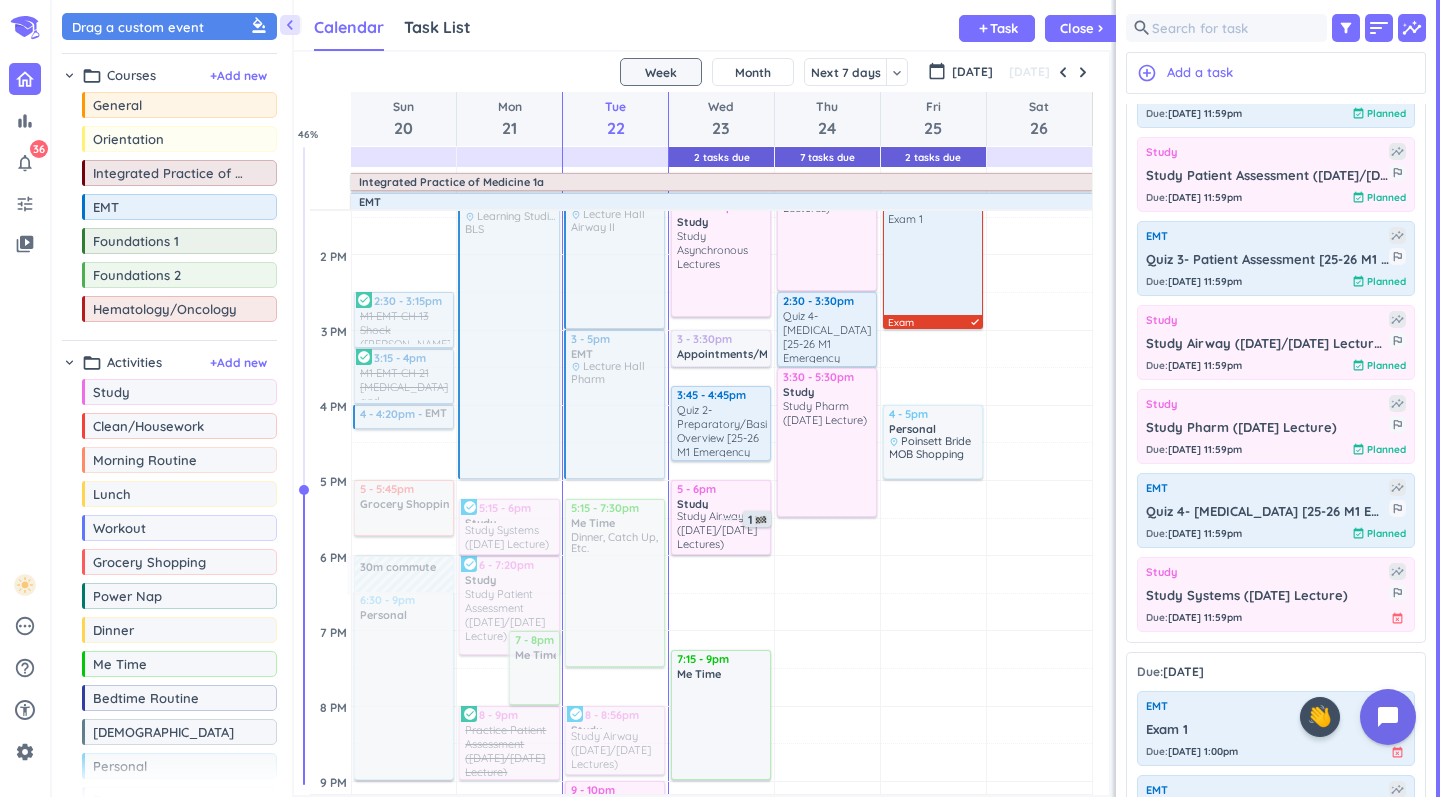 scroll, scrollTop: 785, scrollLeft: 0, axis: vertical 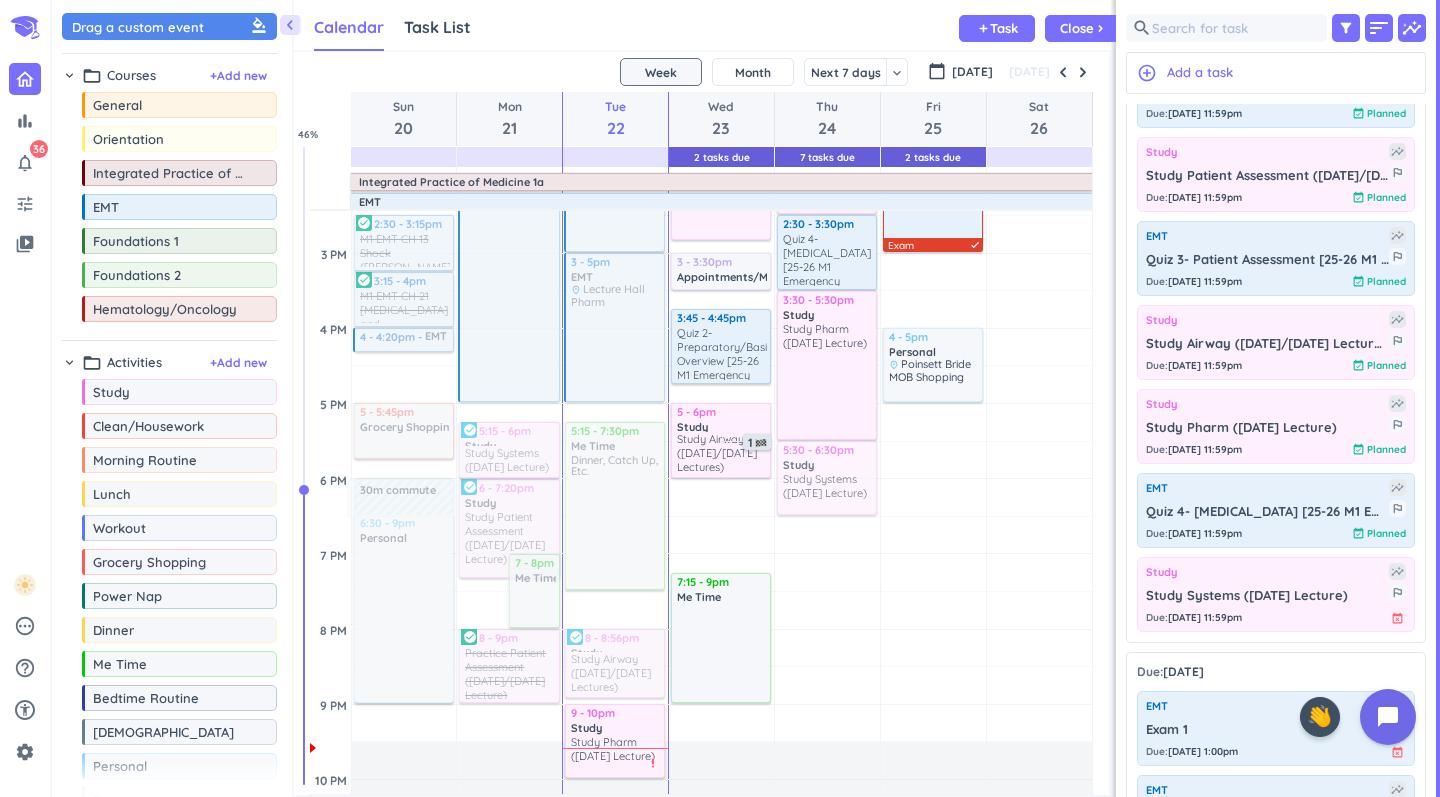 drag, startPoint x: 1264, startPoint y: 602, endPoint x: 873, endPoint y: 447, distance: 420.60196 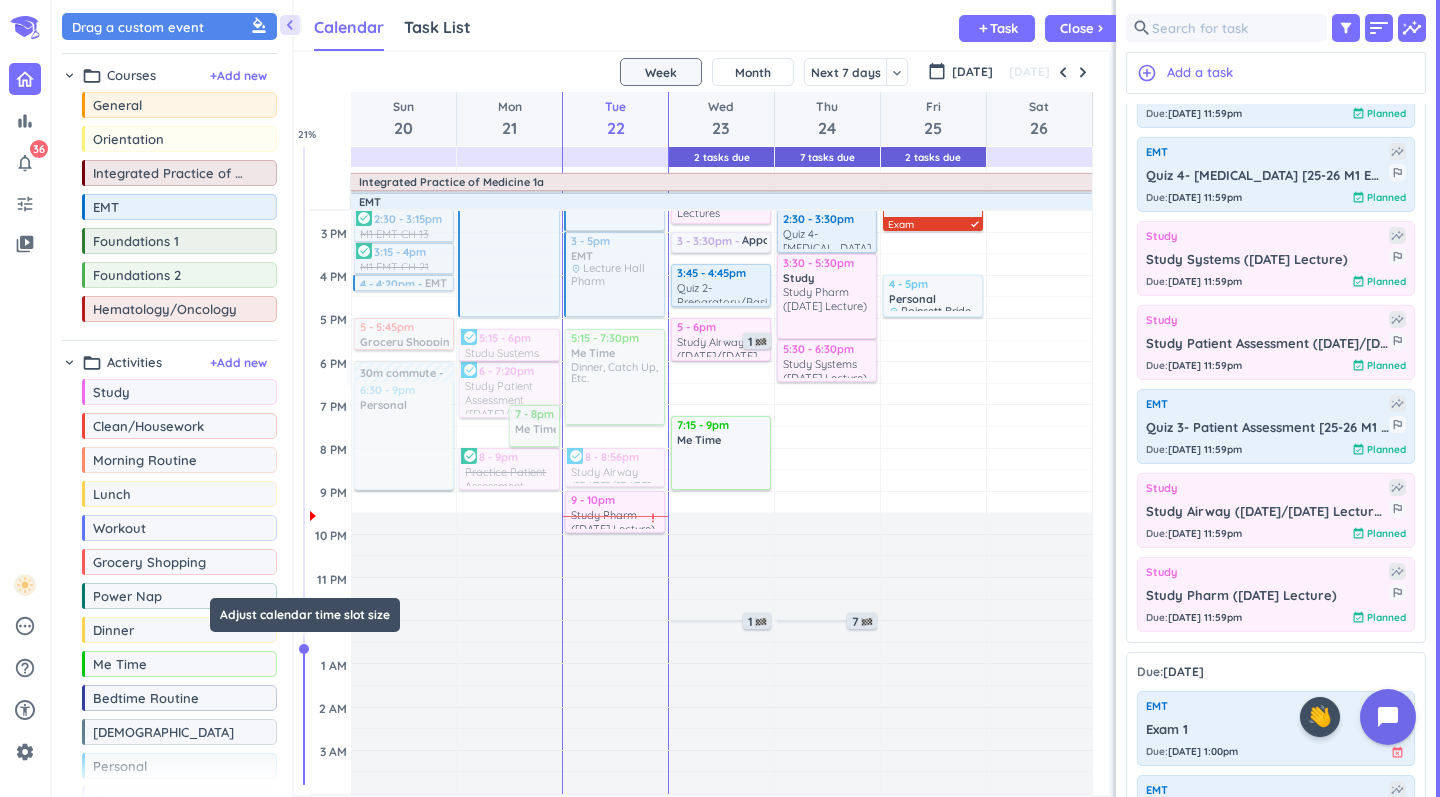 drag, startPoint x: 305, startPoint y: 495, endPoint x: 296, endPoint y: 647, distance: 152.26622 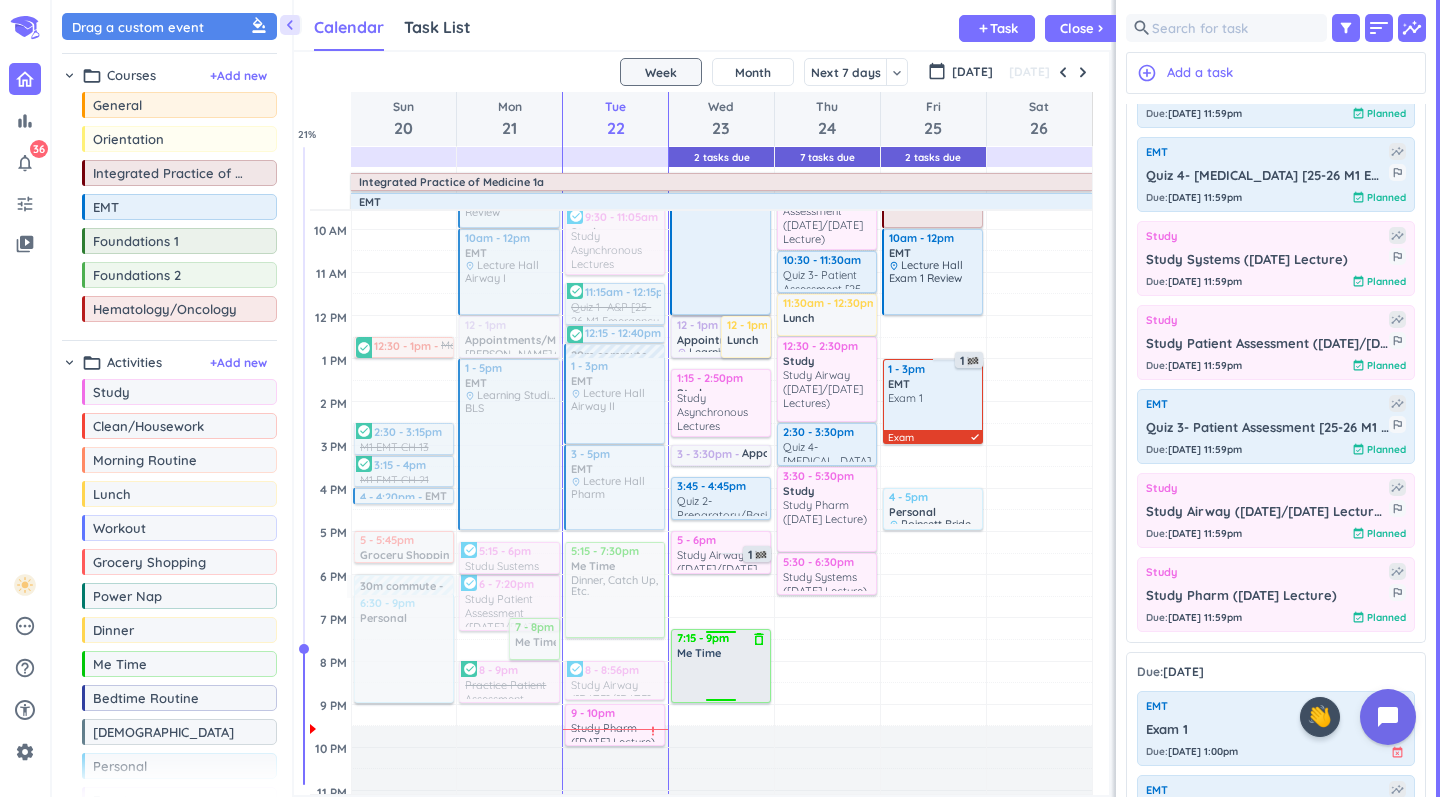 scroll, scrollTop: 242, scrollLeft: 0, axis: vertical 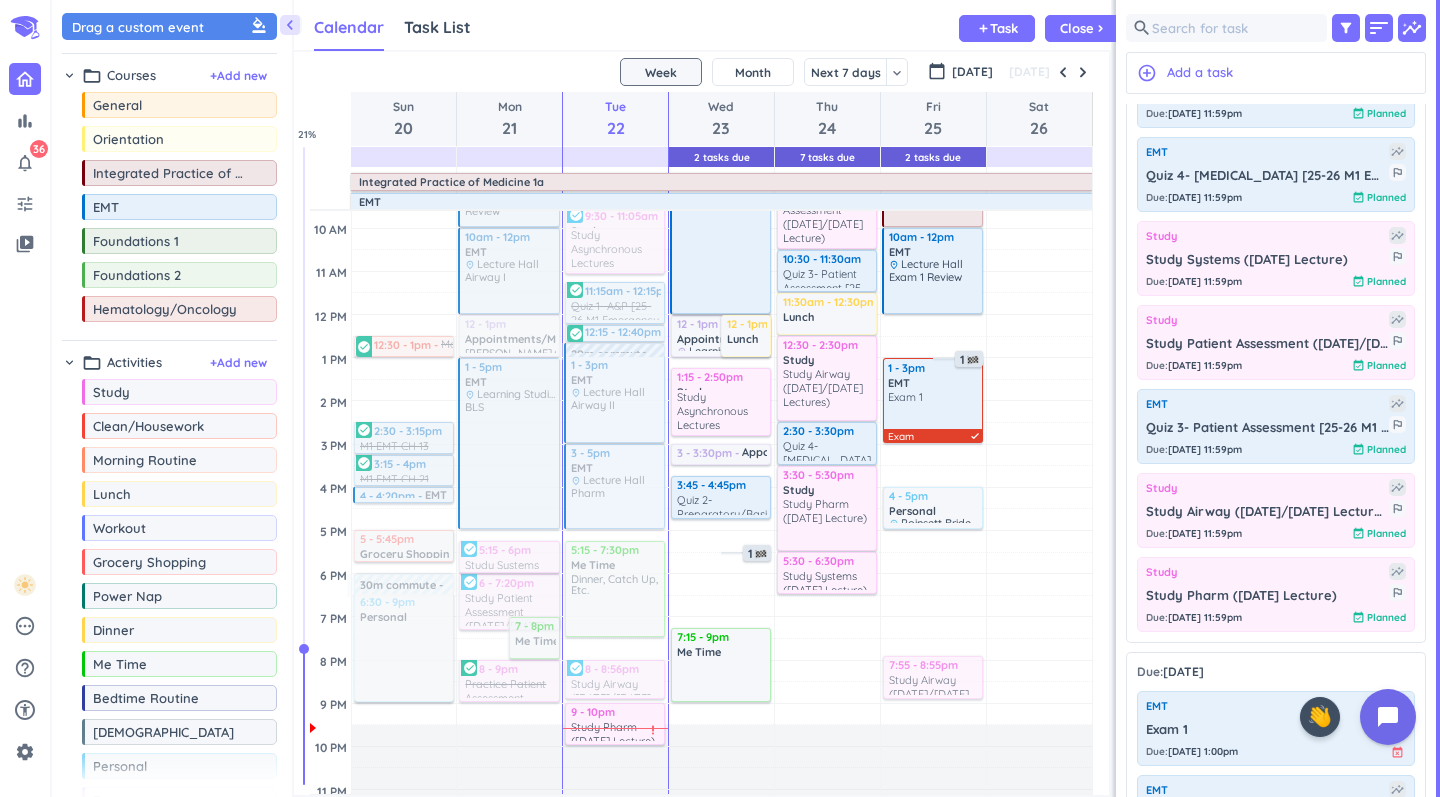 drag, startPoint x: 708, startPoint y: 547, endPoint x: 878, endPoint y: 670, distance: 209.83089 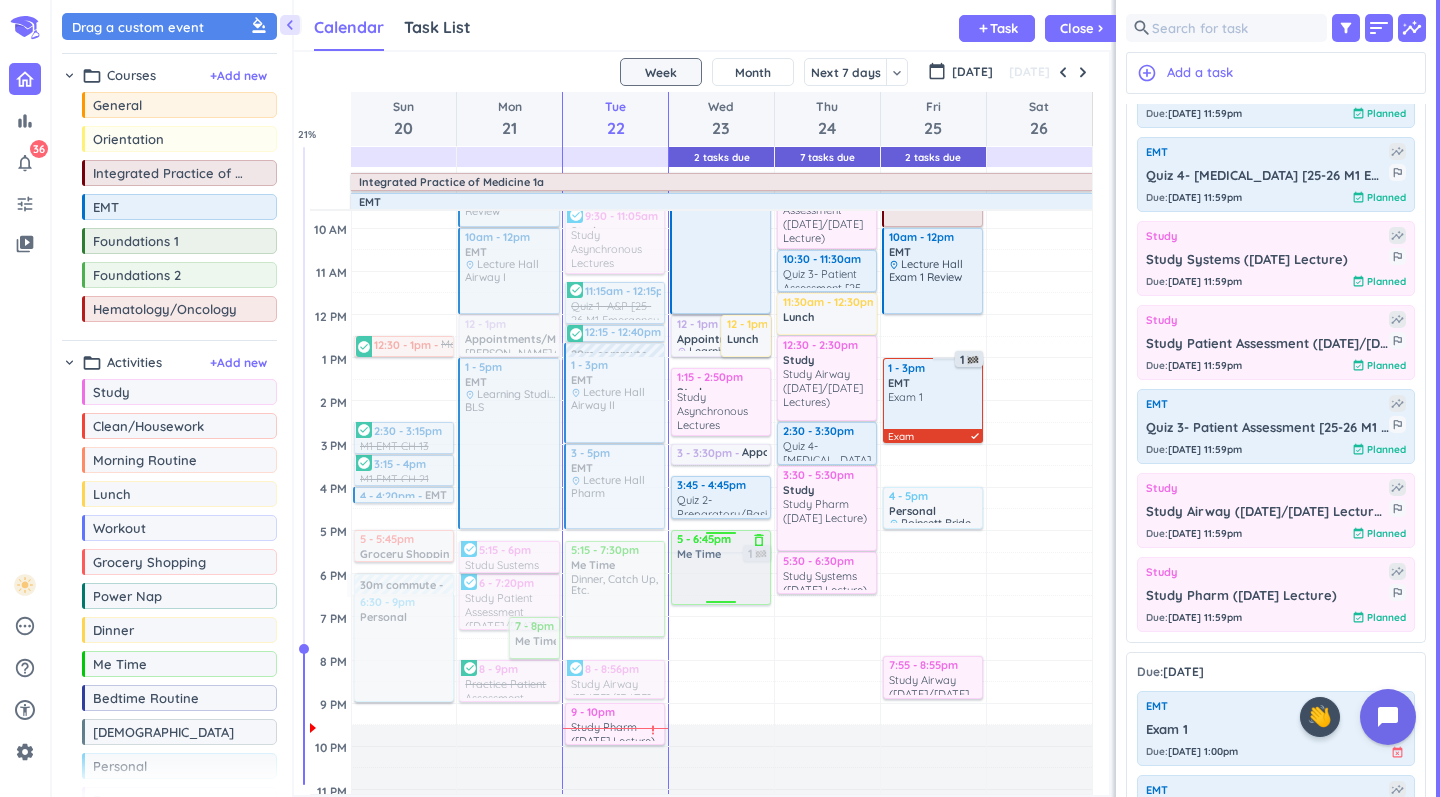 drag, startPoint x: 711, startPoint y: 659, endPoint x: 720, endPoint y: 571, distance: 88.45903 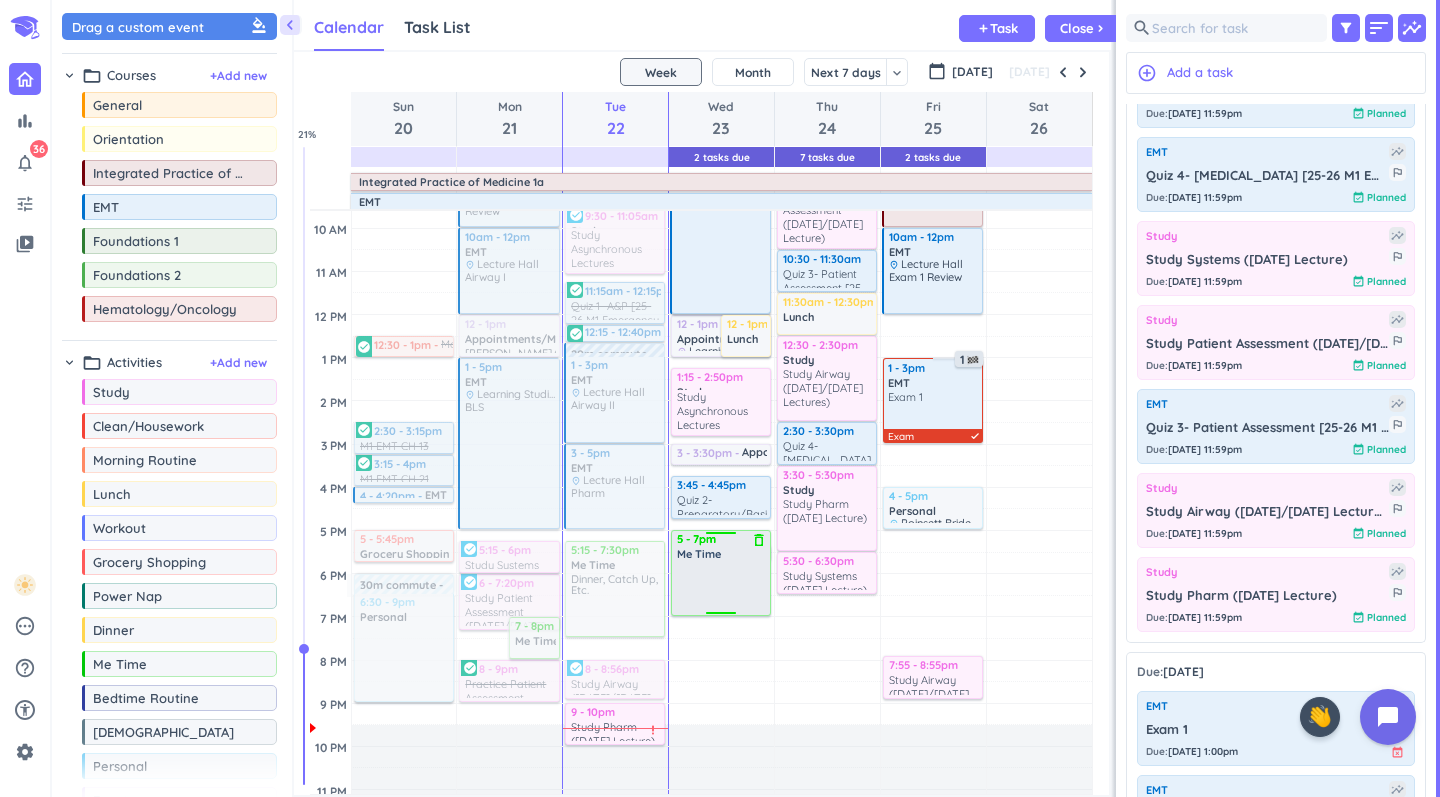 click on "Adjust Awake Time Adjust Awake Time 12 - 1pm Appointments/Meetings/Lunch & Learns delete_outline place Learning Studio SASS Study Styles Student Panel 12 - 1pm Lunch delete_outline 5 - 6:45pm Me Time delete_outline 1  5:30 - 6:30am Workout delete_outline 6:40 - 7:40am Morning Routine delete_outline 20m commute 8am - 12pm EMT delete_outline place Meet 2nd floor Rotunda, move to [GEOGRAPHIC_DATA] 1:15 - 2:50pm Study Study Asynchronous Lectures more_vert 3 - 3:30pm Appointments/Meetings/Lunch & Learns delete_outline Loan Counseling Session w [PERSON_NAME] 3:45 - 4:45pm Quiz 2- Preparatory/Basic Overview [25-26 M1 Emergency Medical Technician (EMT)] more_vert 1  5 - 7pm Me Time delete_outline" at bounding box center (721, 487) 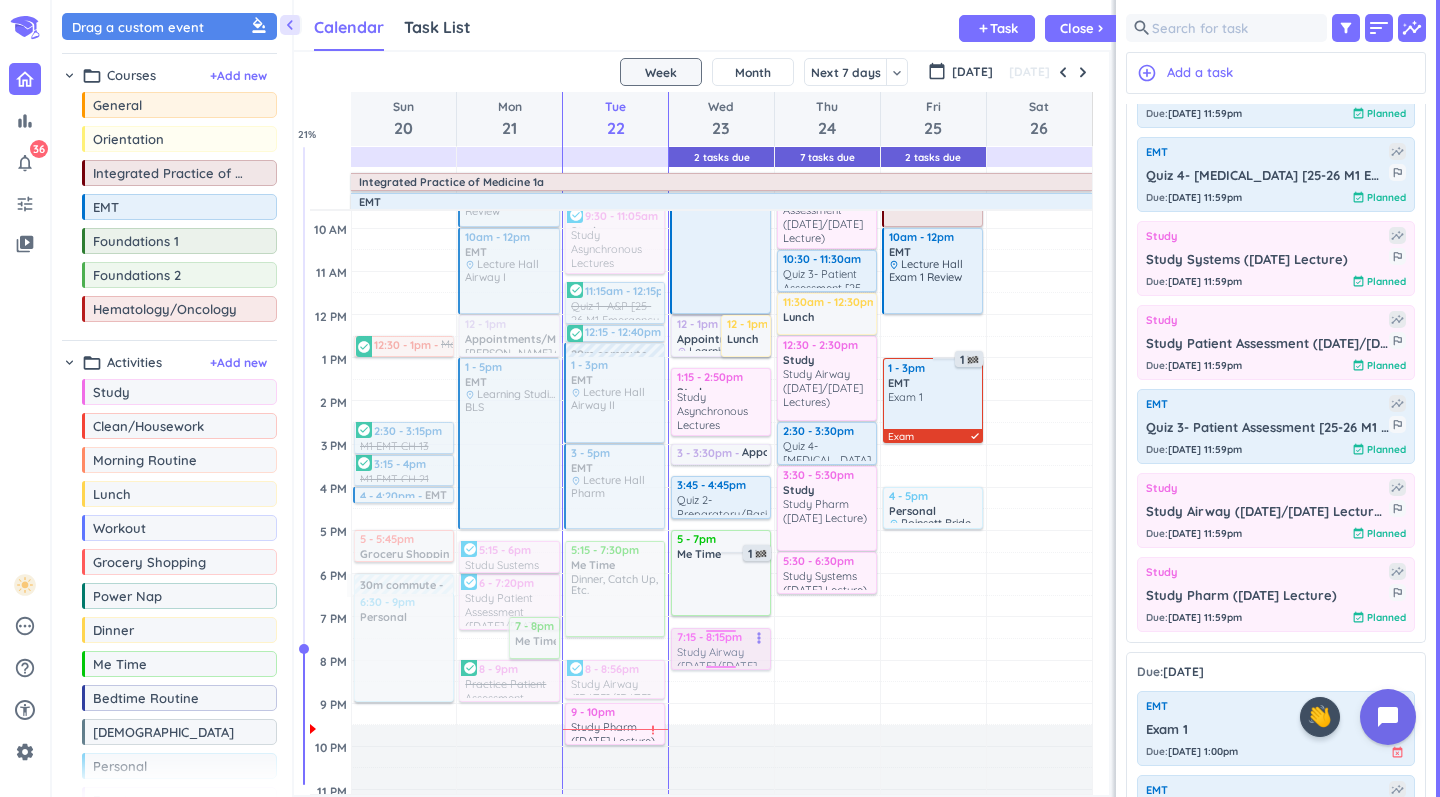 drag, startPoint x: 923, startPoint y: 679, endPoint x: 732, endPoint y: 660, distance: 191.9427 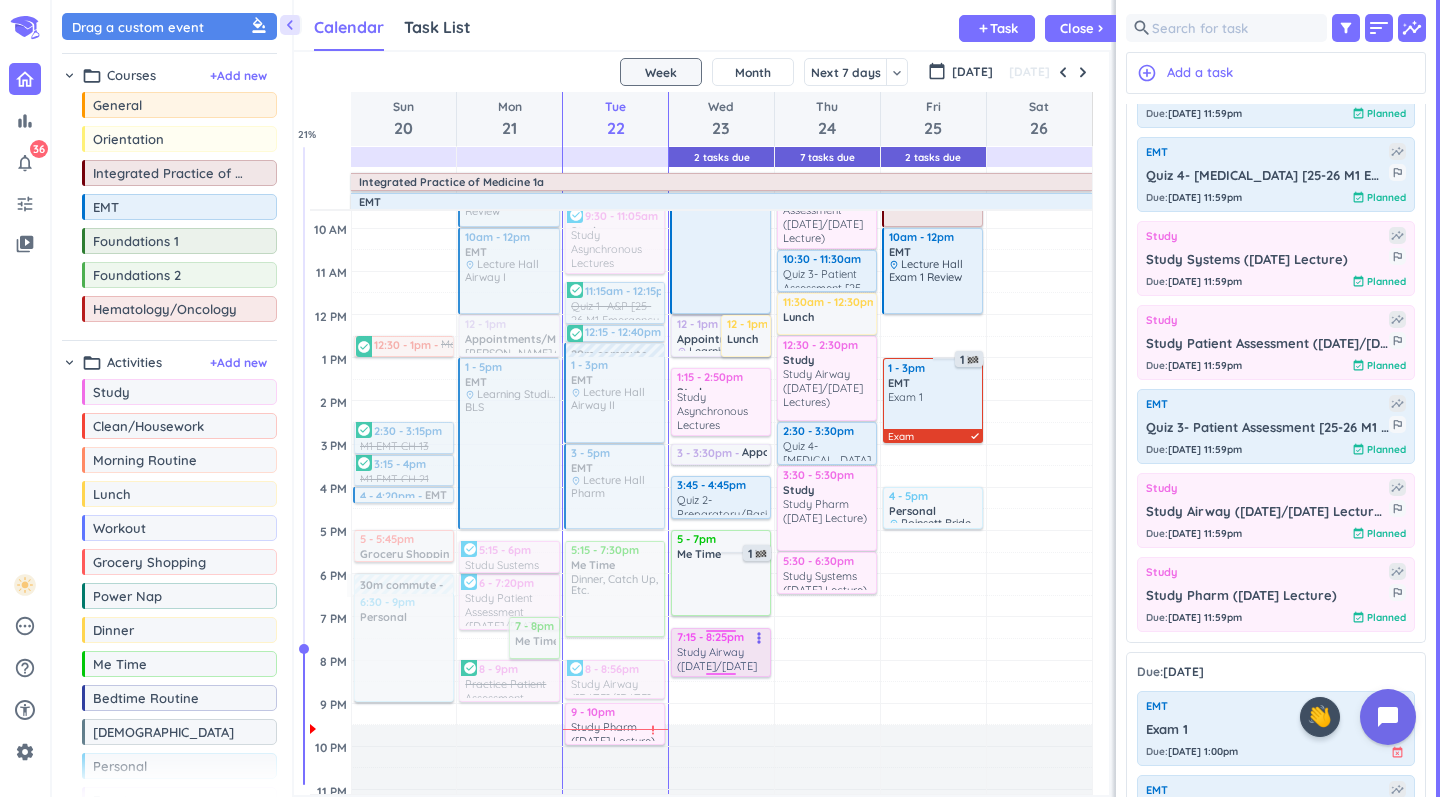 click on "Adjust Awake Time Adjust Awake Time 12 - 1pm Appointments/Meetings/Lunch & Learns delete_outline place Learning Studio SASS Study Styles Student Panel 12 - 1pm Lunch delete_outline 5 - 7pm Me Time delete_outline 1  5:30 - 6:30am Workout delete_outline 6:40 - 7:40am Morning Routine delete_outline 20m commute 8am - 12pm EMT delete_outline place Meet 2nd floor Rotunda, move to [GEOGRAPHIC_DATA] 1:15 - 2:50pm Study Study Asynchronous Lectures more_vert 3 - 3:30pm Appointments/Meetings/Lunch & Learns delete_outline Loan Counseling Session w [PERSON_NAME] 3:45 - 4:45pm Quiz 2- Preparatory/Basic Overview [25-26 M1 Emergency Medical Technician (EMT)] more_vert 7:15 - 8:15pm Study Airway ([DATE]/[DATE] Lectures) more_vert 1  7:15 - 8:25pm Study Study Airway ([DATE]/[DATE] Lectures) more_vert" at bounding box center (721, 487) 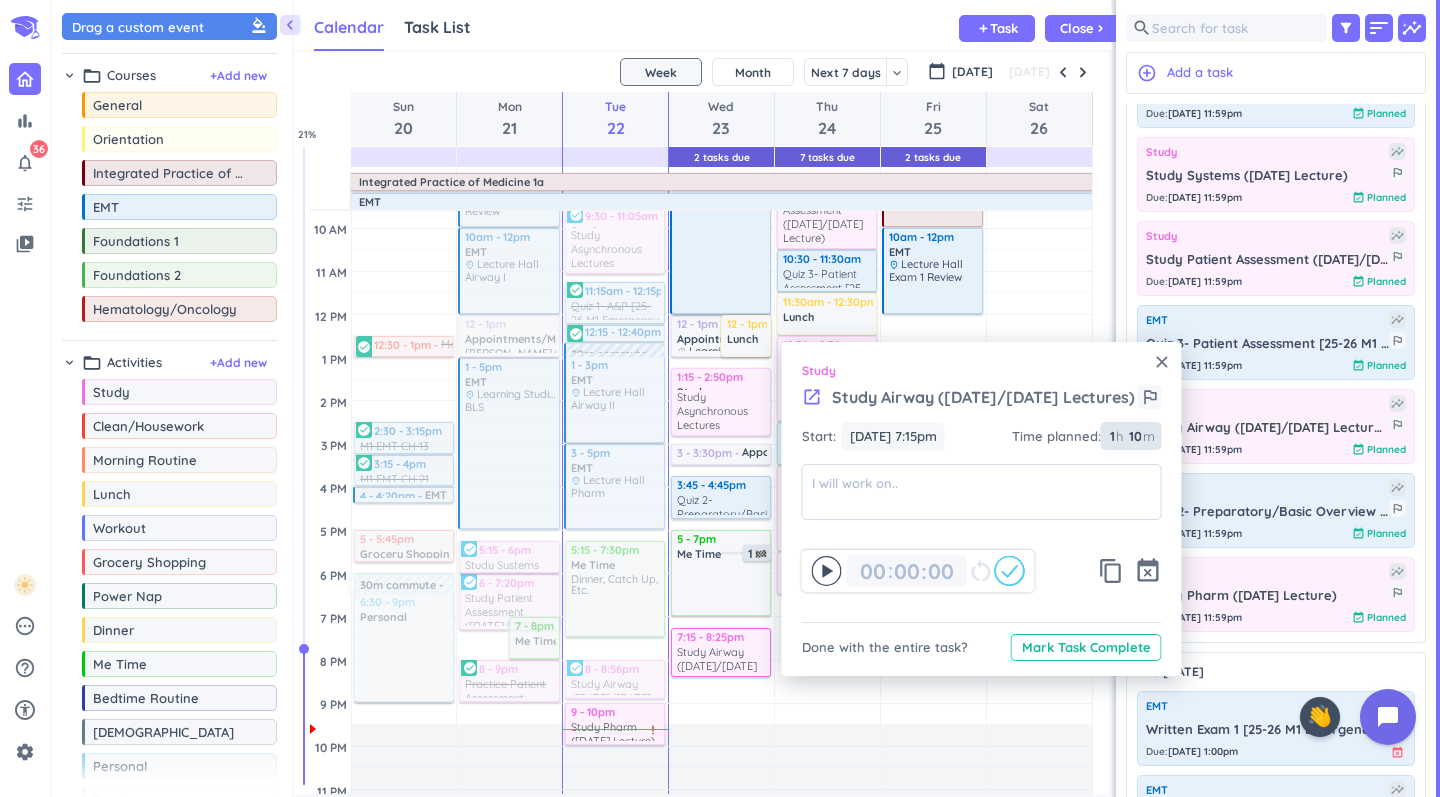 click on "10 10 00" at bounding box center (1141, 436) 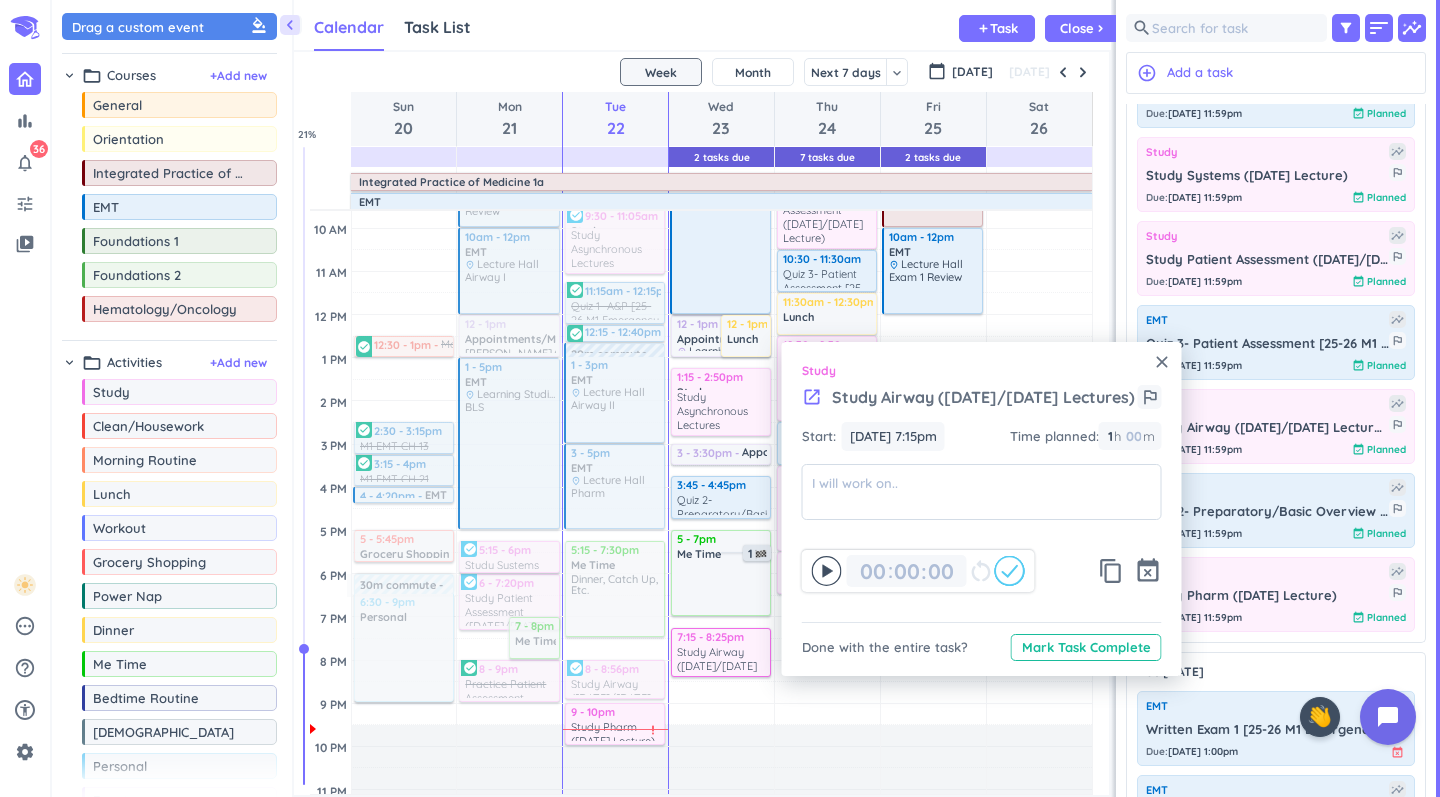 click at bounding box center (721, 326) 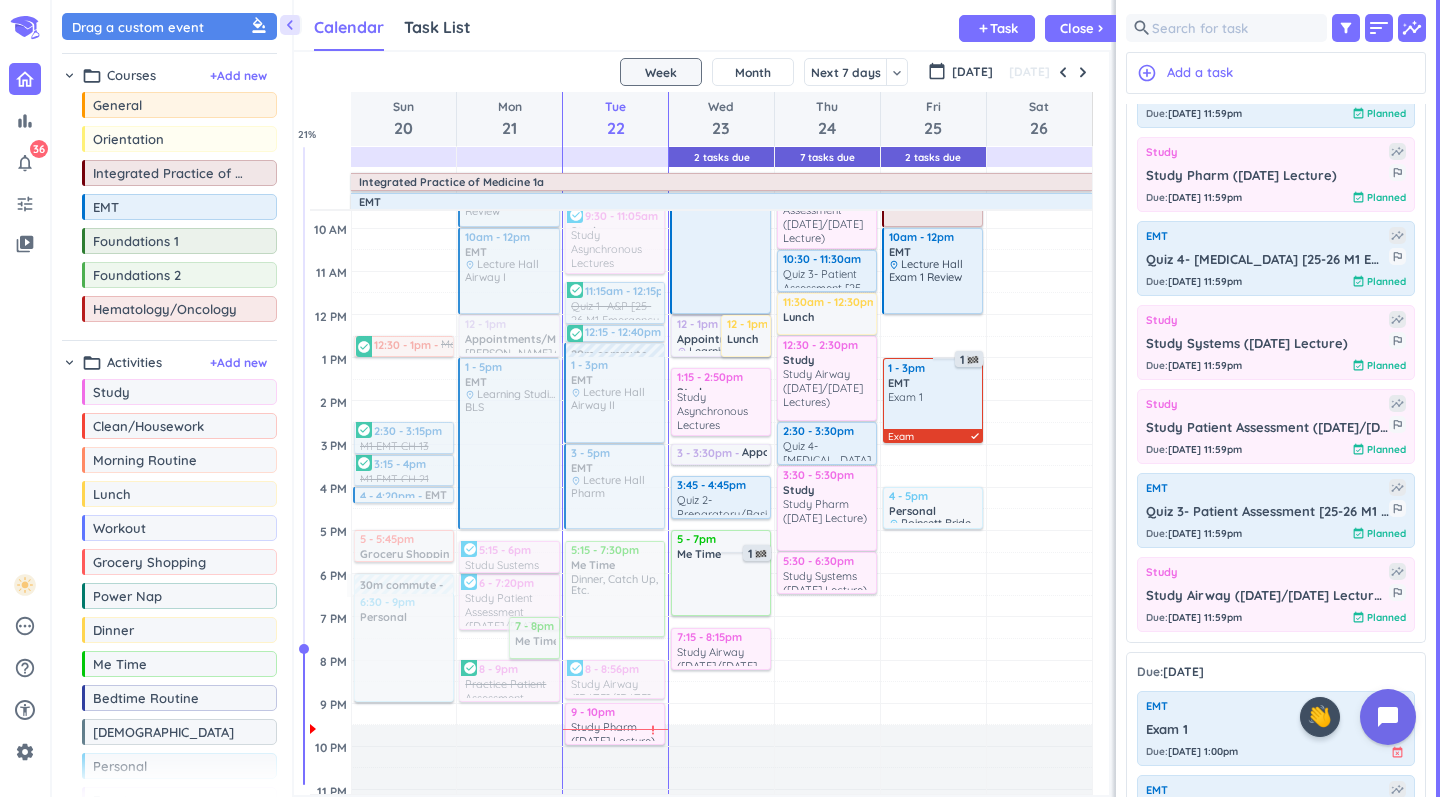 scroll, scrollTop: 248, scrollLeft: 0, axis: vertical 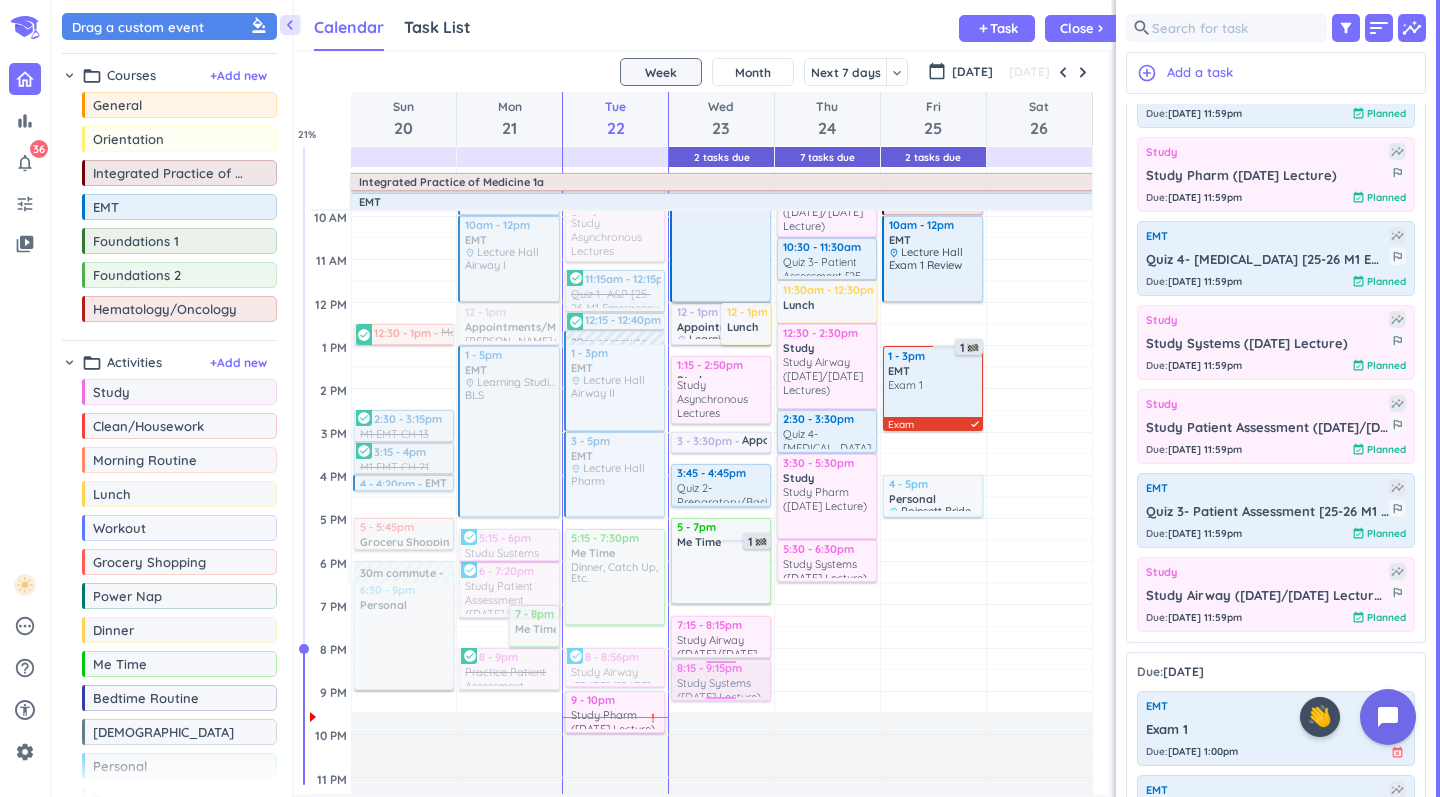 drag, startPoint x: 1300, startPoint y: 342, endPoint x: 754, endPoint y: 660, distance: 631.85443 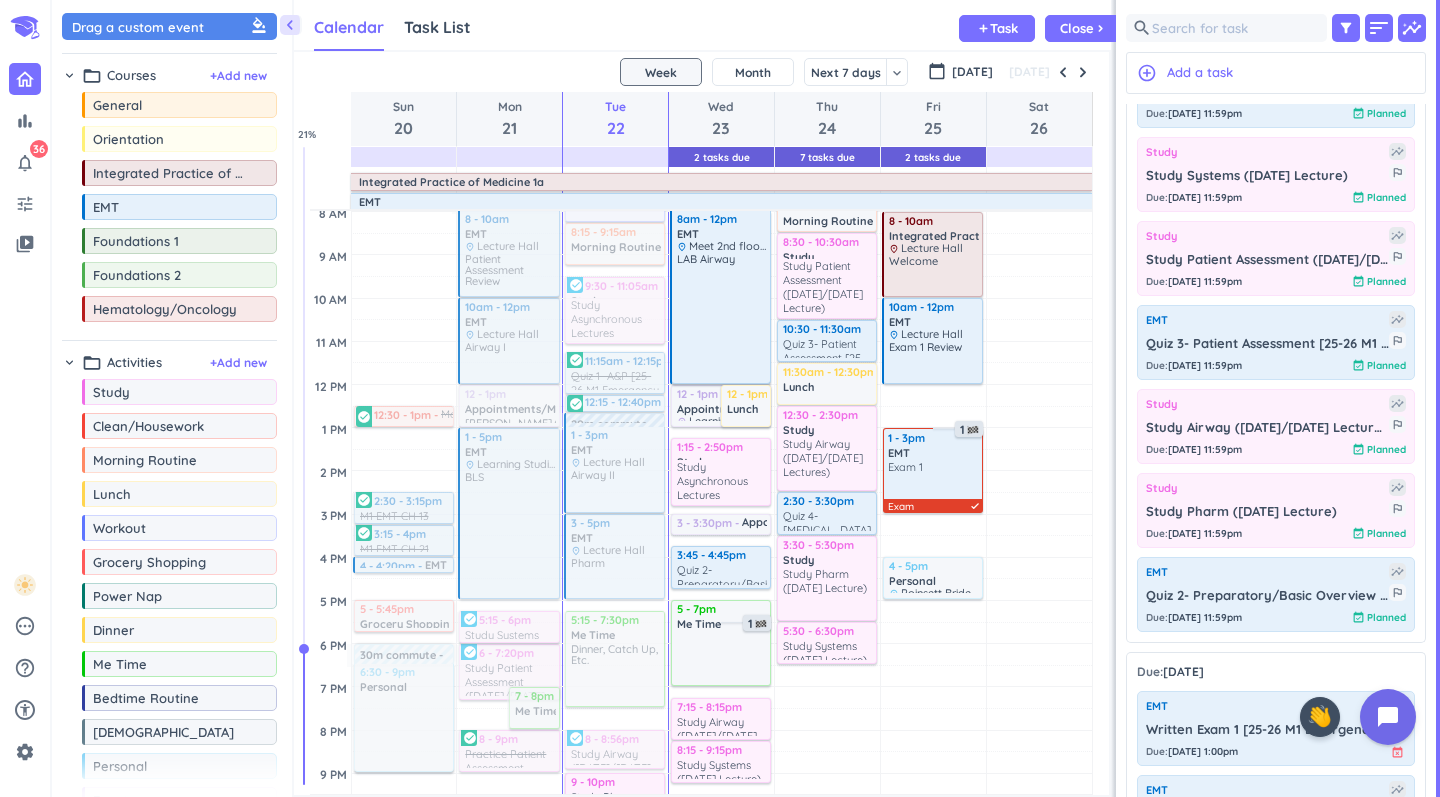 scroll, scrollTop: 166, scrollLeft: 0, axis: vertical 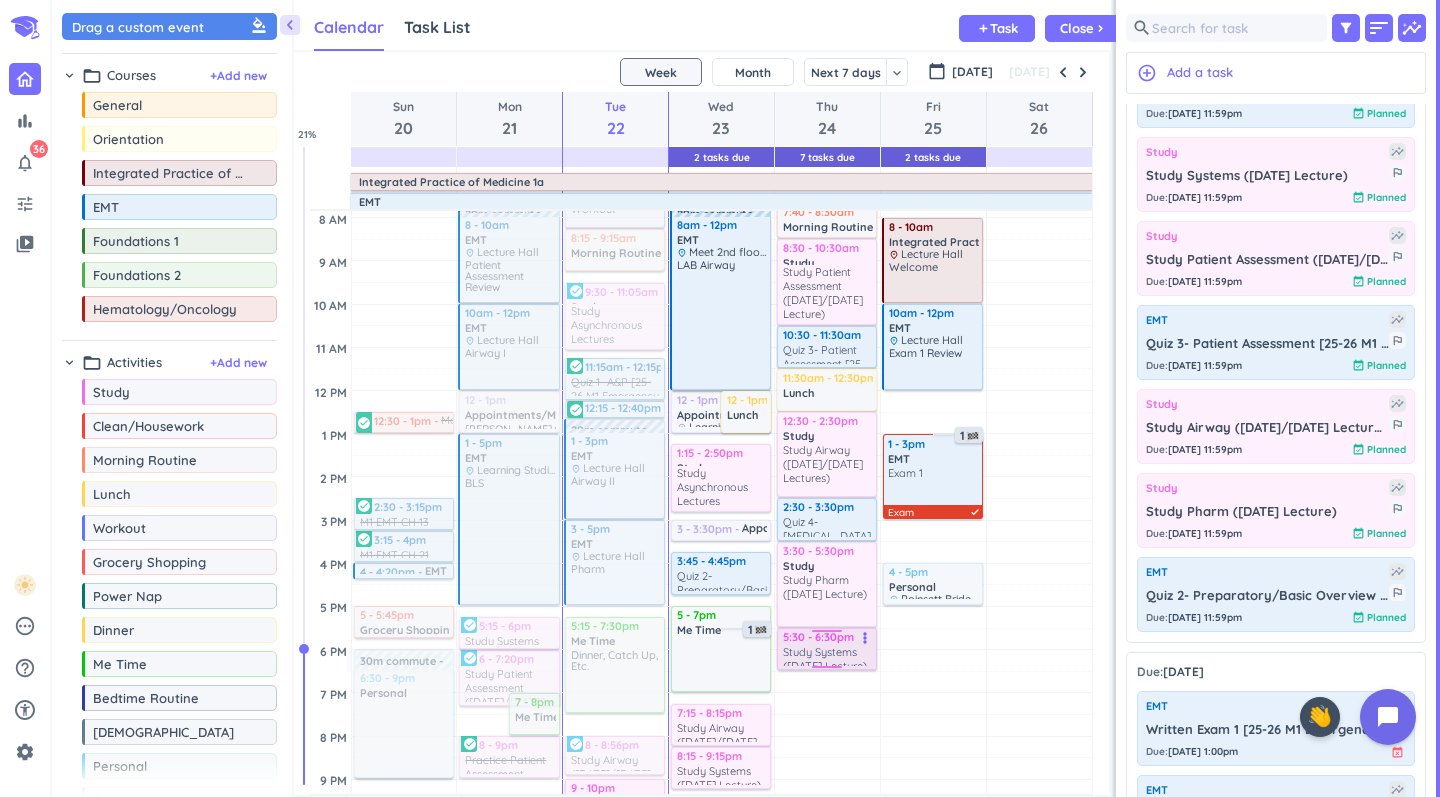 click on "Study Systems ([DATE] Lecture)" at bounding box center (828, 655) 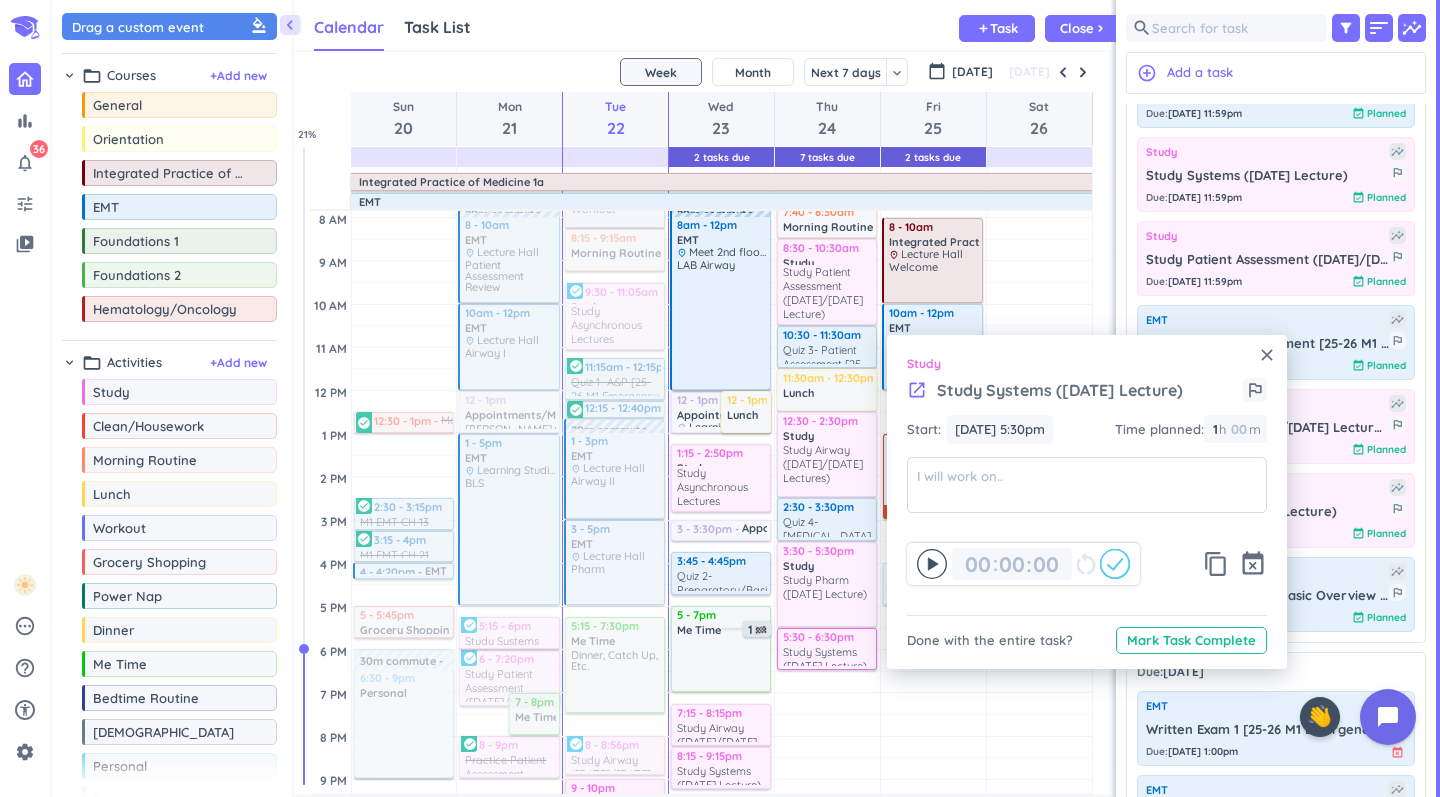 click on "Study" at bounding box center (1087, 364) 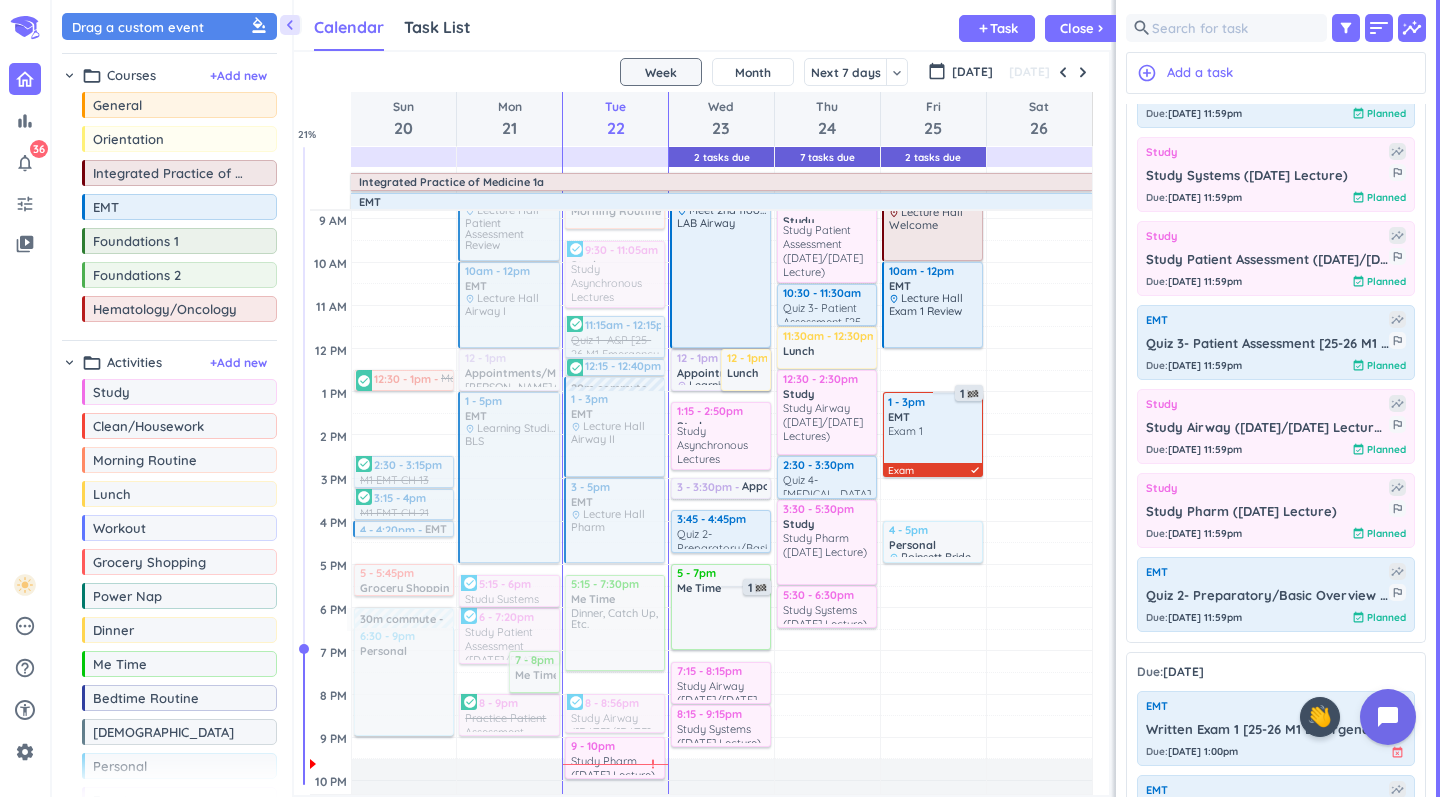 scroll, scrollTop: 211, scrollLeft: 0, axis: vertical 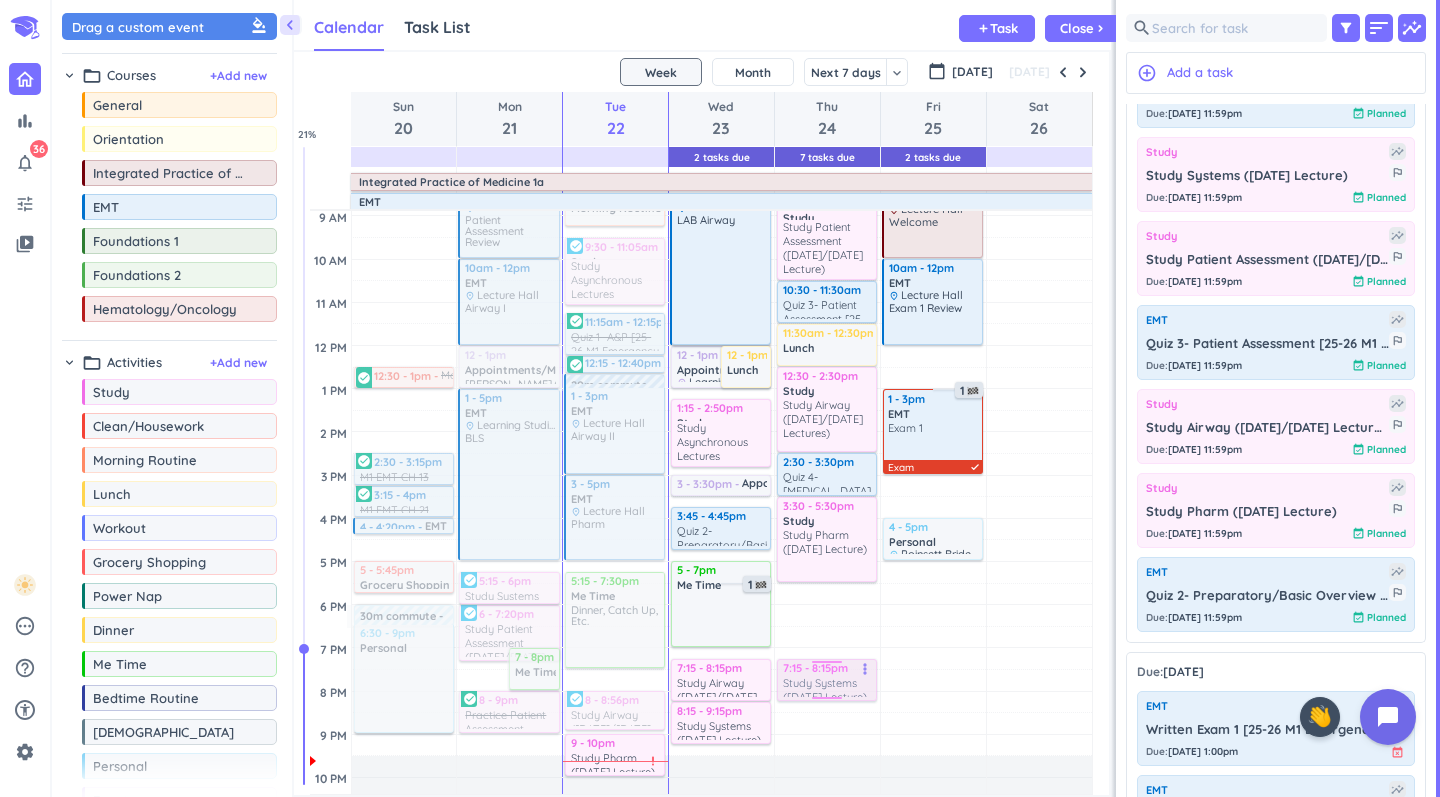drag, startPoint x: 803, startPoint y: 609, endPoint x: 819, endPoint y: 681, distance: 73.756355 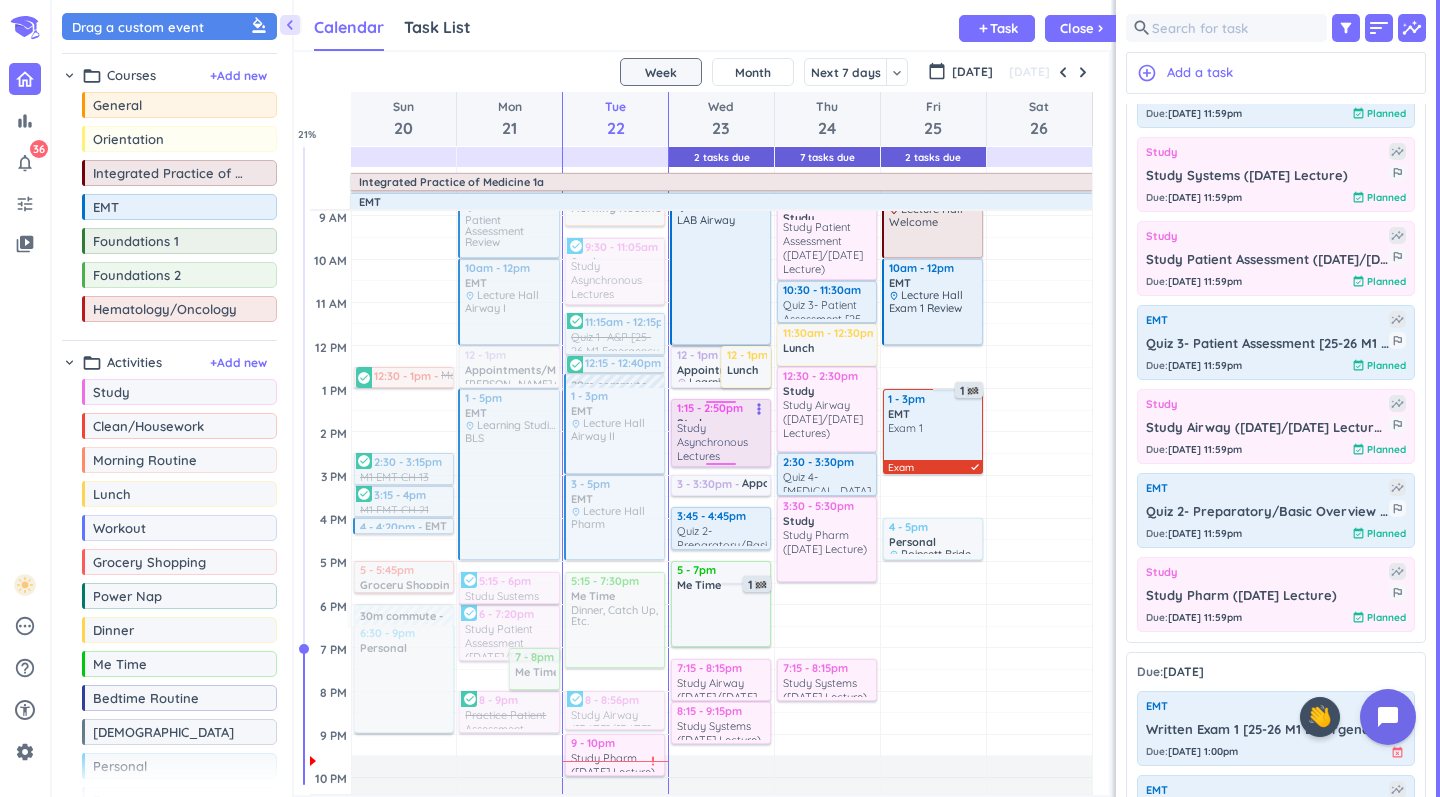 click on "Study Asynchronous Lectures" at bounding box center [722, 442] 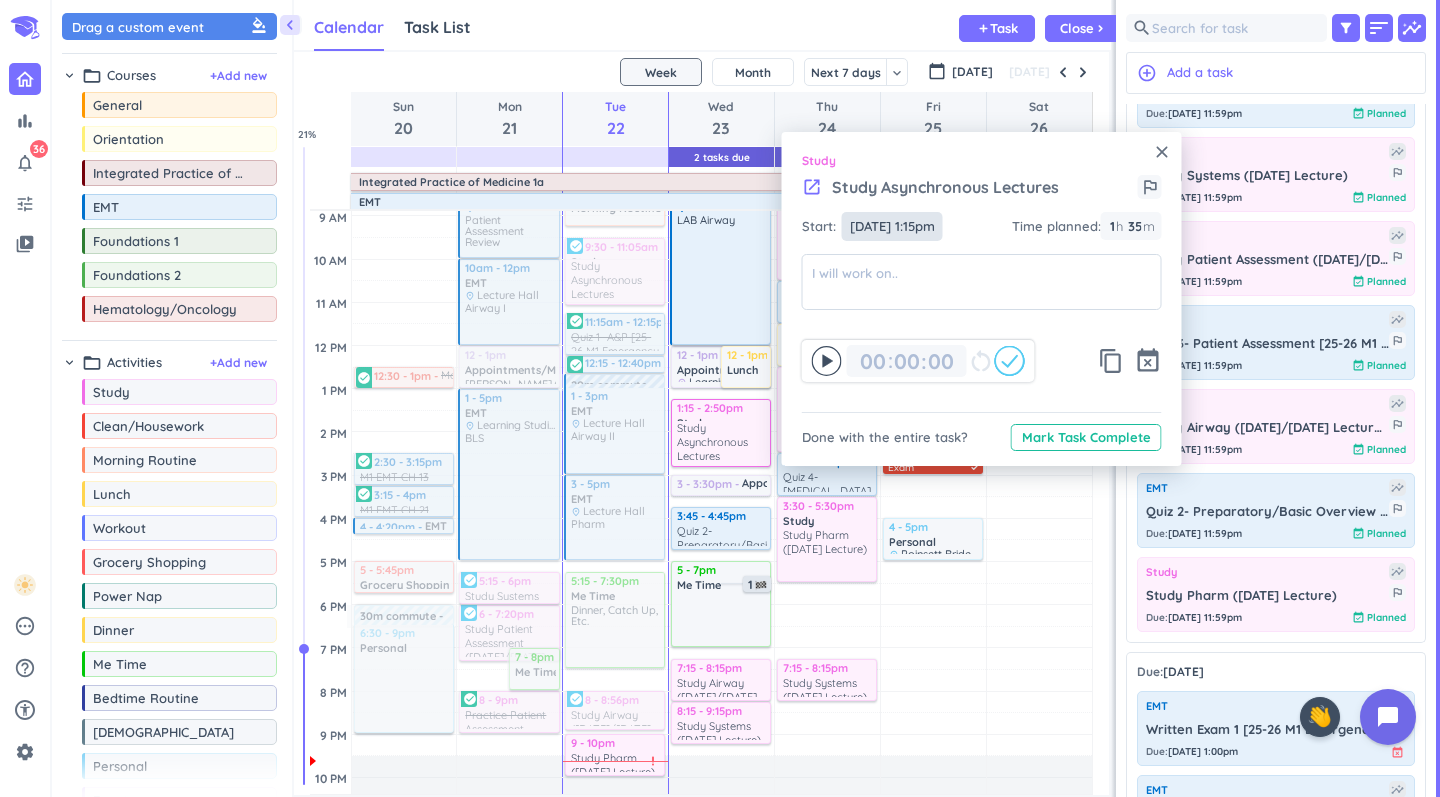 click on "[DATE] 1:15pm" at bounding box center (892, 226) 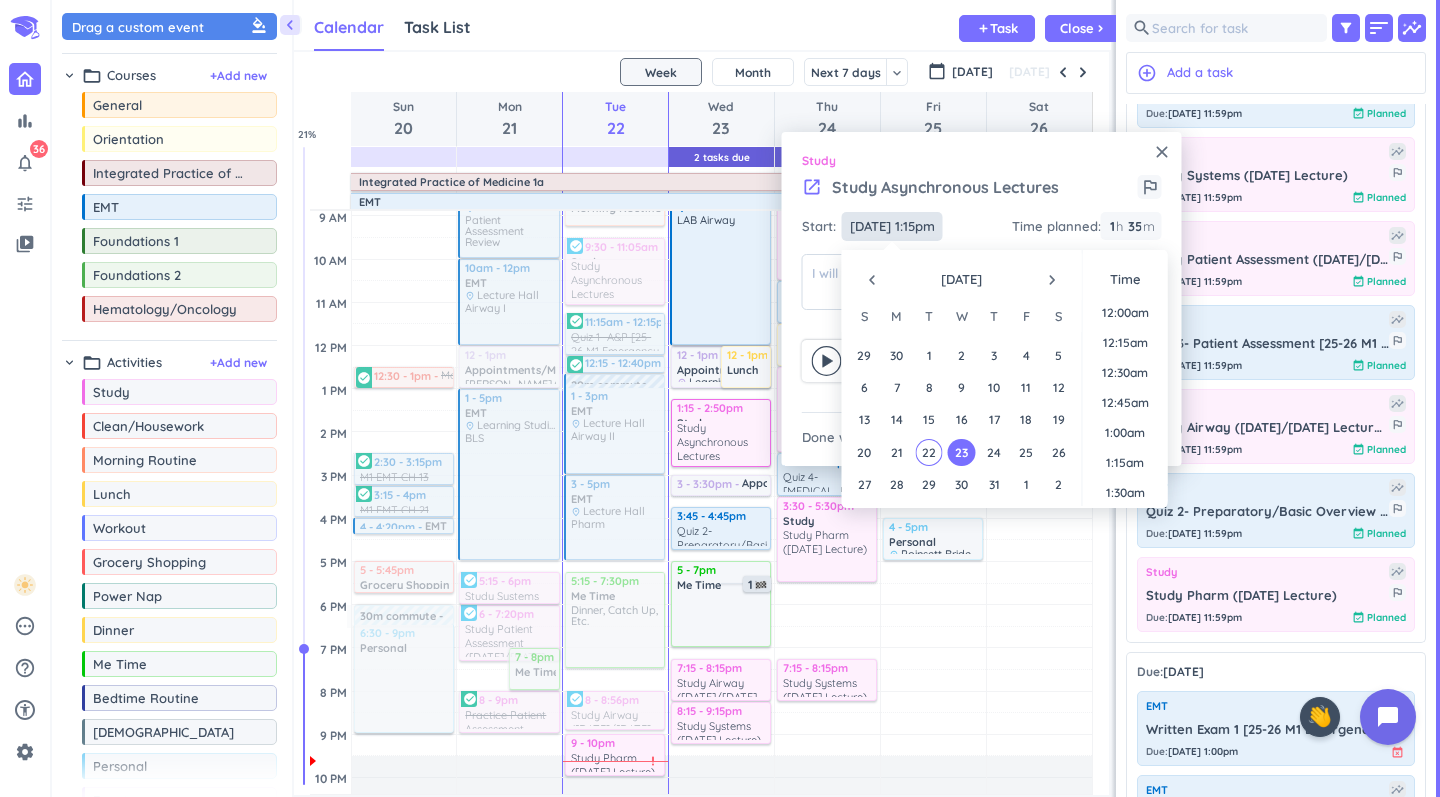 scroll, scrollTop: 1501, scrollLeft: 0, axis: vertical 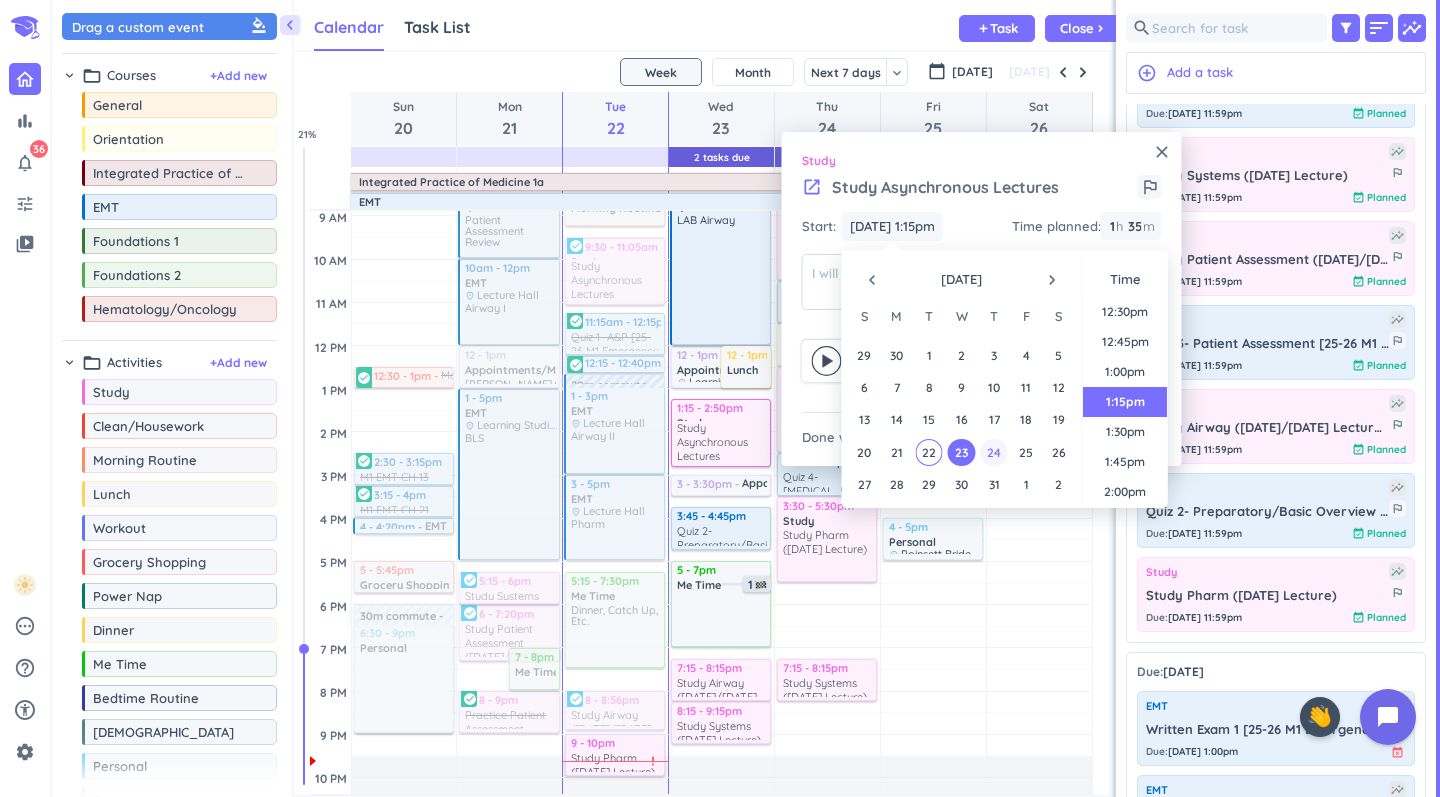 click on "24" at bounding box center [993, 452] 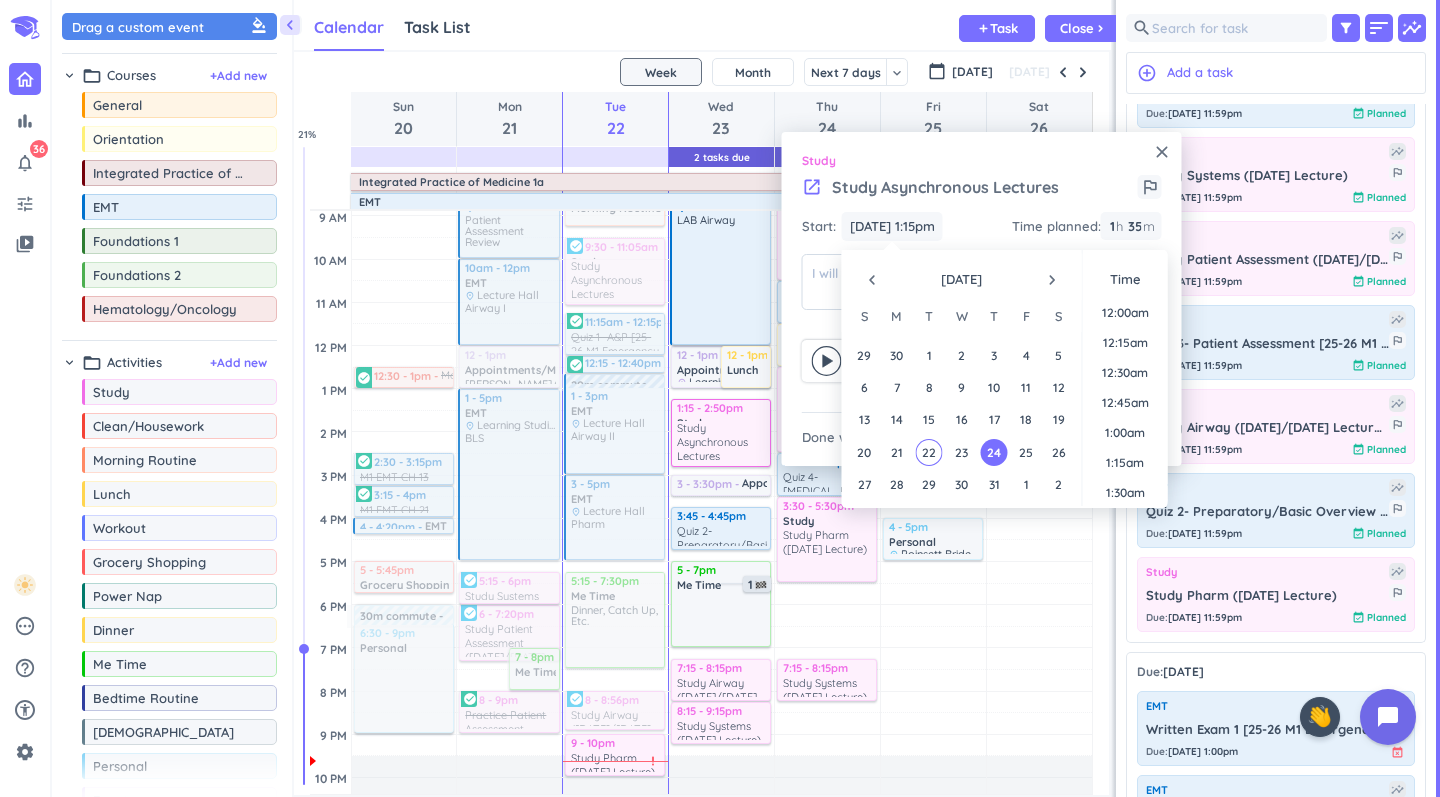 type on "[DATE] 1:15pm" 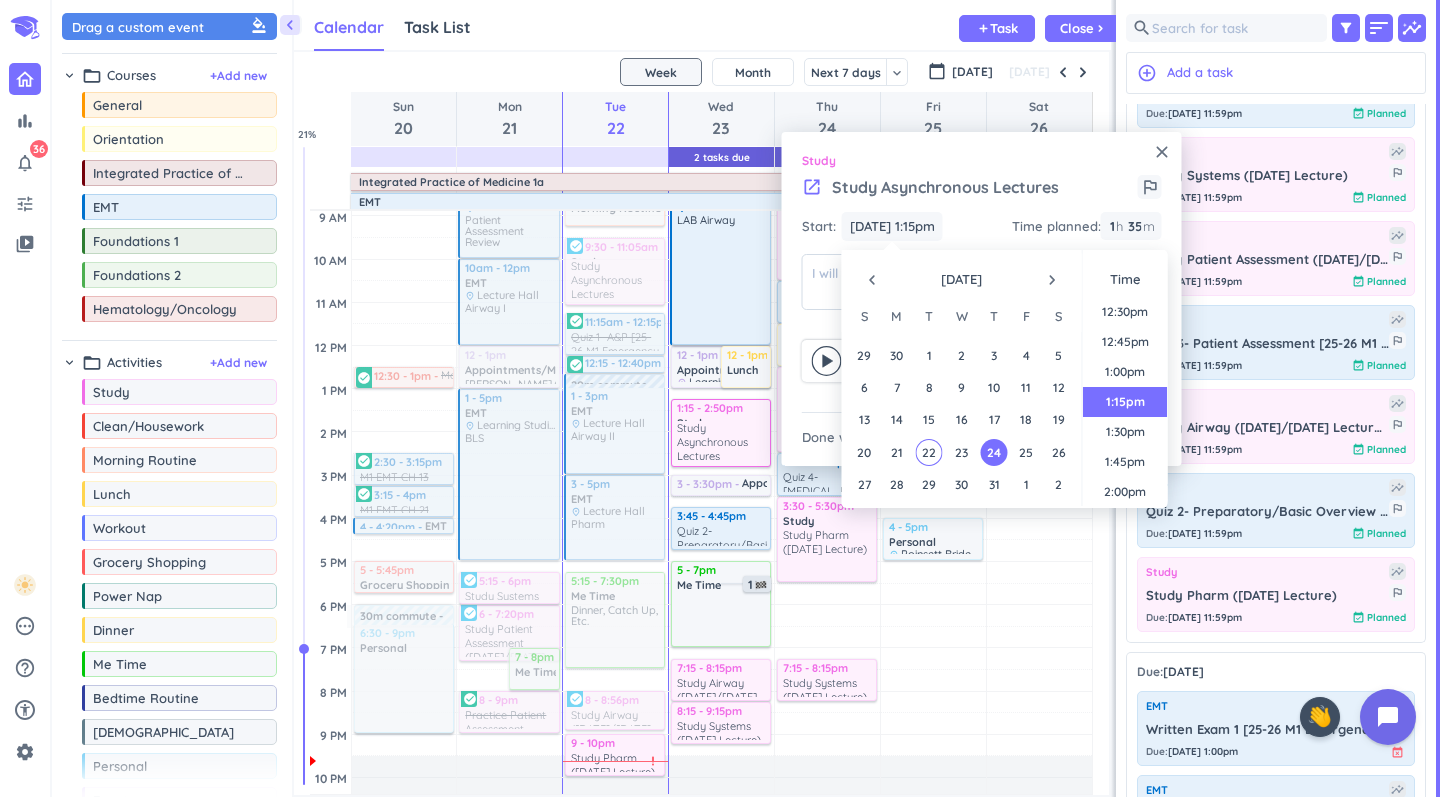 click on "close" at bounding box center [1162, 152] 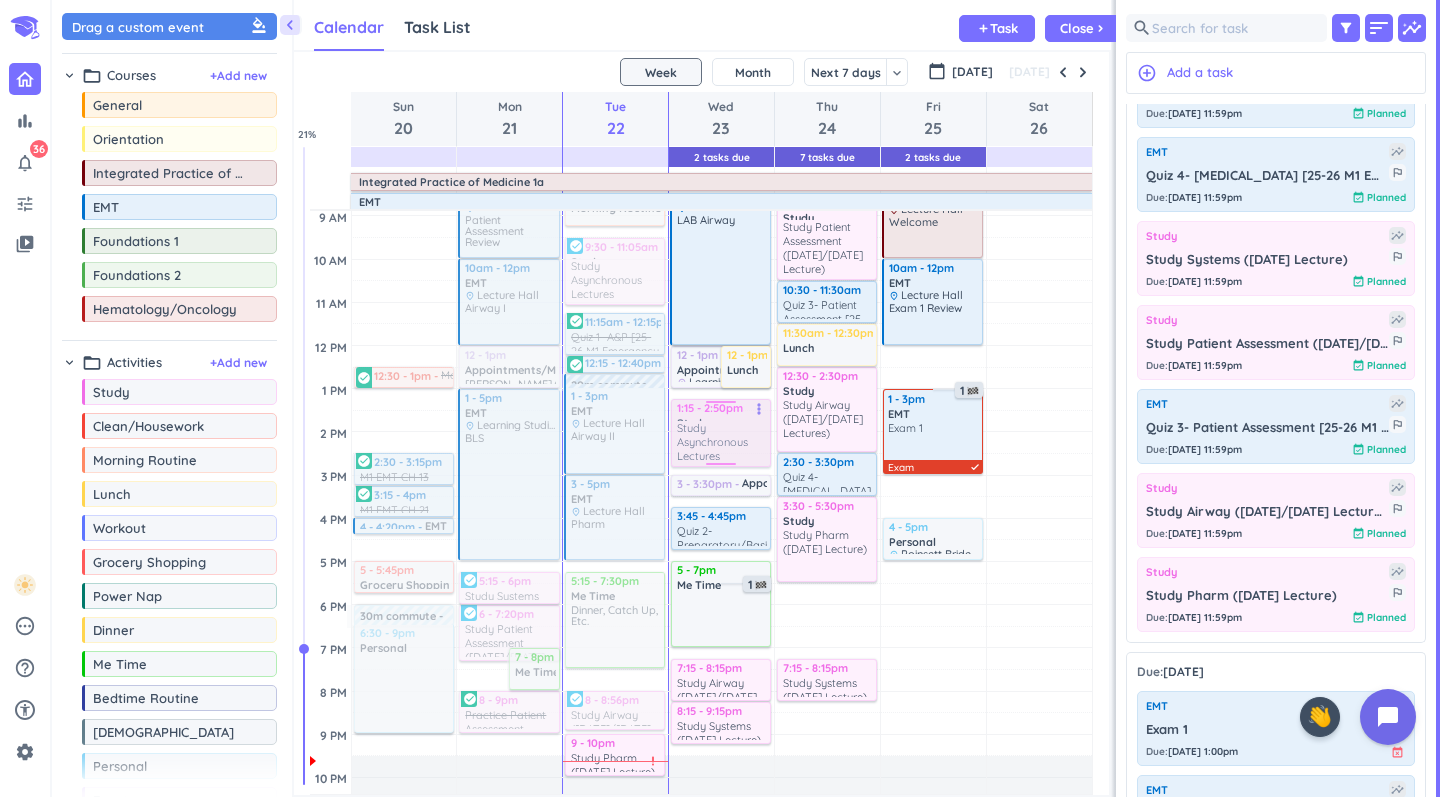 drag, startPoint x: 850, startPoint y: 432, endPoint x: 725, endPoint y: 424, distance: 125.25574 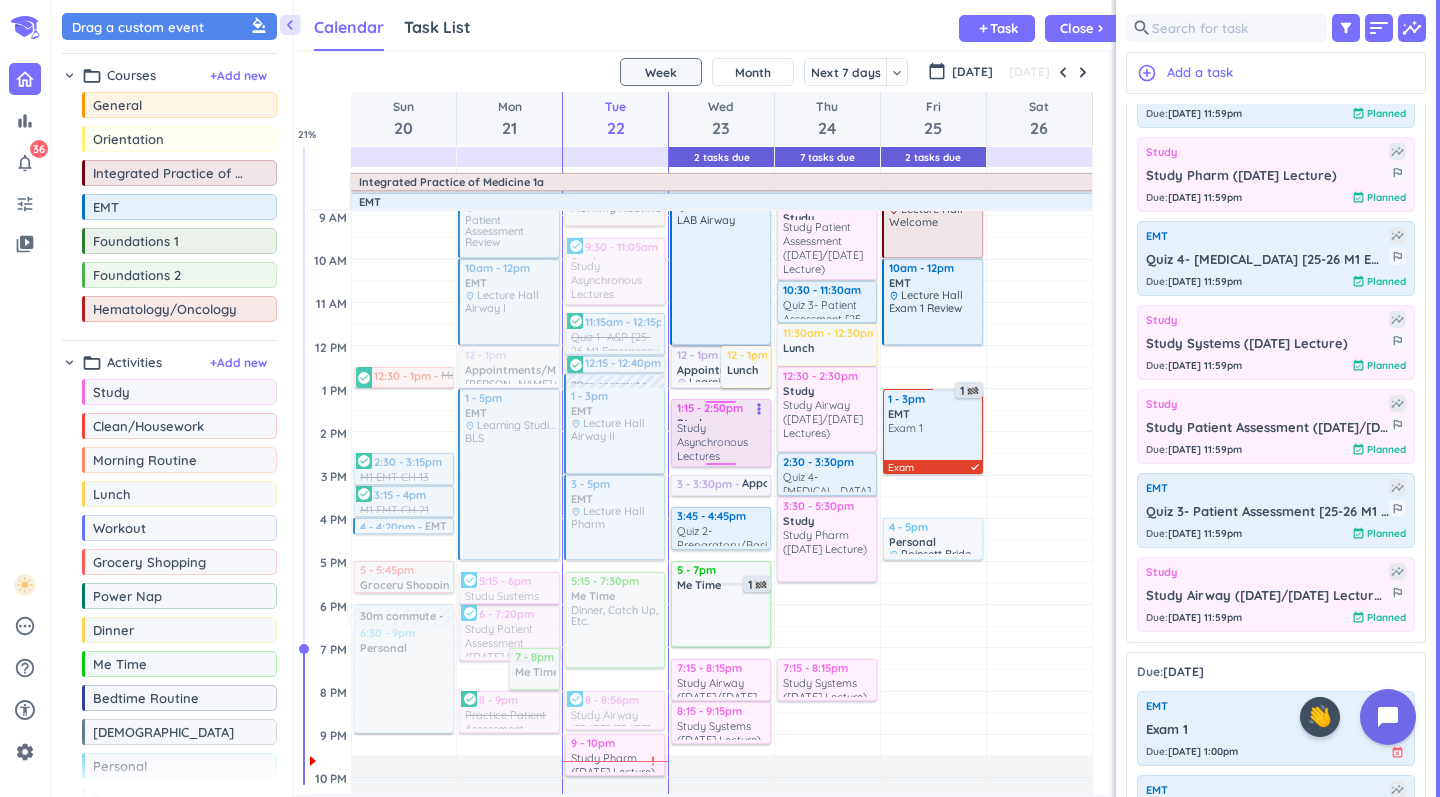 click on "Study Asynchronous Lectures" at bounding box center [722, 442] 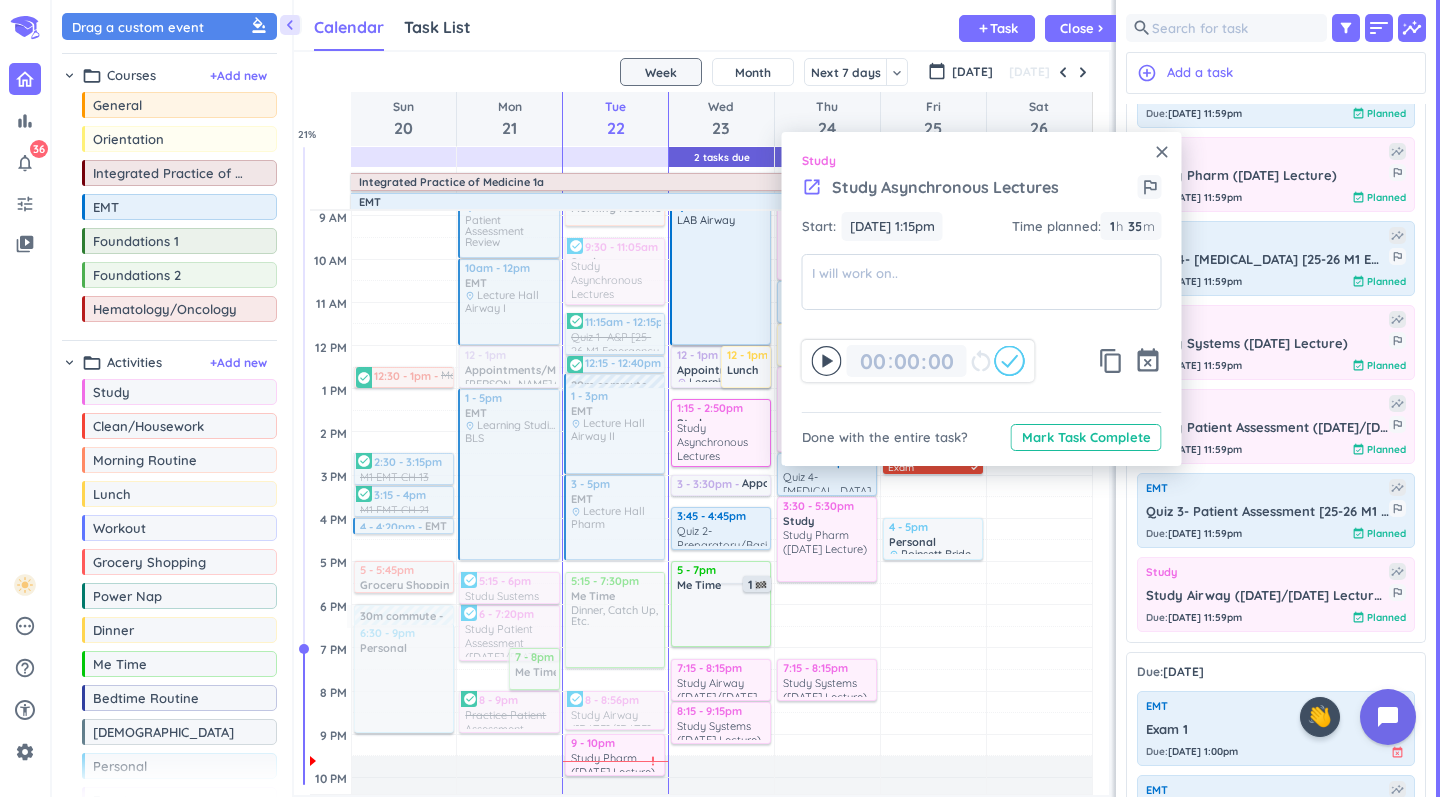 click on "launch" at bounding box center (812, 187) 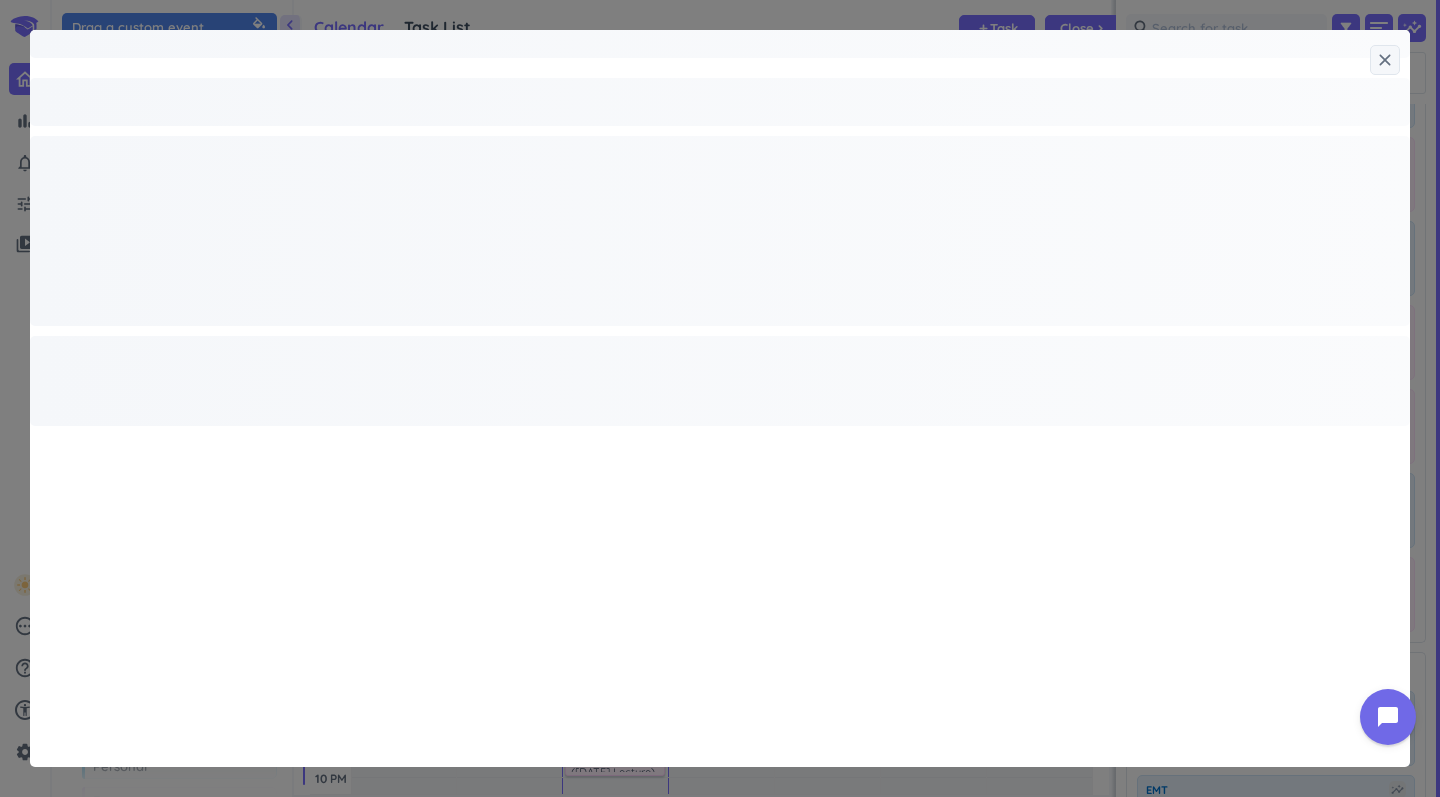 type on "x" 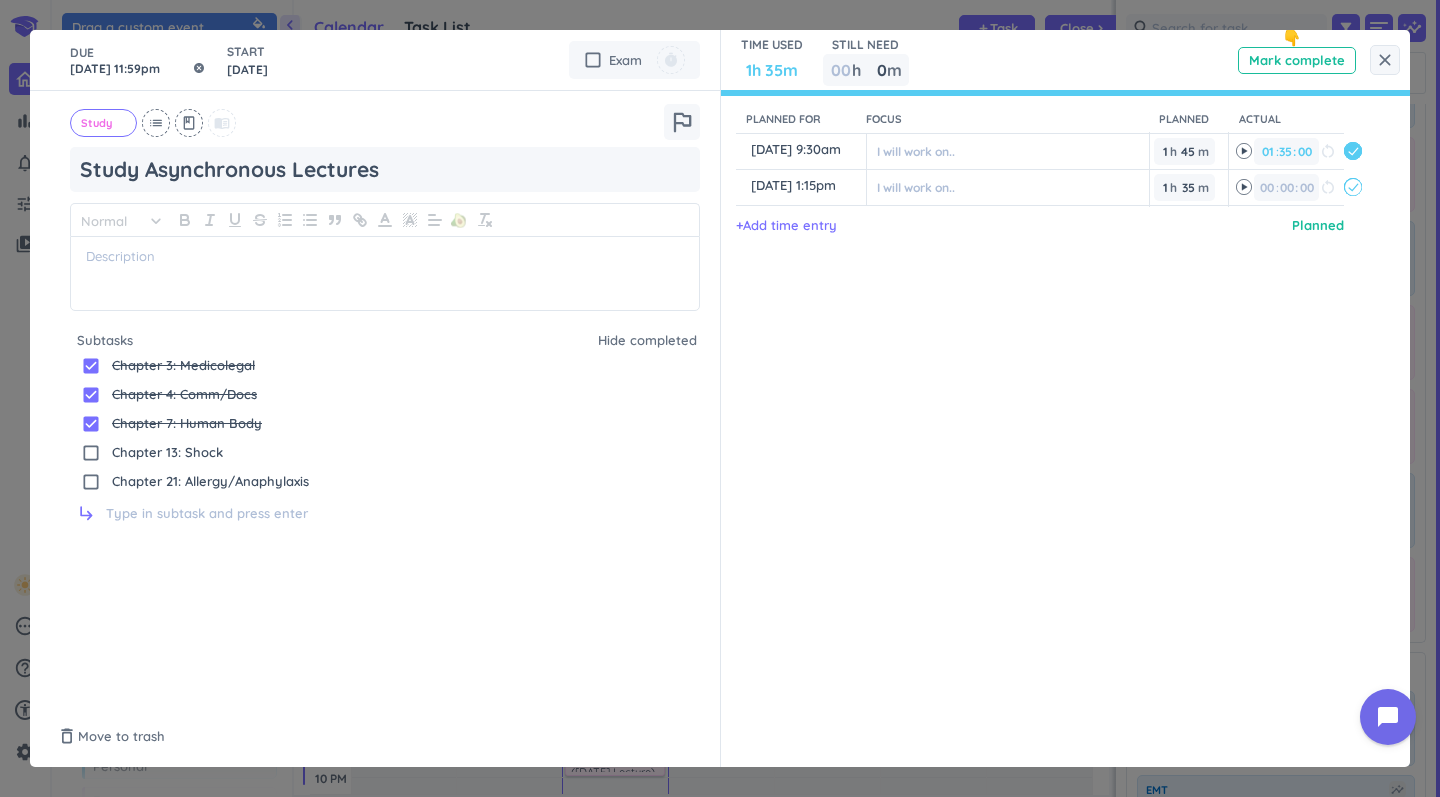click on "[DATE] 11:59pm" at bounding box center (138, 60) 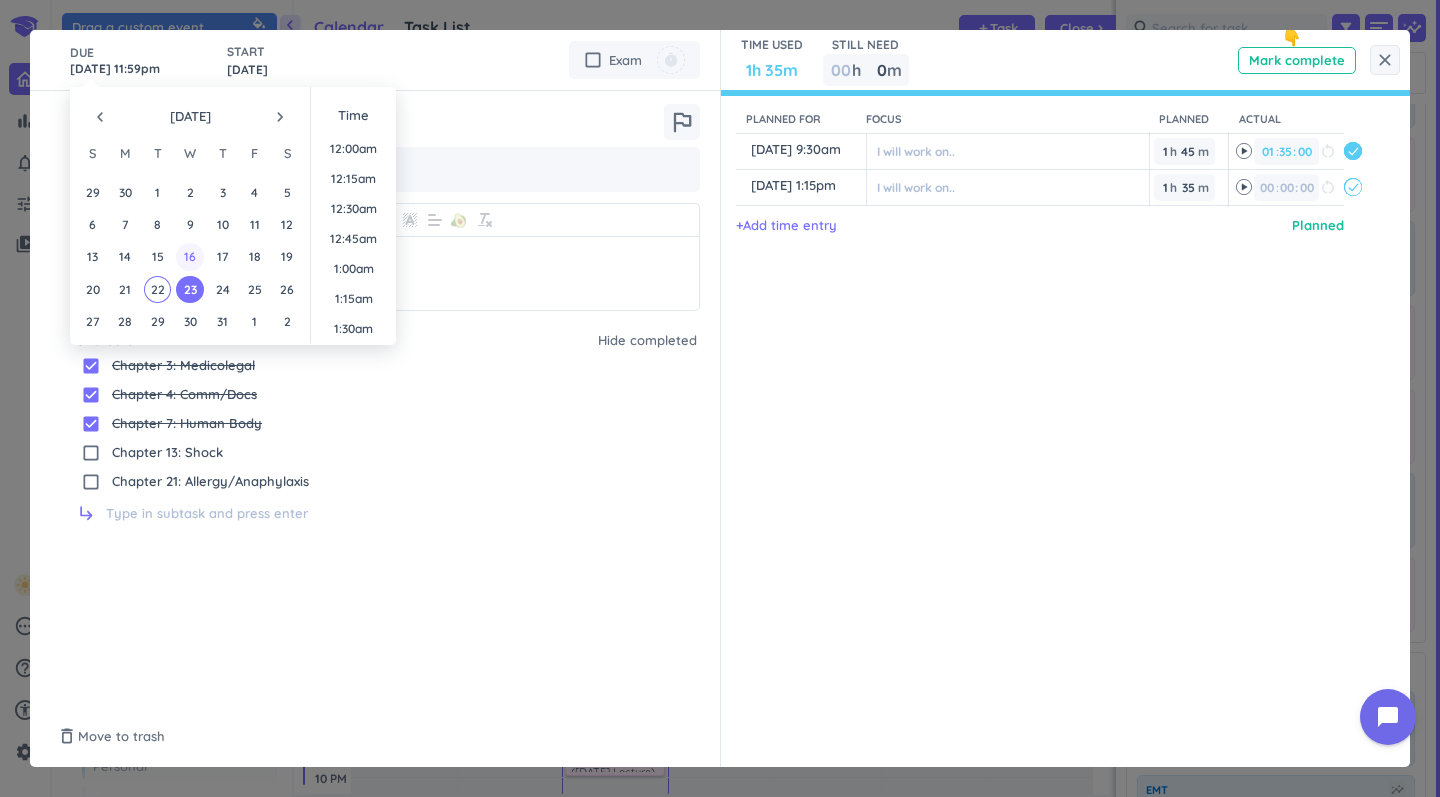 scroll, scrollTop: 2700, scrollLeft: 0, axis: vertical 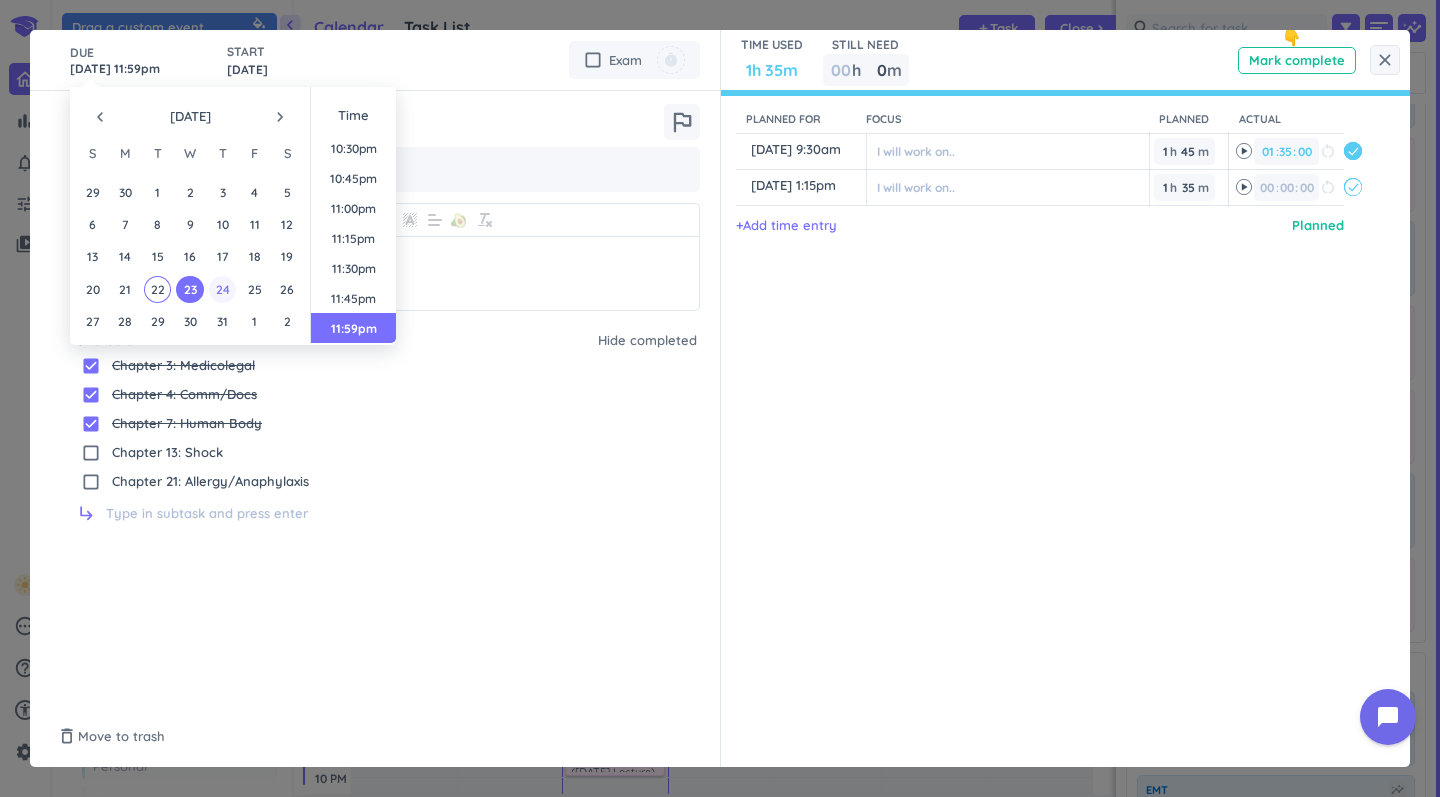 click on "24" at bounding box center [222, 289] 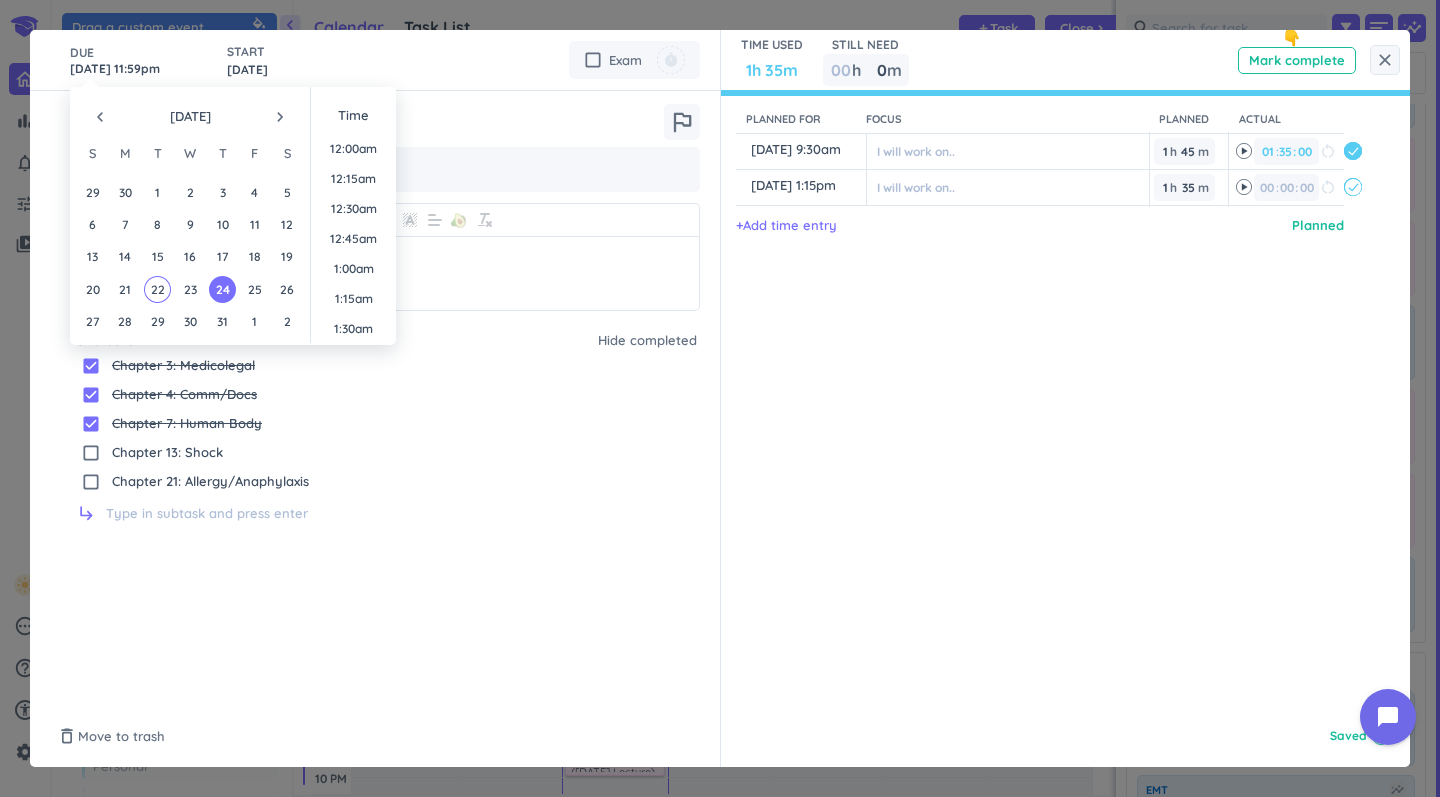 click on "Planned for Focus Planned Actual content_copy [DATE] 9:30am ️ I will work on.. 1 1 00 h 45 45 00 m 01 01 00 35 35 00 : 00 restart_alt delete_outline content_copy [DATE] 1:15pm ️ I will work on.. 1 1 00 h 35 35 00 m 00 00 : 00 restart_alt event_busy +  Add time entry Planned" at bounding box center [1056, 399] 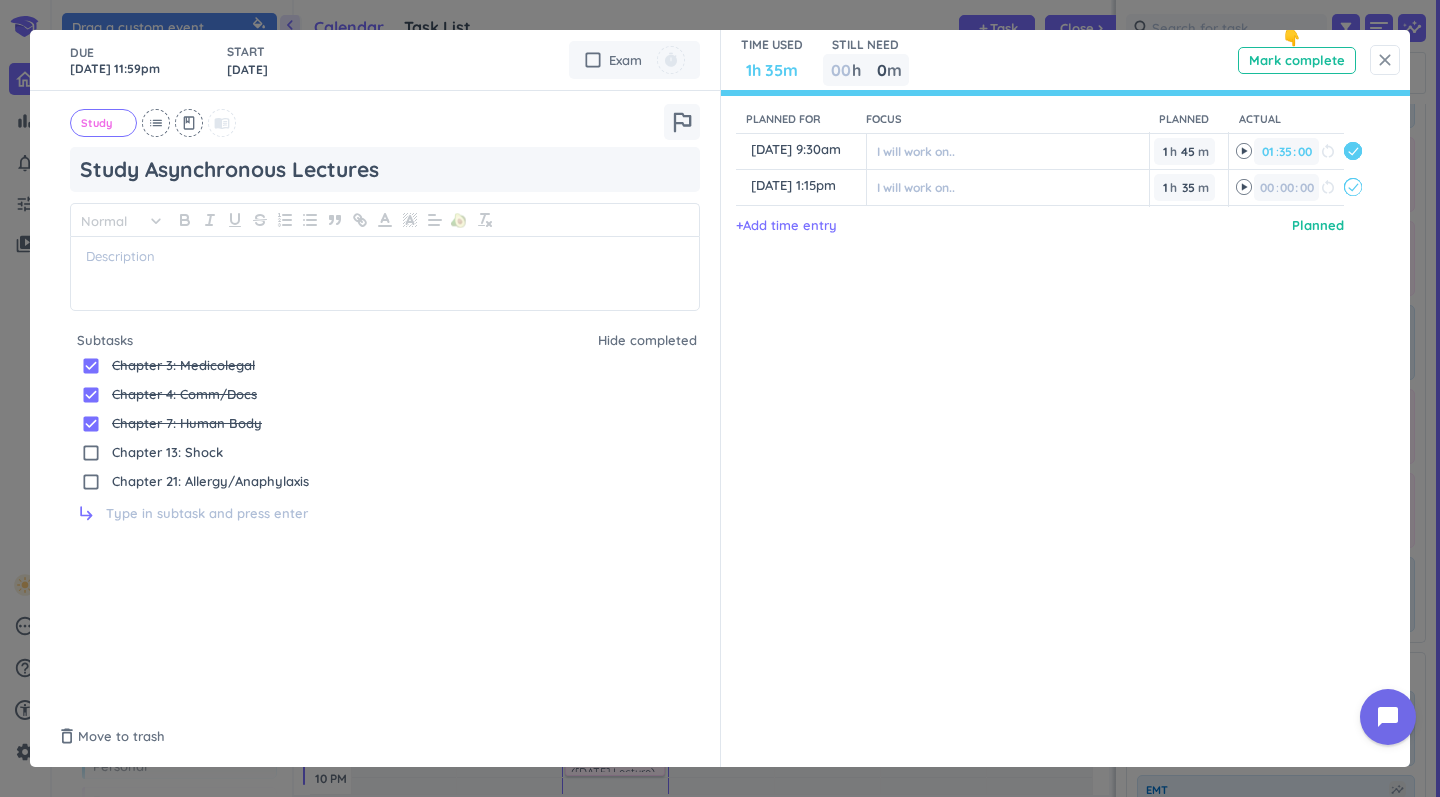 click on "close" at bounding box center [1385, 60] 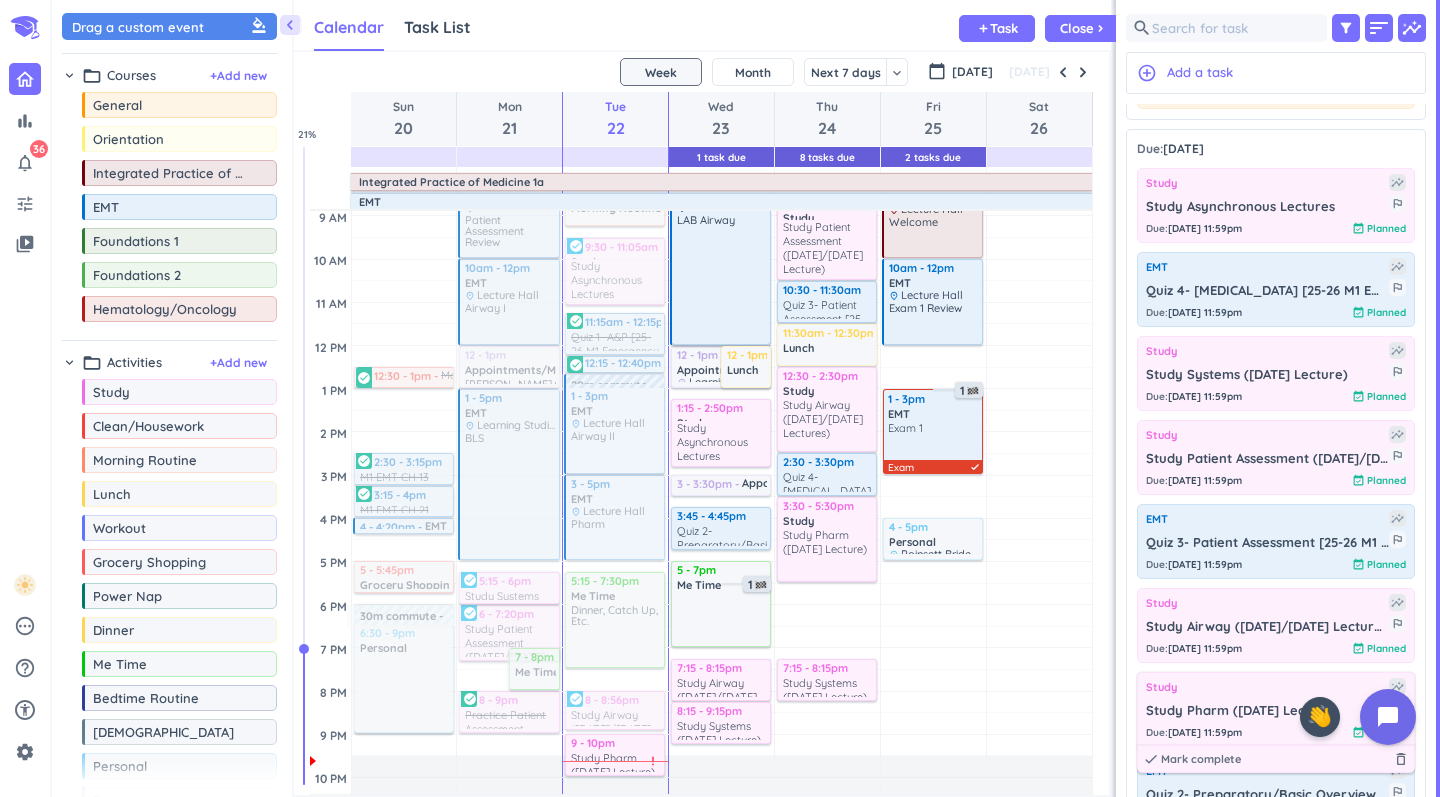 scroll, scrollTop: 157, scrollLeft: 0, axis: vertical 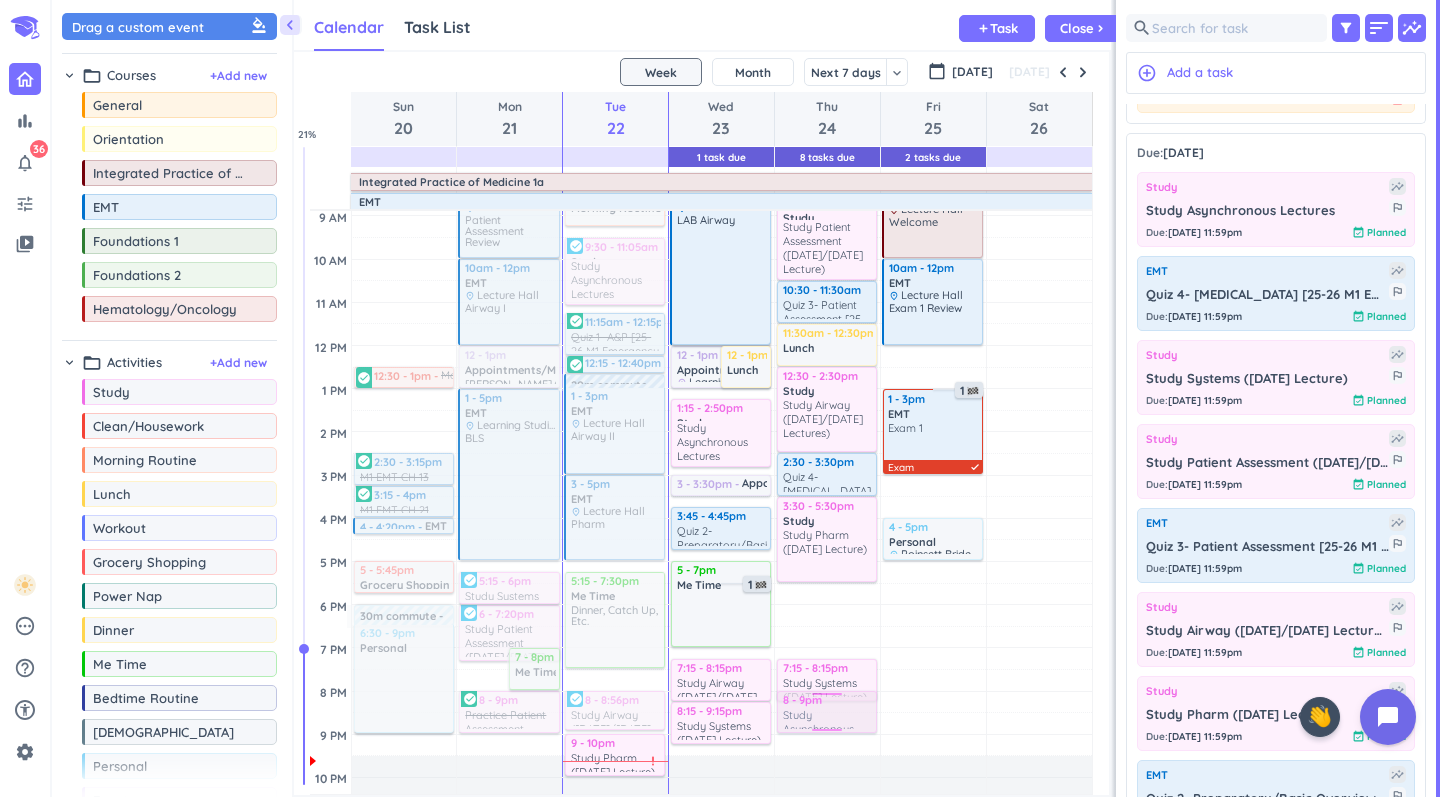 drag, startPoint x: 1311, startPoint y: 226, endPoint x: 839, endPoint y: 694, distance: 664.6864 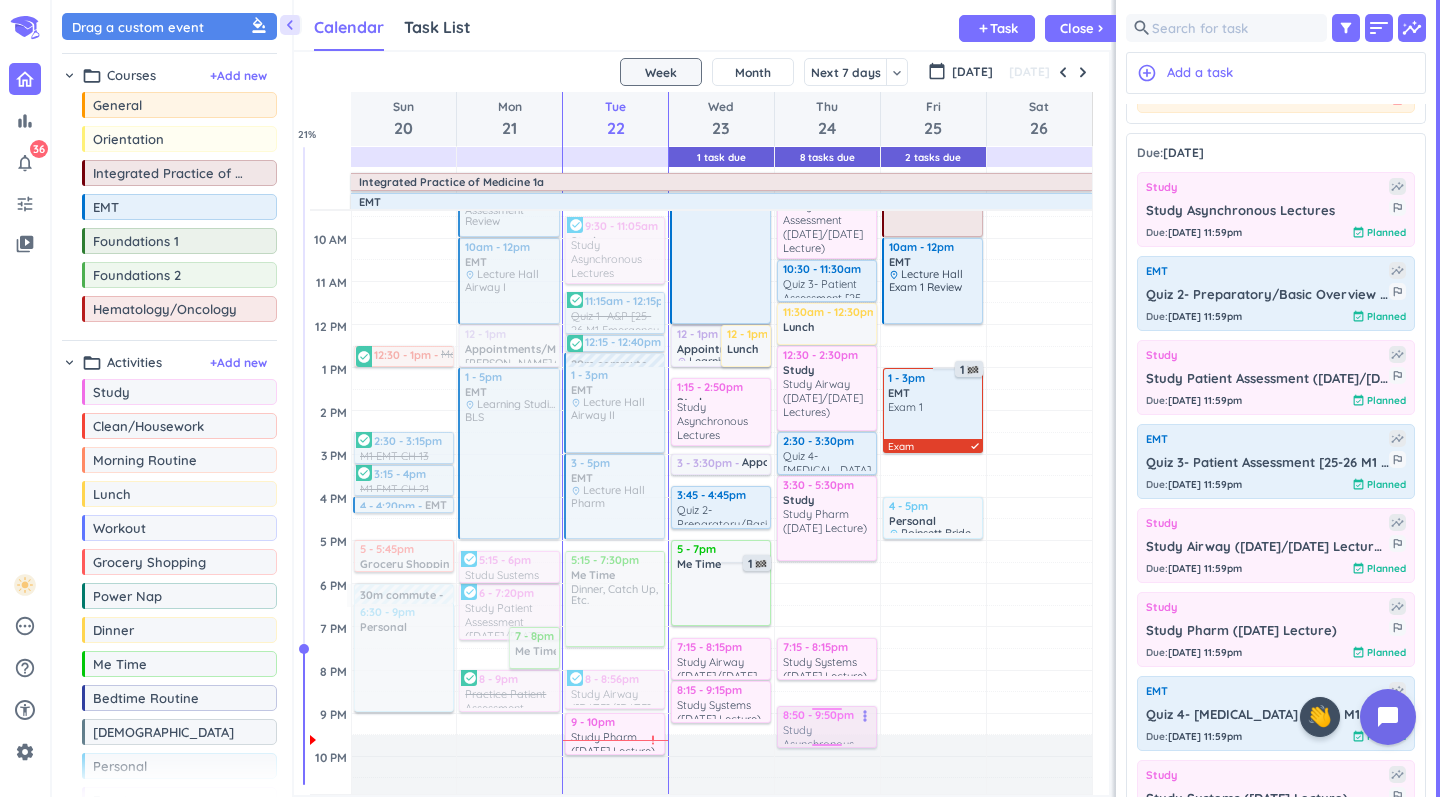 scroll, scrollTop: 233, scrollLeft: 0, axis: vertical 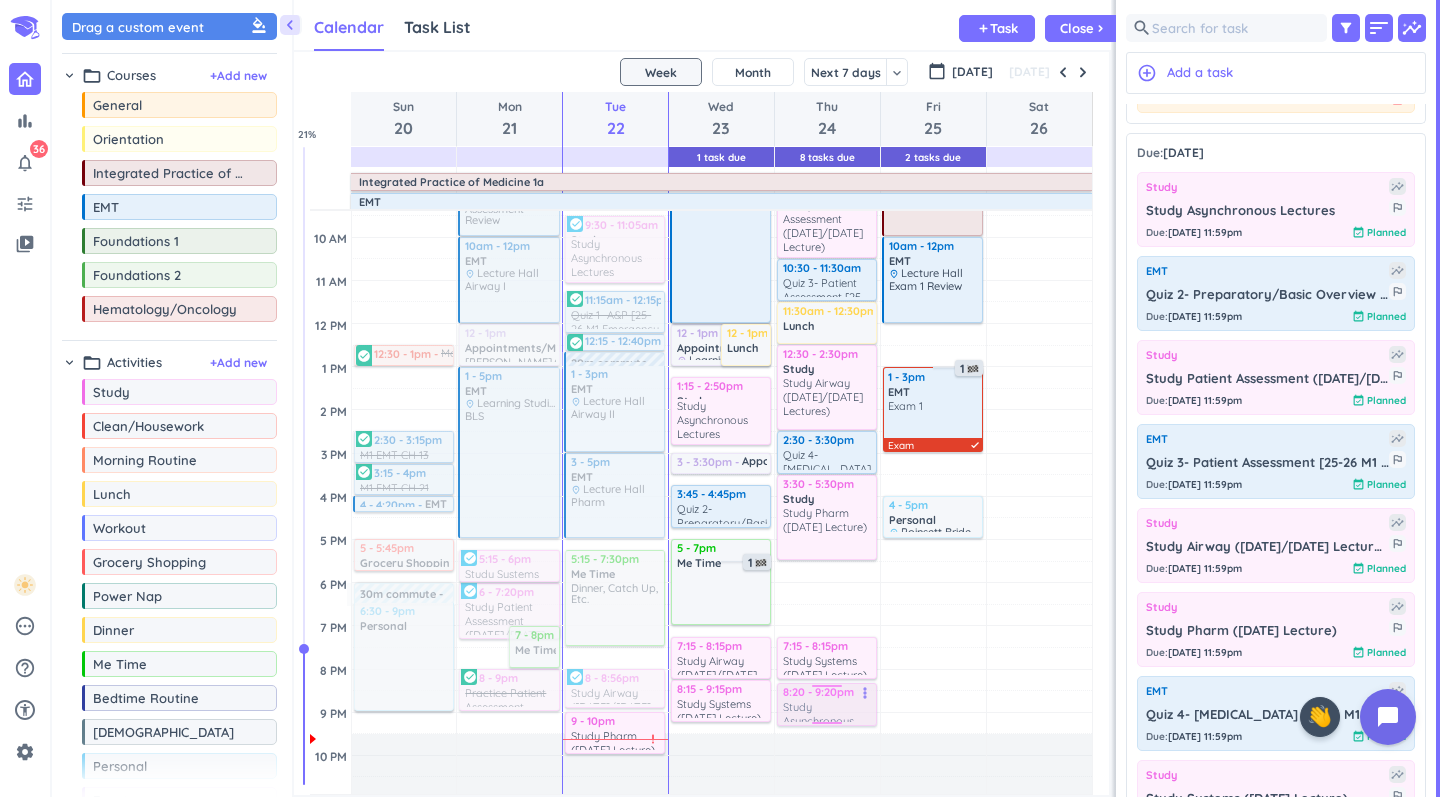 drag, startPoint x: 846, startPoint y: 717, endPoint x: 826, endPoint y: 703, distance: 24.41311 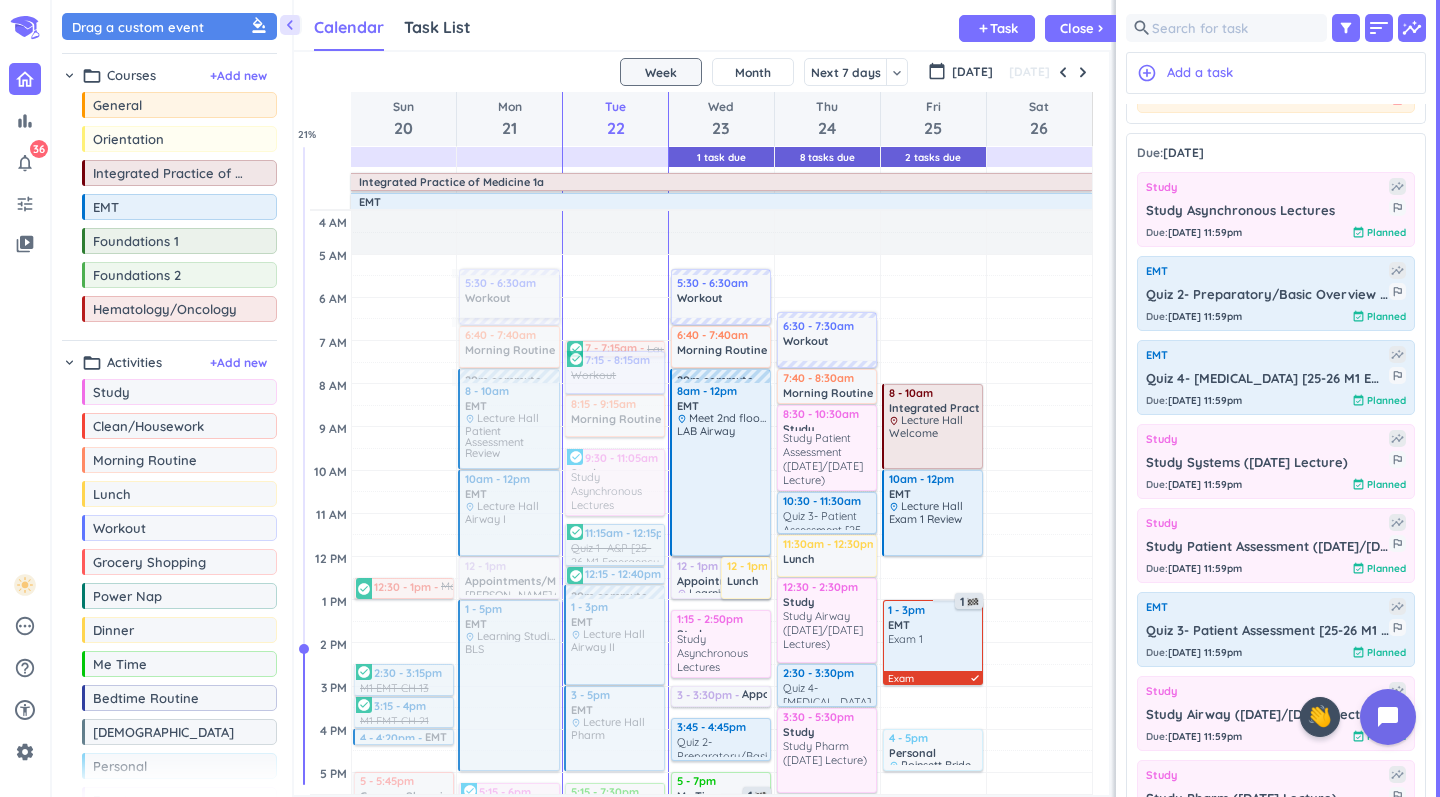 scroll, scrollTop: 0, scrollLeft: 0, axis: both 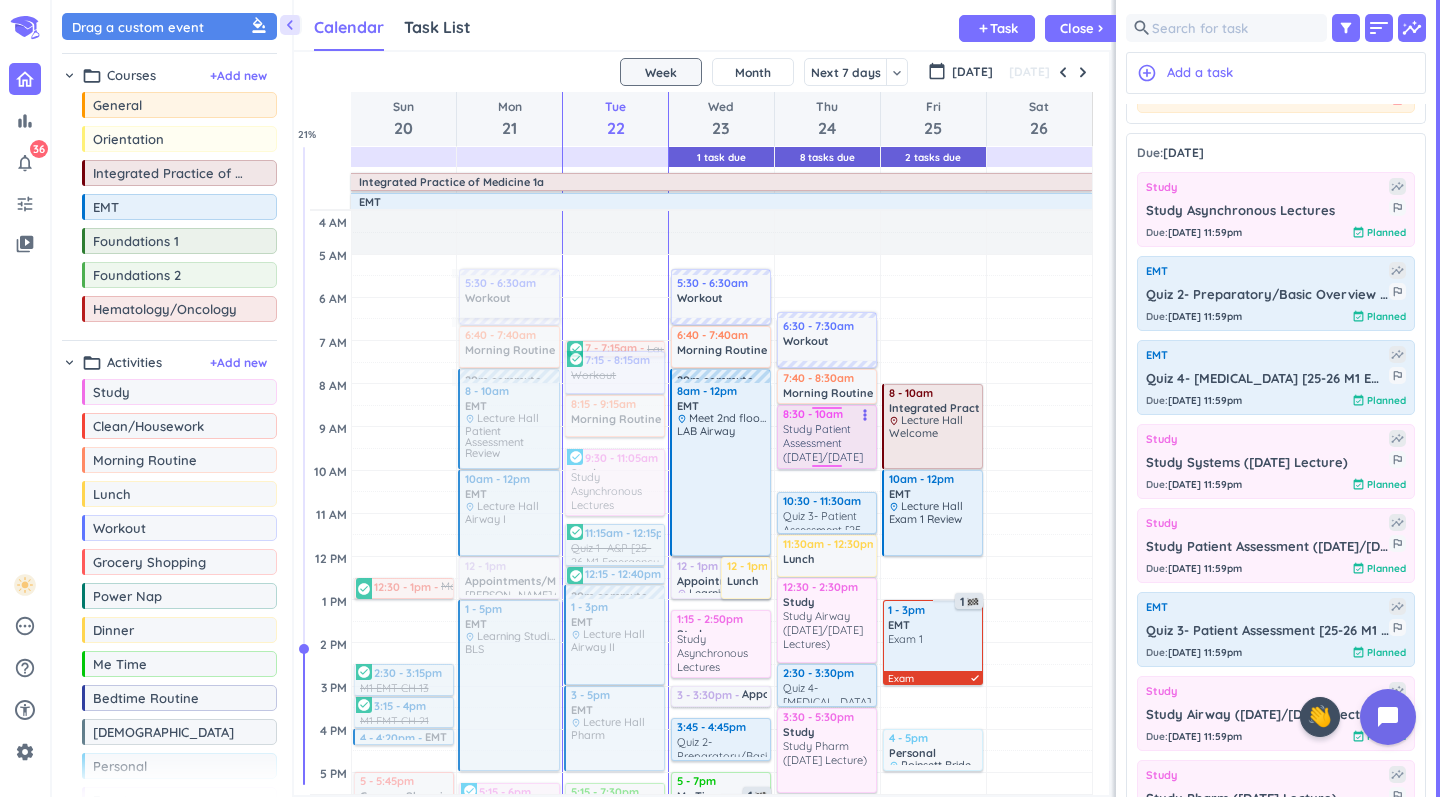 drag, startPoint x: 830, startPoint y: 488, endPoint x: 841, endPoint y: 465, distance: 25.495098 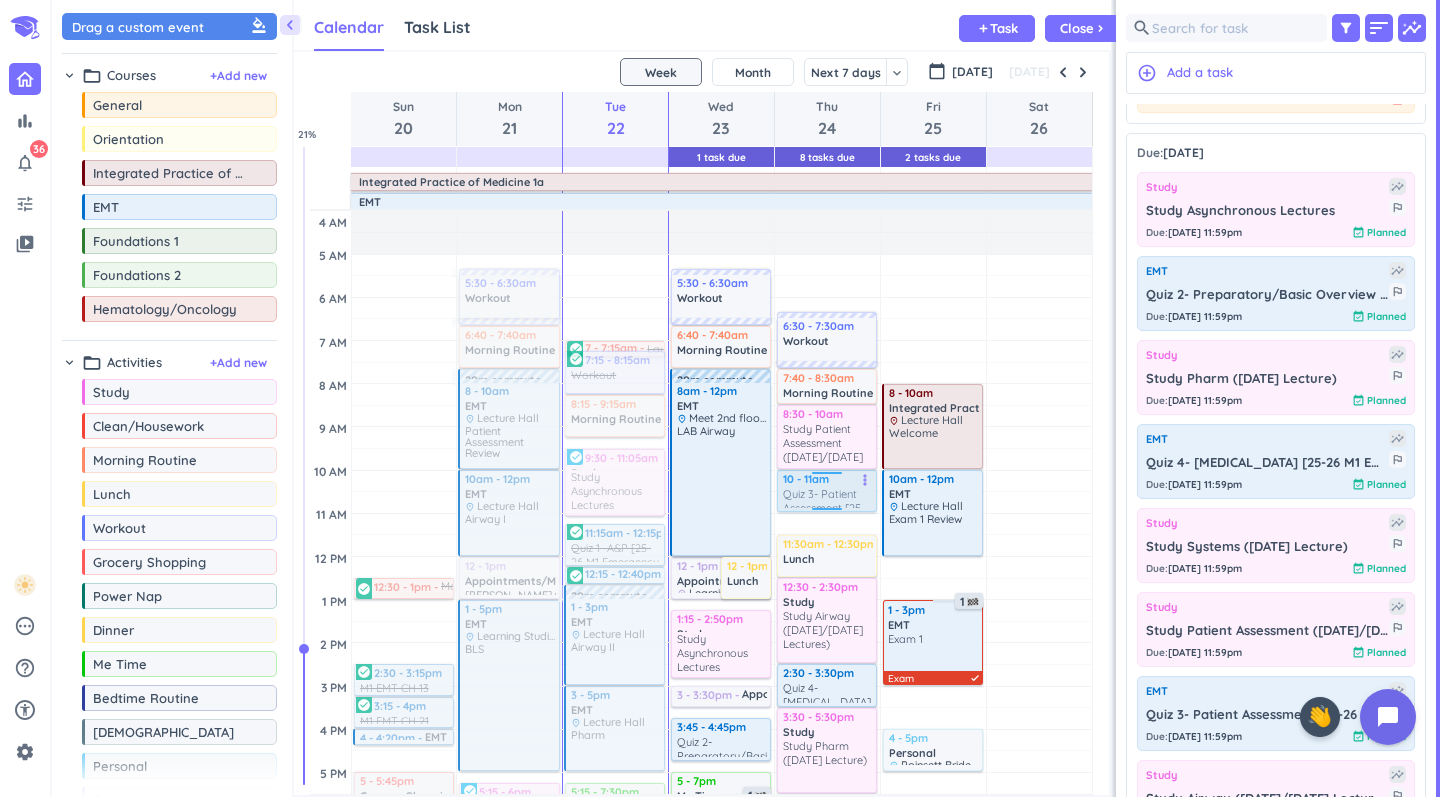 drag, startPoint x: 804, startPoint y: 510, endPoint x: 806, endPoint y: 496, distance: 14.142136 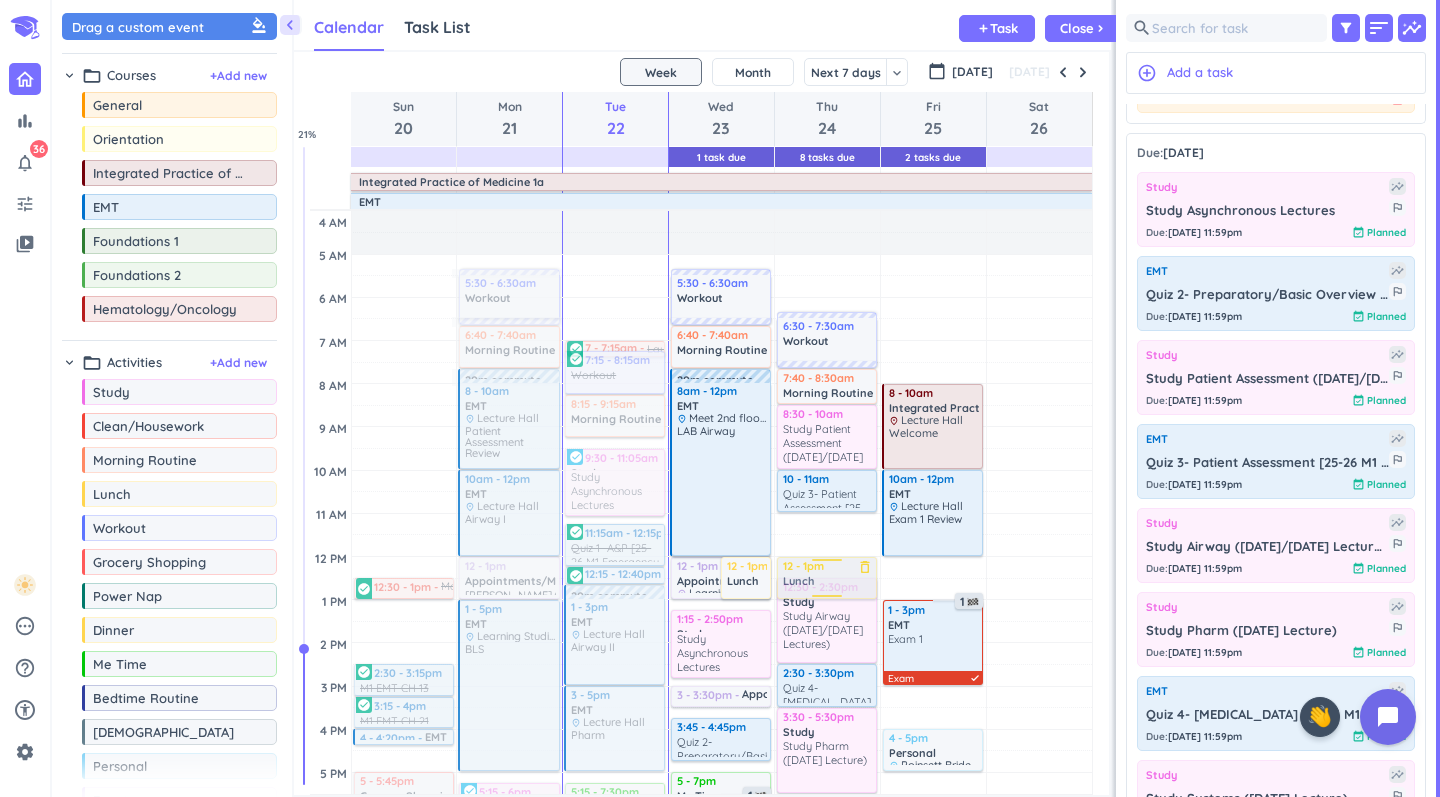 drag, startPoint x: 804, startPoint y: 563, endPoint x: 806, endPoint y: 581, distance: 18.110771 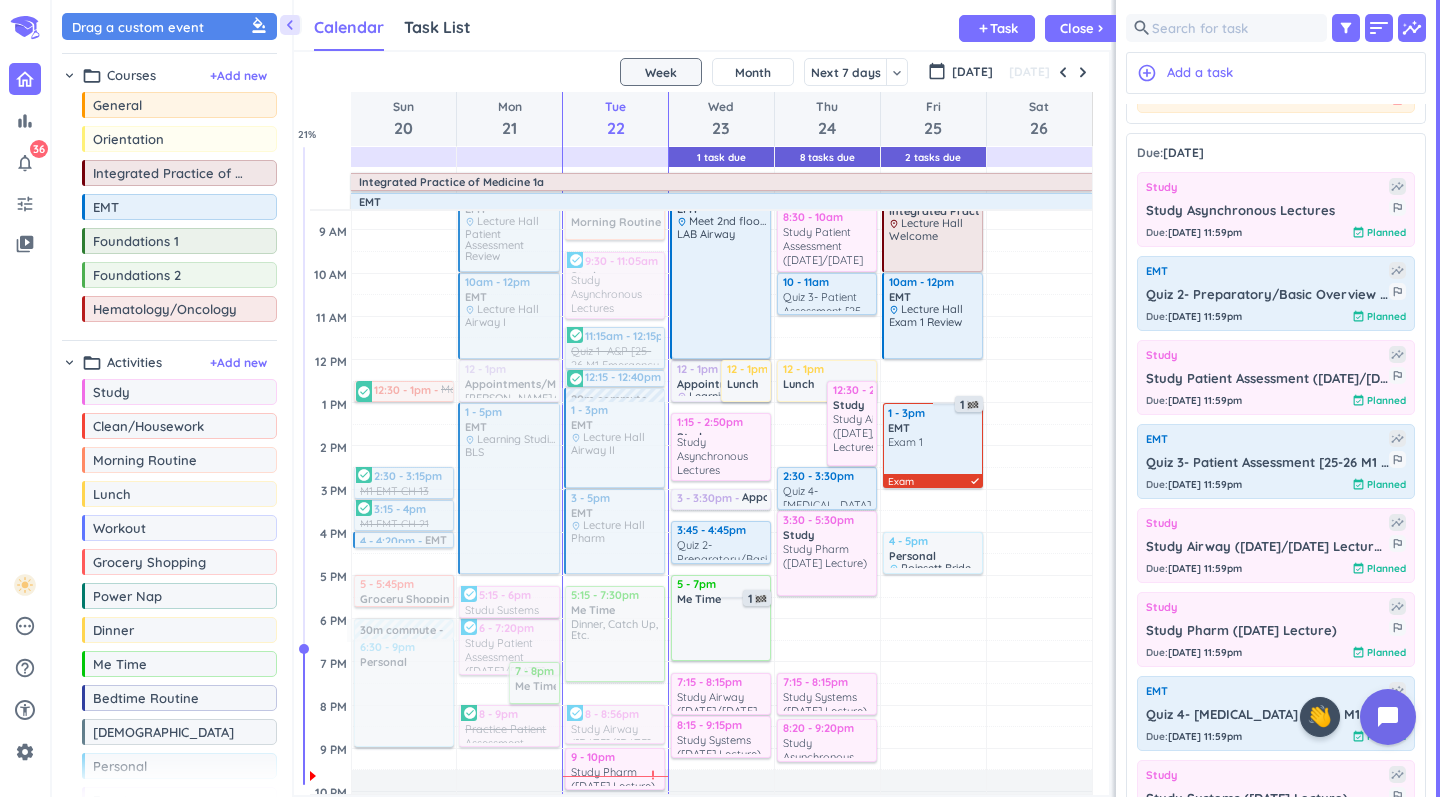 scroll, scrollTop: 200, scrollLeft: 0, axis: vertical 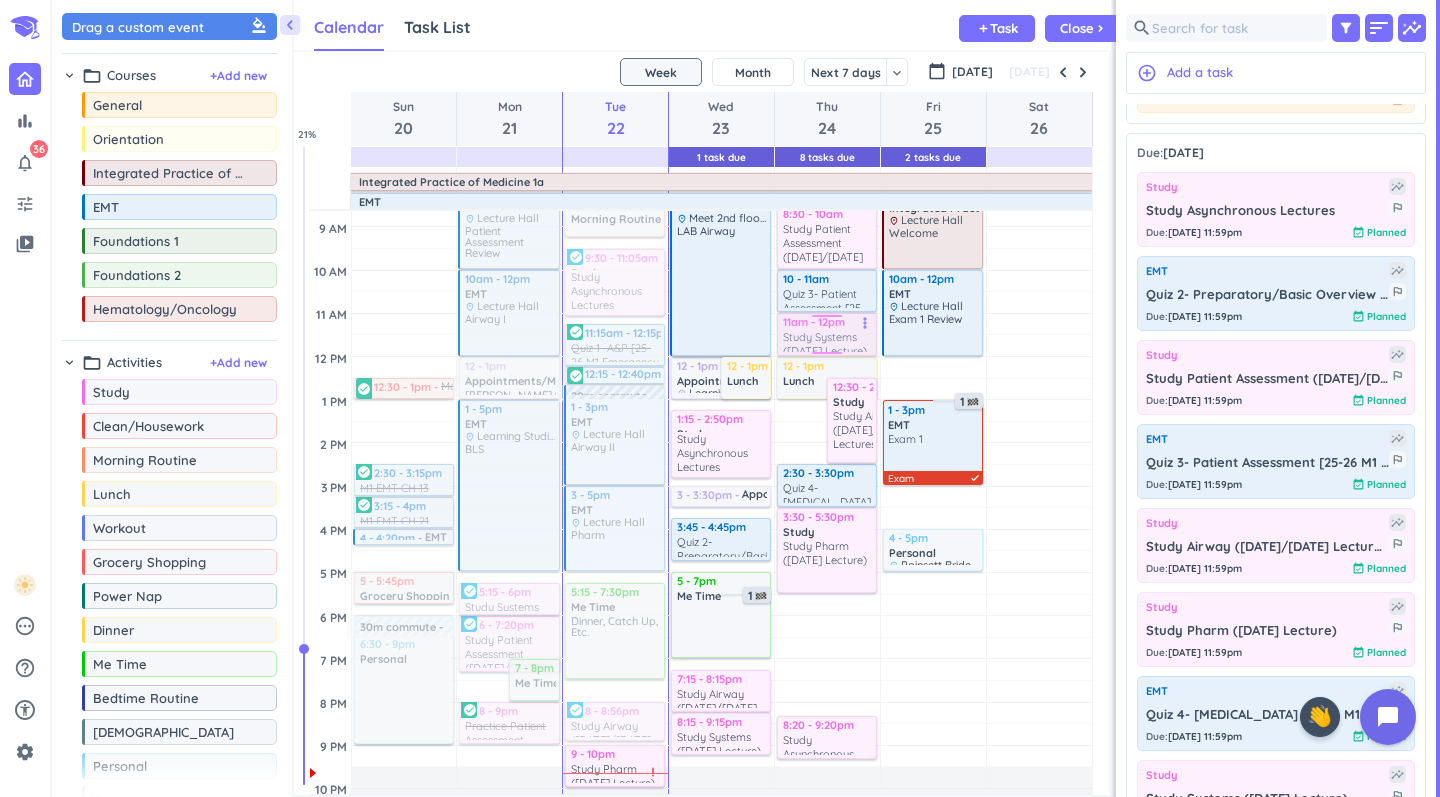 drag, startPoint x: 807, startPoint y: 682, endPoint x: 828, endPoint y: 315, distance: 367.6003 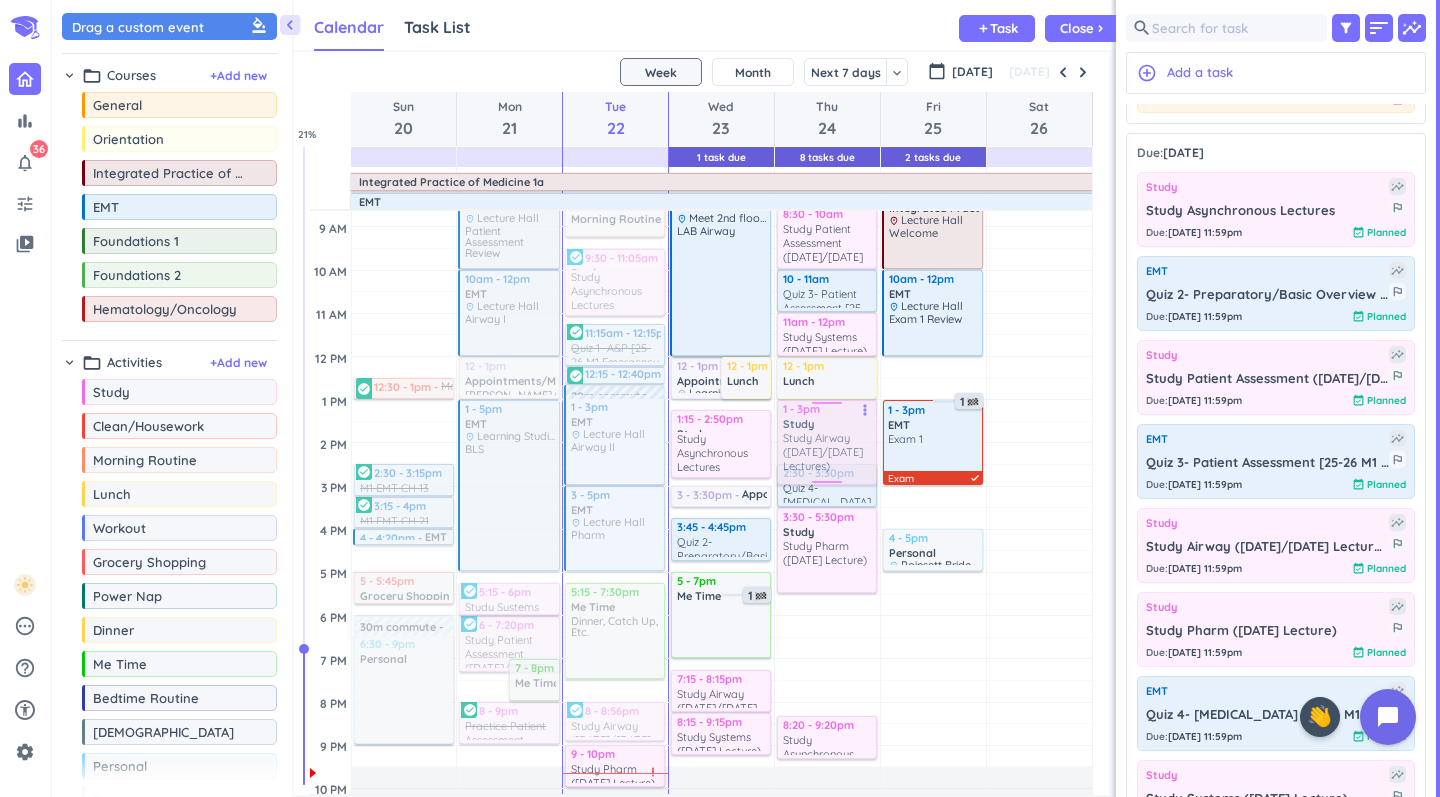 drag, startPoint x: 845, startPoint y: 435, endPoint x: 845, endPoint y: 458, distance: 23 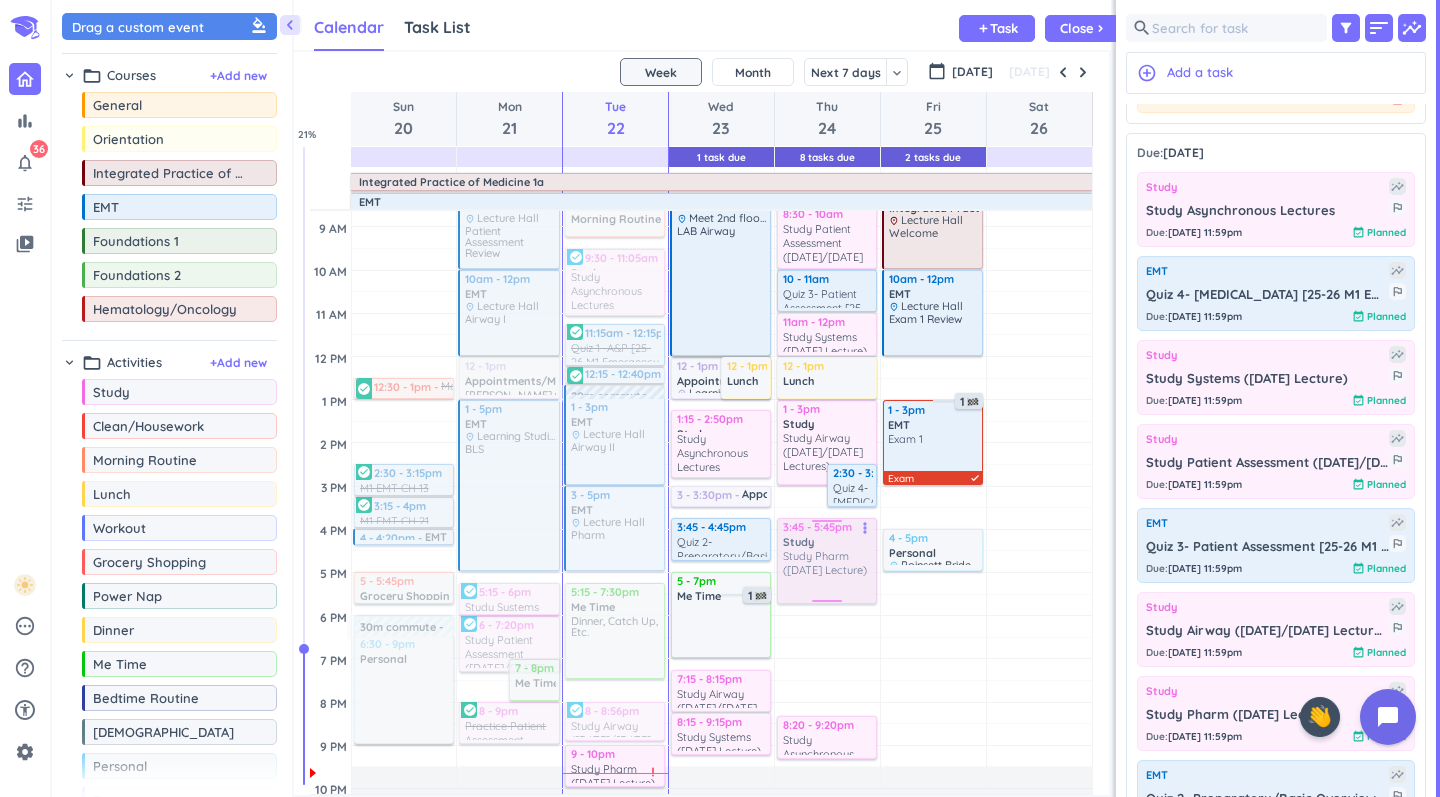 drag, startPoint x: 813, startPoint y: 548, endPoint x: 813, endPoint y: 569, distance: 21 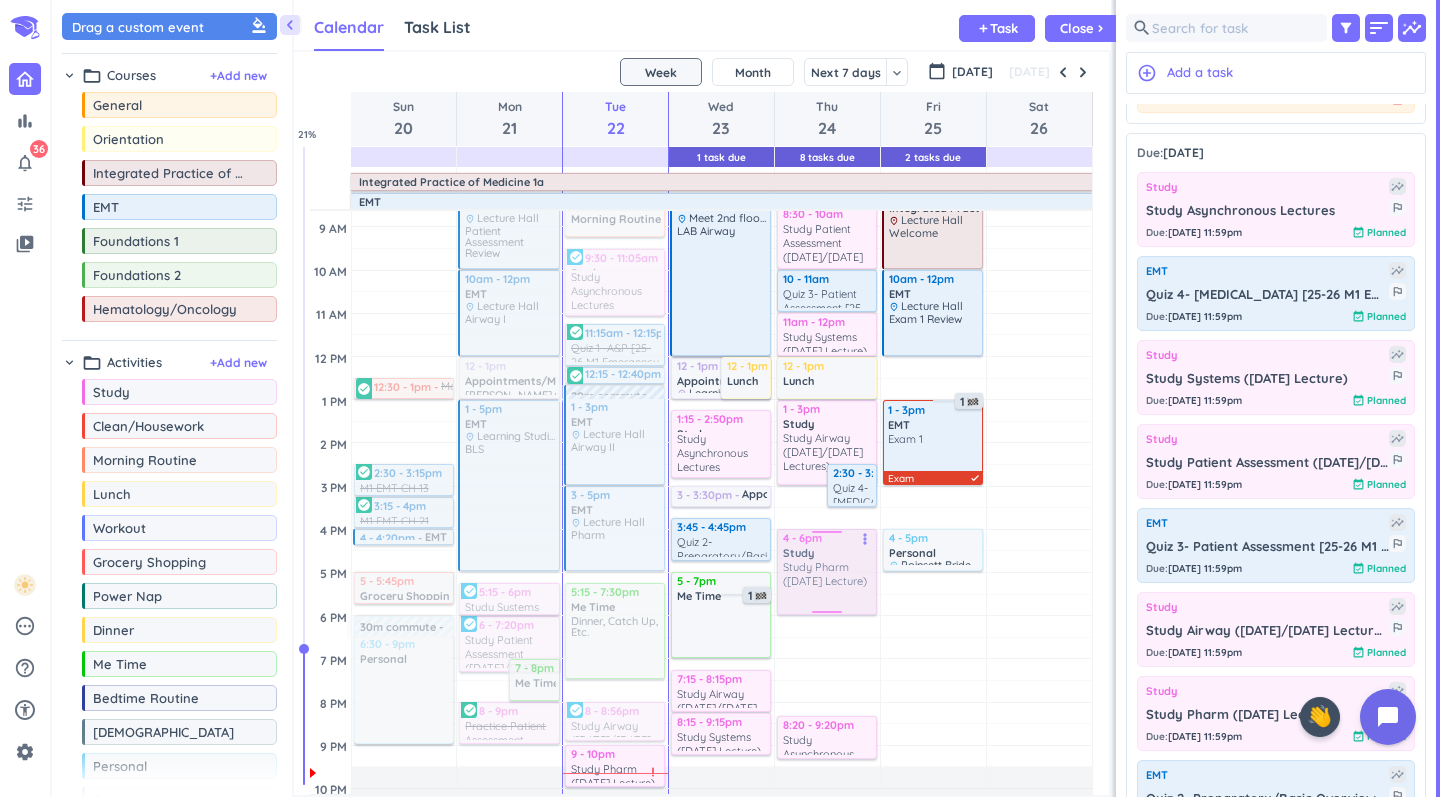 click on "Adjust Awake Time Adjust Awake Time 1 - 3pm Study Study Airway ([DATE]/[DATE] Lectures) more_vert 2:30 - 3:30pm Quiz 4- [MEDICAL_DATA] [25-26 M1 Emergency Medical Technician (EMT)] more_vert 6:30 - 7:30am Workout delete_outline 7:40 - 8:30am Morning Routine delete_outline 8:30 - 10am Study Study Patient Assessment ([DATE]/[DATE] Lecture) more_vert 10 - 11am Quiz 3- Patient Assessment  [25-26 M1 Emergency Medical Technician (EMT)] more_vert 11am - 12pm Study Systems ([DATE] Lecture) more_vert 12 - 1pm Lunch delete_outline 3:45 - 5:45pm Study Study Pharm ([DATE] Lecture) more_vert 8:20 - 9:20pm Study Asynchronous Lectures more_vert 8  4 - 6pm Study Study Pharm ([DATE] Lecture) more_vert" at bounding box center [827, 529] 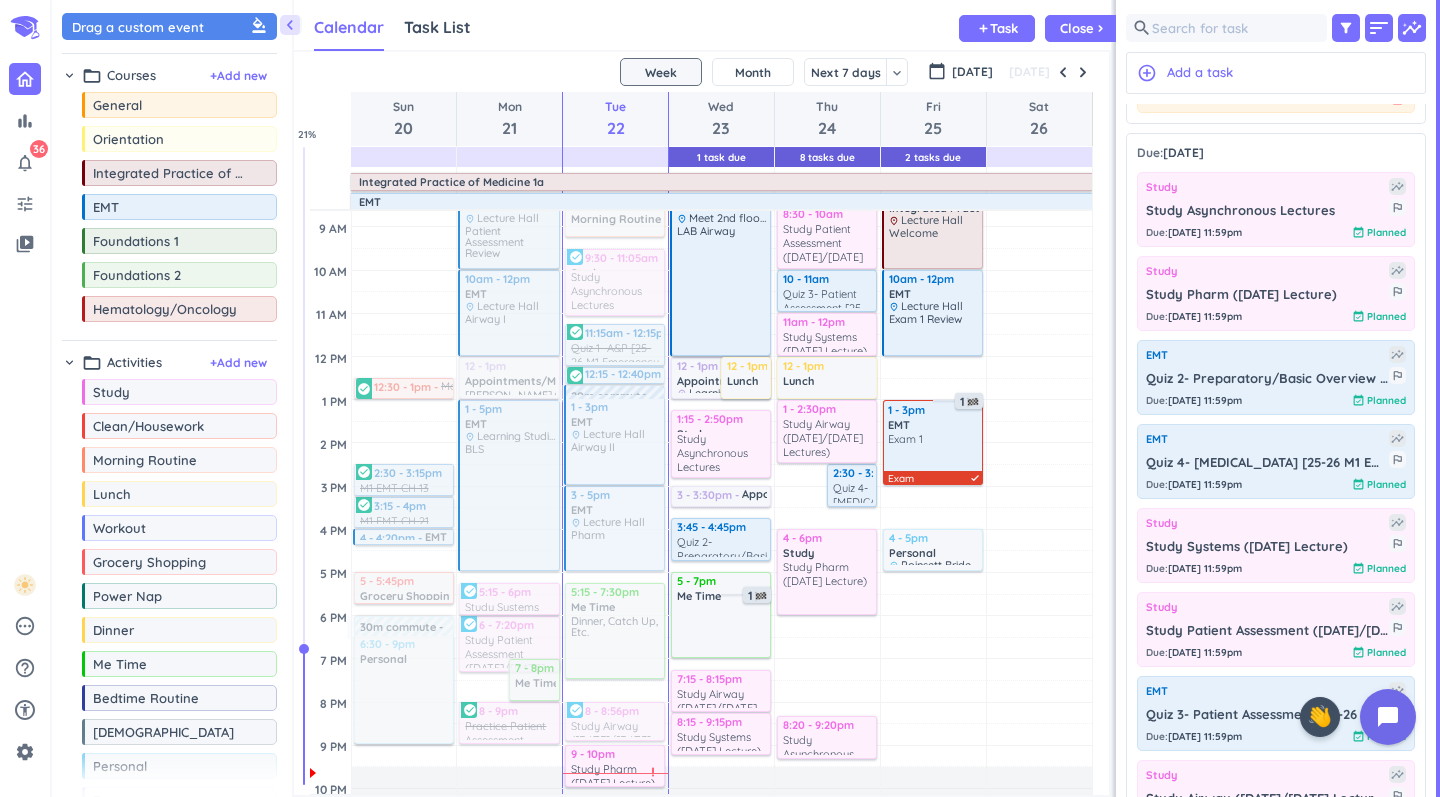 drag, startPoint x: 817, startPoint y: 483, endPoint x: 820, endPoint y: 463, distance: 20.22375 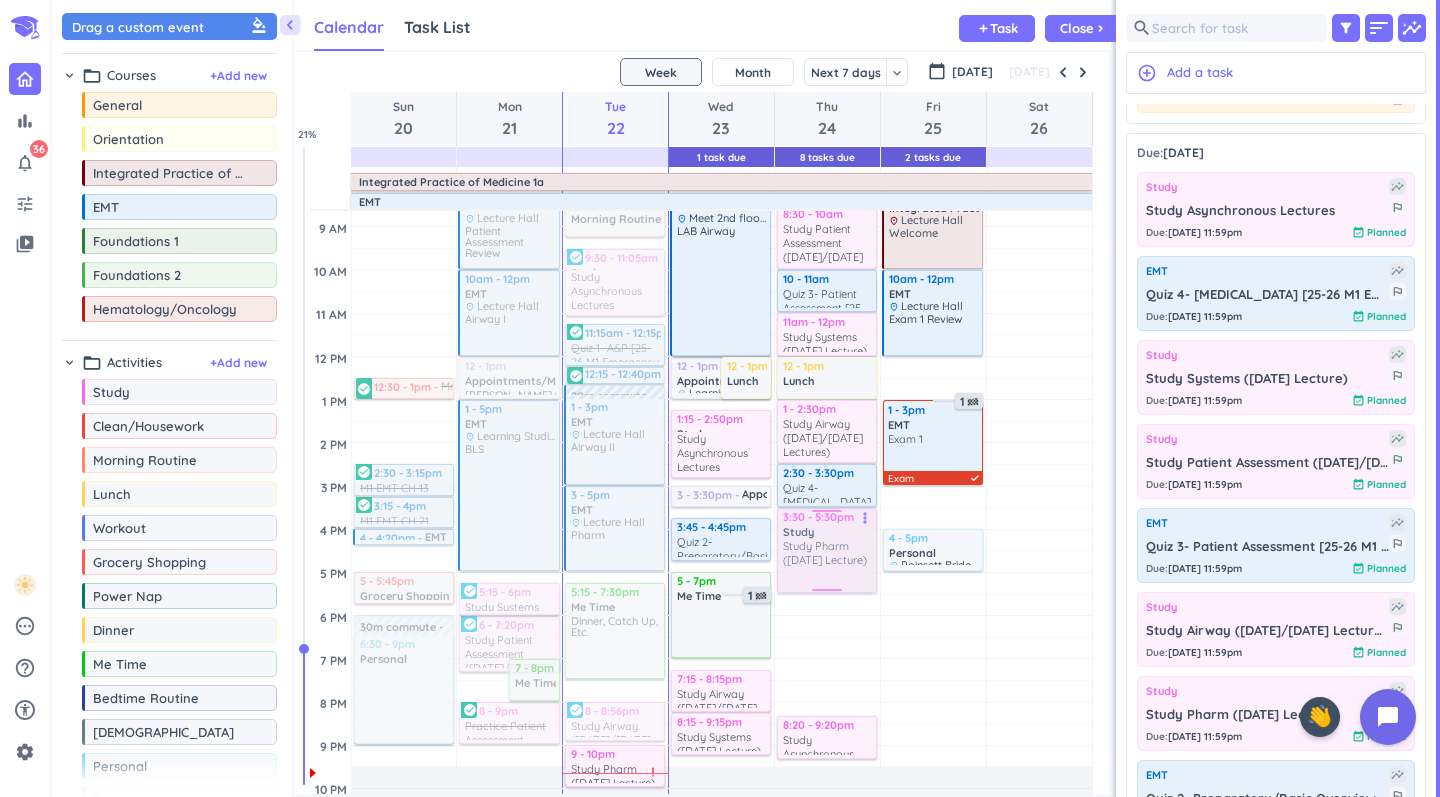 drag, startPoint x: 828, startPoint y: 582, endPoint x: 823, endPoint y: 559, distance: 23.537205 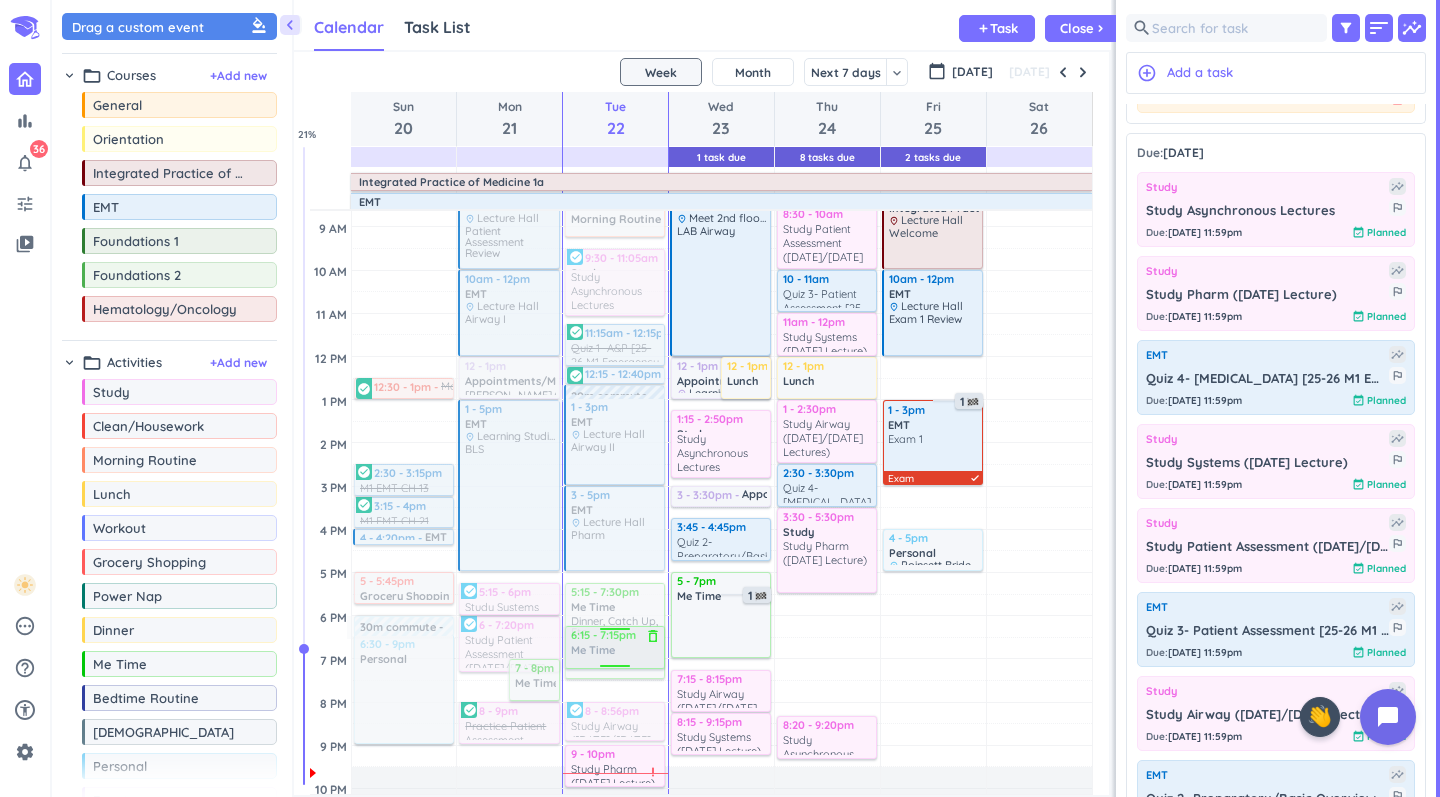 click on "chevron_left Drag a custom event format_color_fill chevron_right folder_open Courses   +  Add new drag_indicator General more_horiz drag_indicator Orientation more_horiz drag_indicator Integrated Practice of Medicine 1a more_horiz drag_indicator EMT more_horiz drag_indicator Foundations 1 more_horiz drag_indicator Foundations 2 more_horiz drag_indicator Hematology/Oncology more_horiz chevron_right folder_open Activities   +  Add new drag_indicator Study more_horiz drag_indicator Clean/Housework more_horiz drag_indicator Morning Routine more_horiz drag_indicator Lunch more_horiz drag_indicator Workout more_horiz drag_indicator Grocery Shopping more_horiz drag_indicator Power Nap more_horiz drag_indicator Dinner more_horiz drag_indicator Me Time more_horiz drag_indicator Bedtime Routine more_horiz drag_indicator Church more_horiz drag_indicator Personal more_horiz drag_indicator Events more_horiz drag_indicator Appointments/Meetings/Lunch & Learns more_horiz link Connected Calendars add_circle Calendar Calendar" at bounding box center [746, 398] 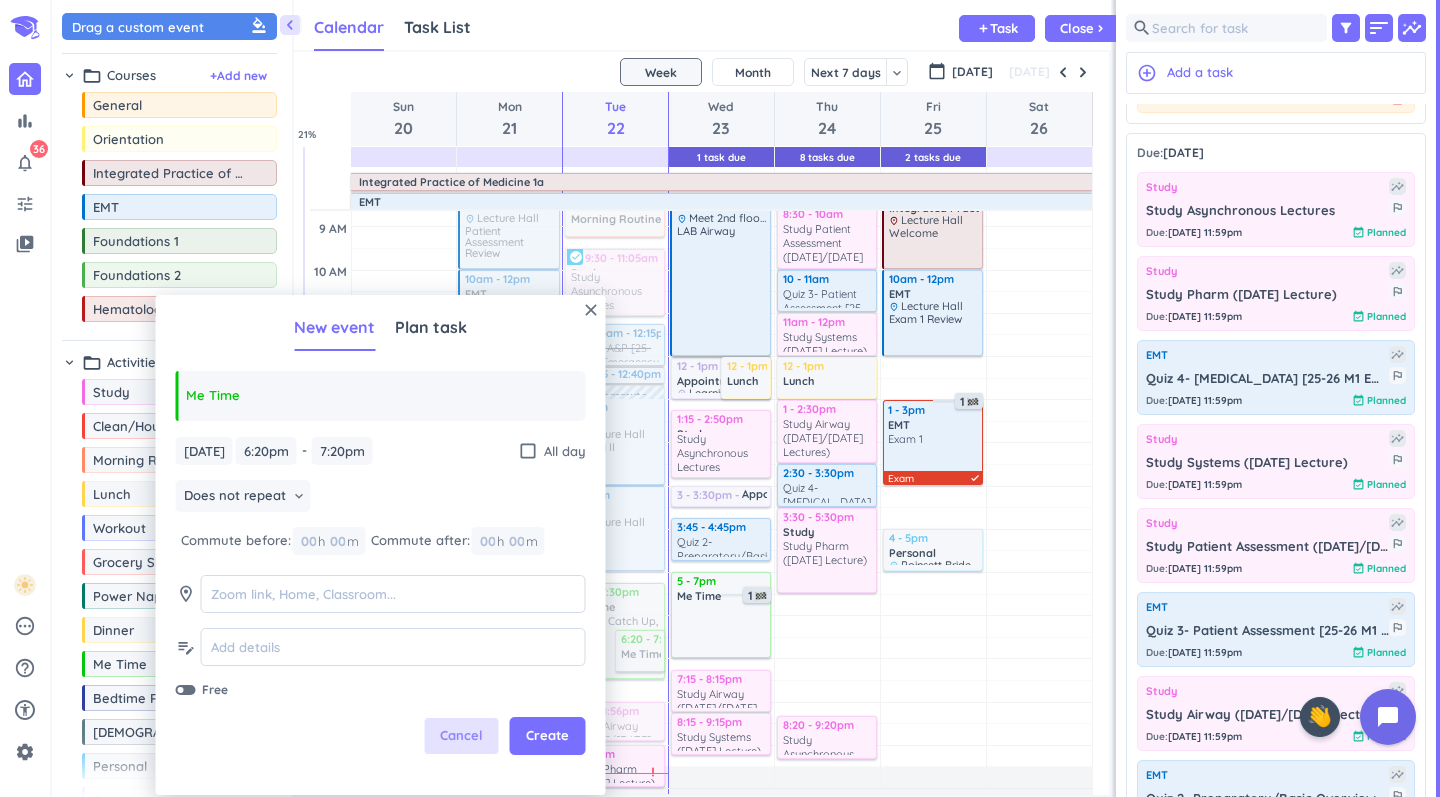 click on "Cancel" at bounding box center [462, 736] 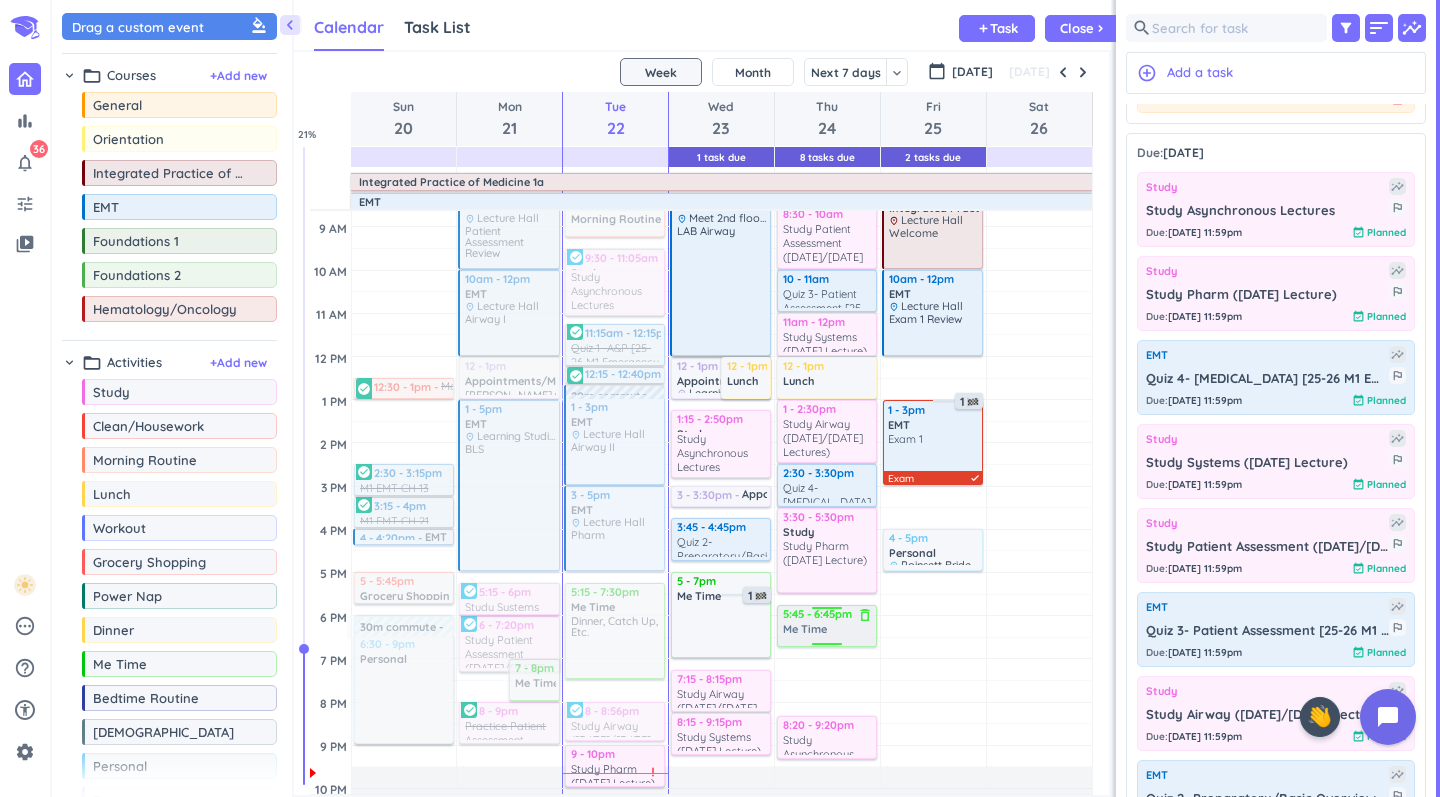 drag, startPoint x: 154, startPoint y: 667, endPoint x: 859, endPoint y: 607, distance: 707.5486 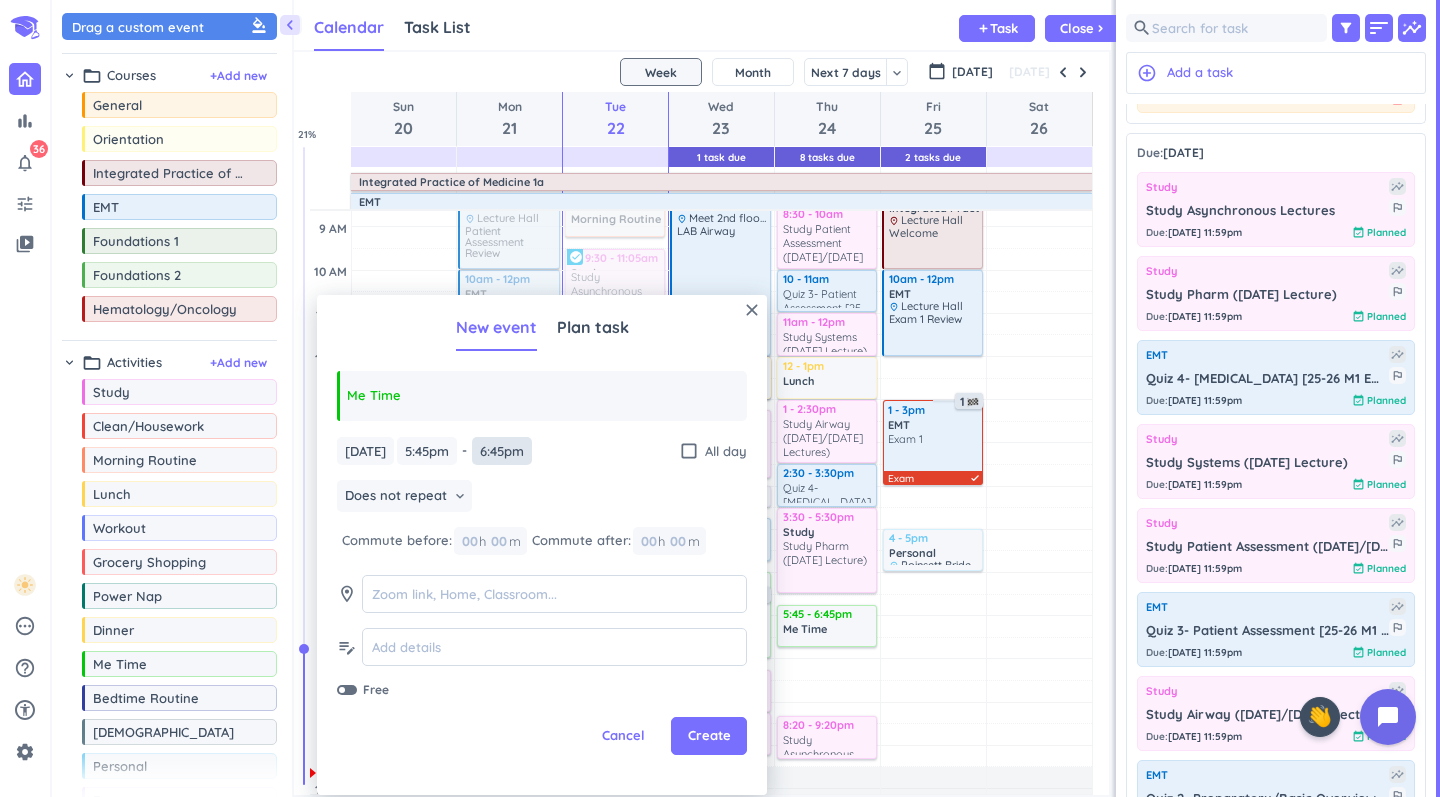 click on "6:45pm" at bounding box center [502, 451] 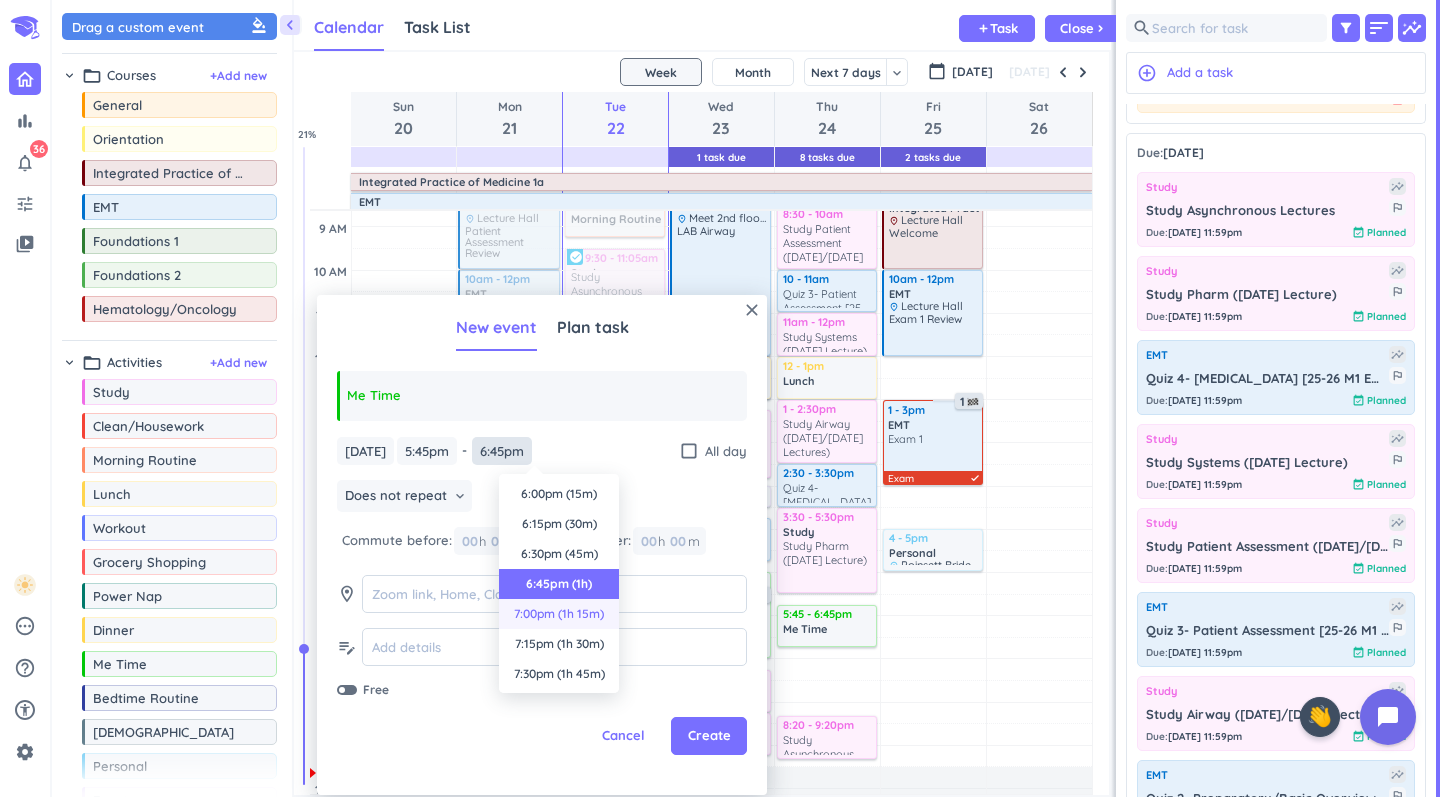 scroll, scrollTop: 90, scrollLeft: 0, axis: vertical 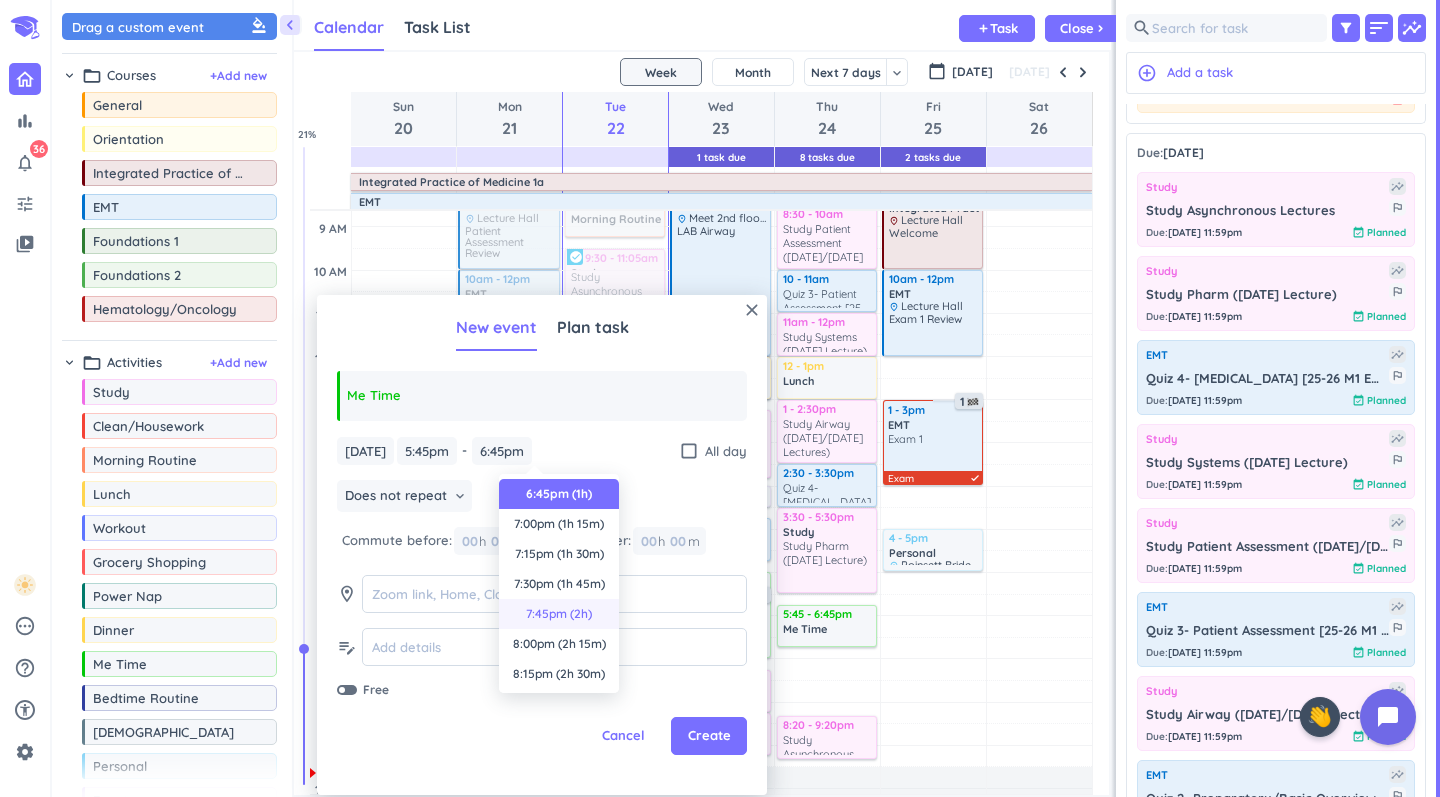 click on "7:45pm (2h)" at bounding box center [559, 614] 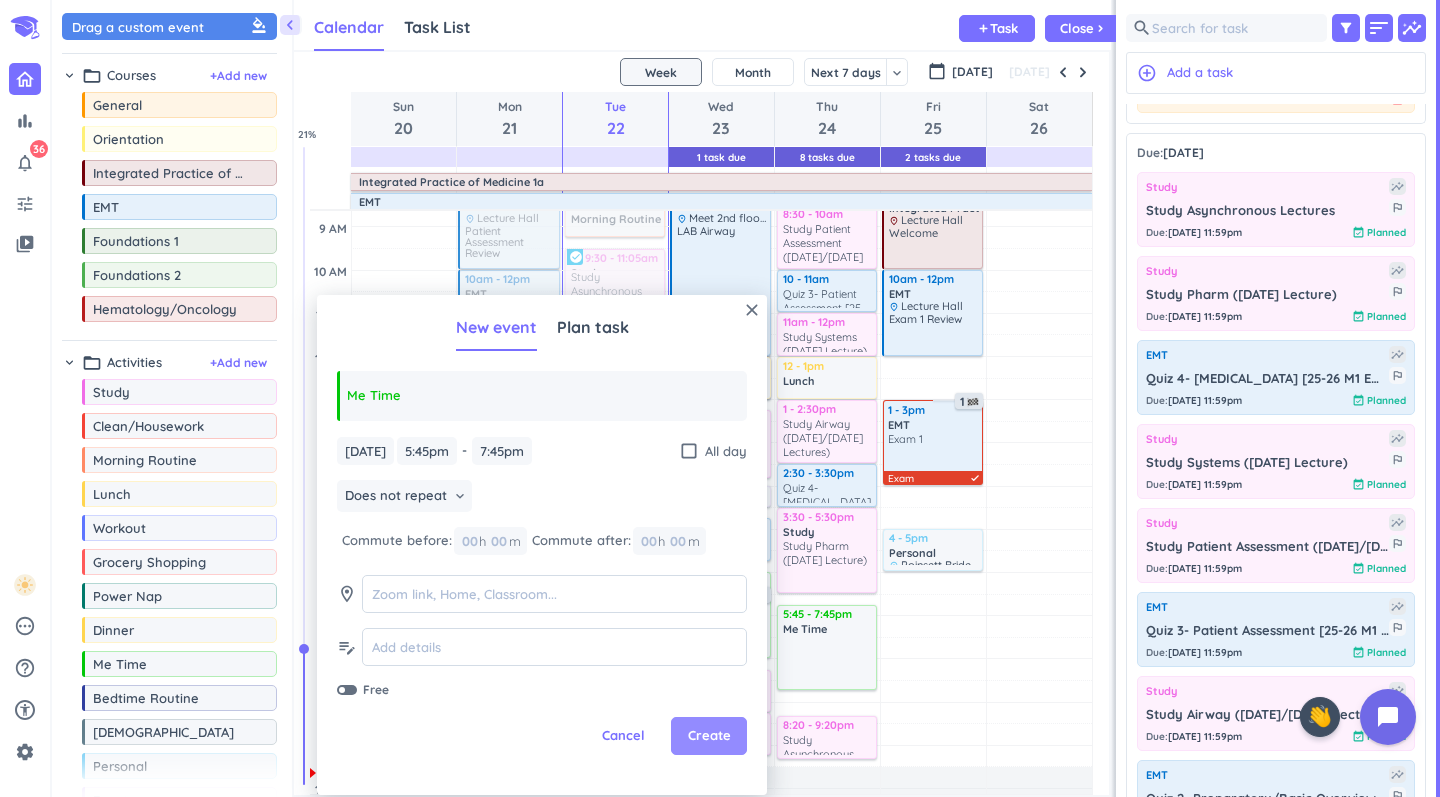 click on "Create" at bounding box center [709, 736] 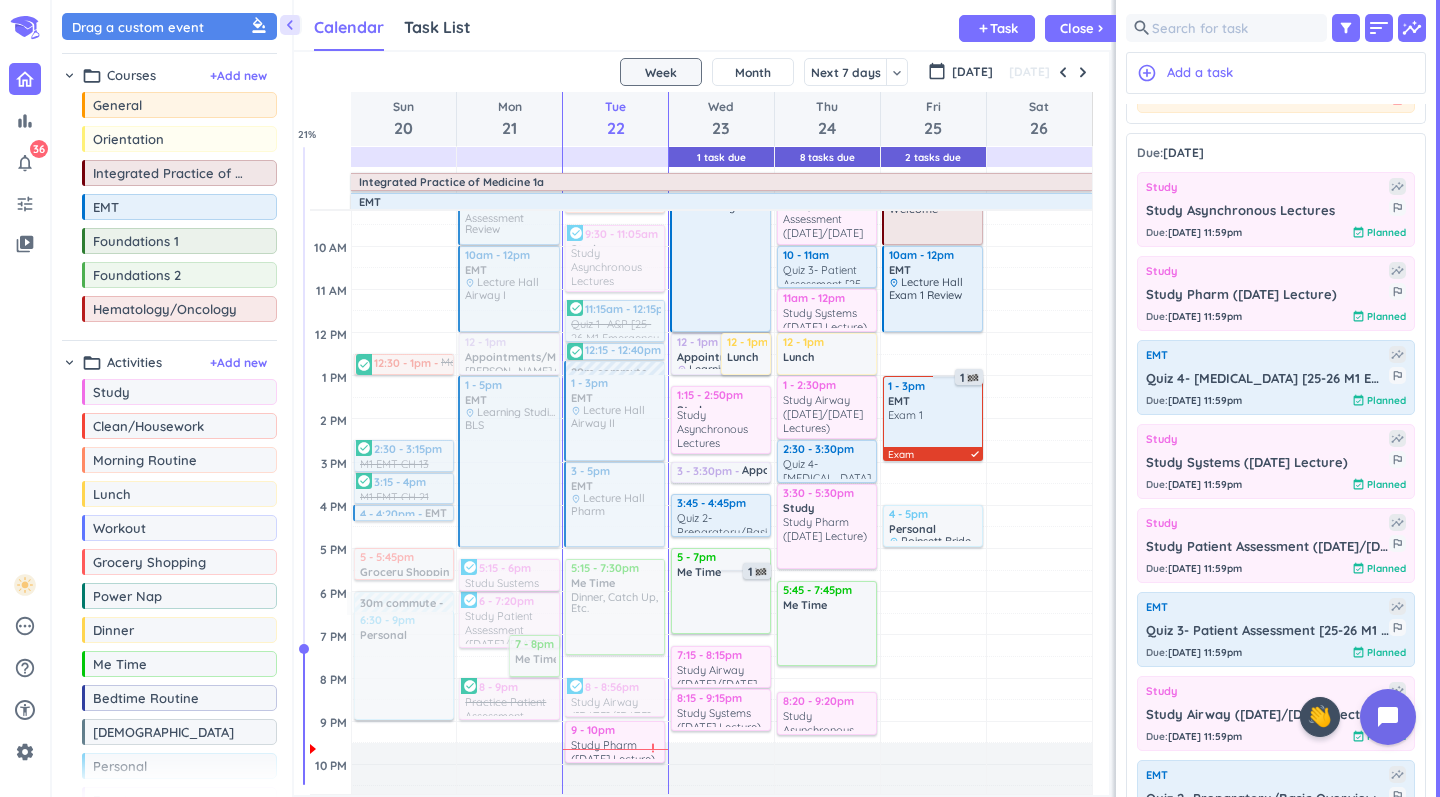 scroll, scrollTop: 228, scrollLeft: 0, axis: vertical 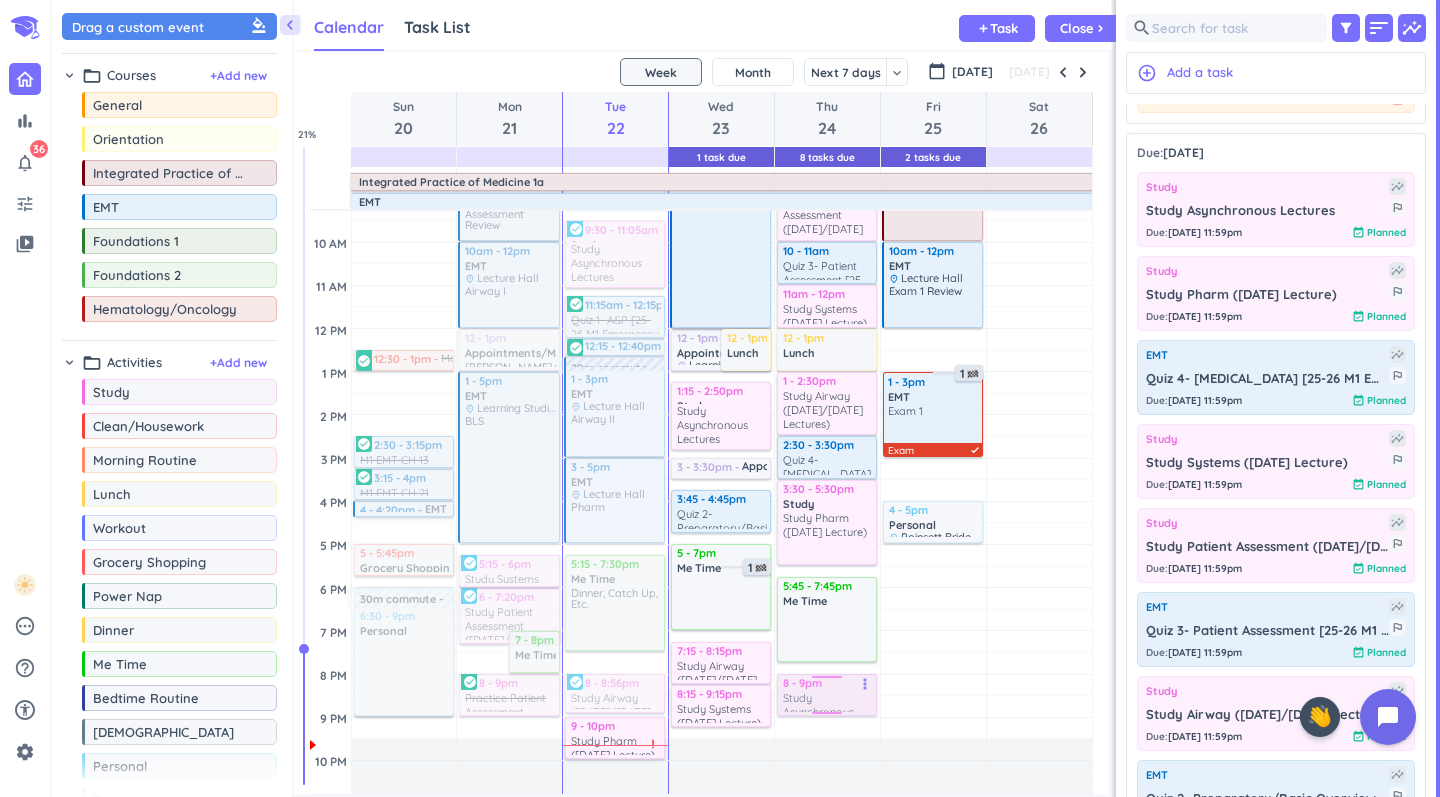 drag, startPoint x: 799, startPoint y: 709, endPoint x: 813, endPoint y: 698, distance: 17.804493 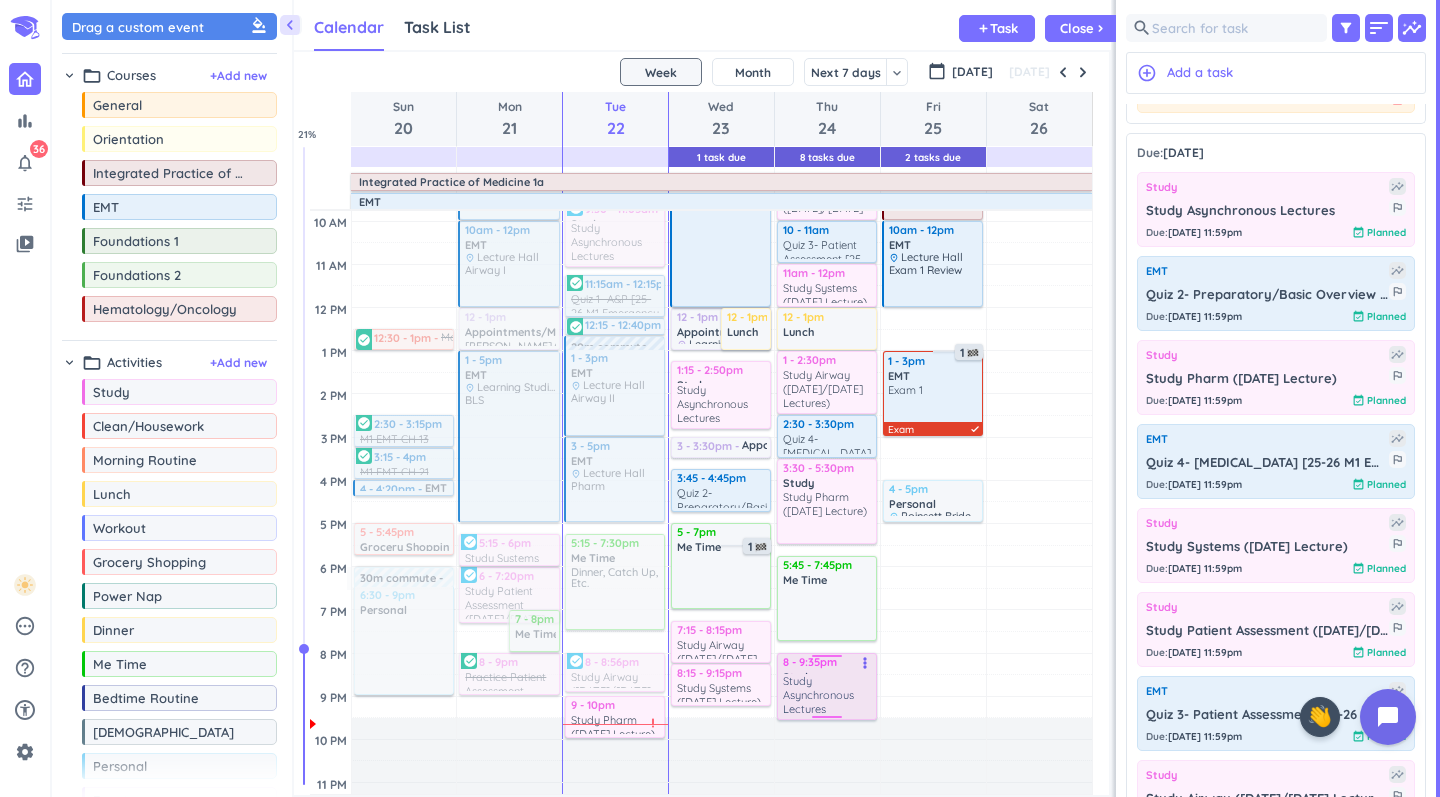 scroll, scrollTop: 250, scrollLeft: 0, axis: vertical 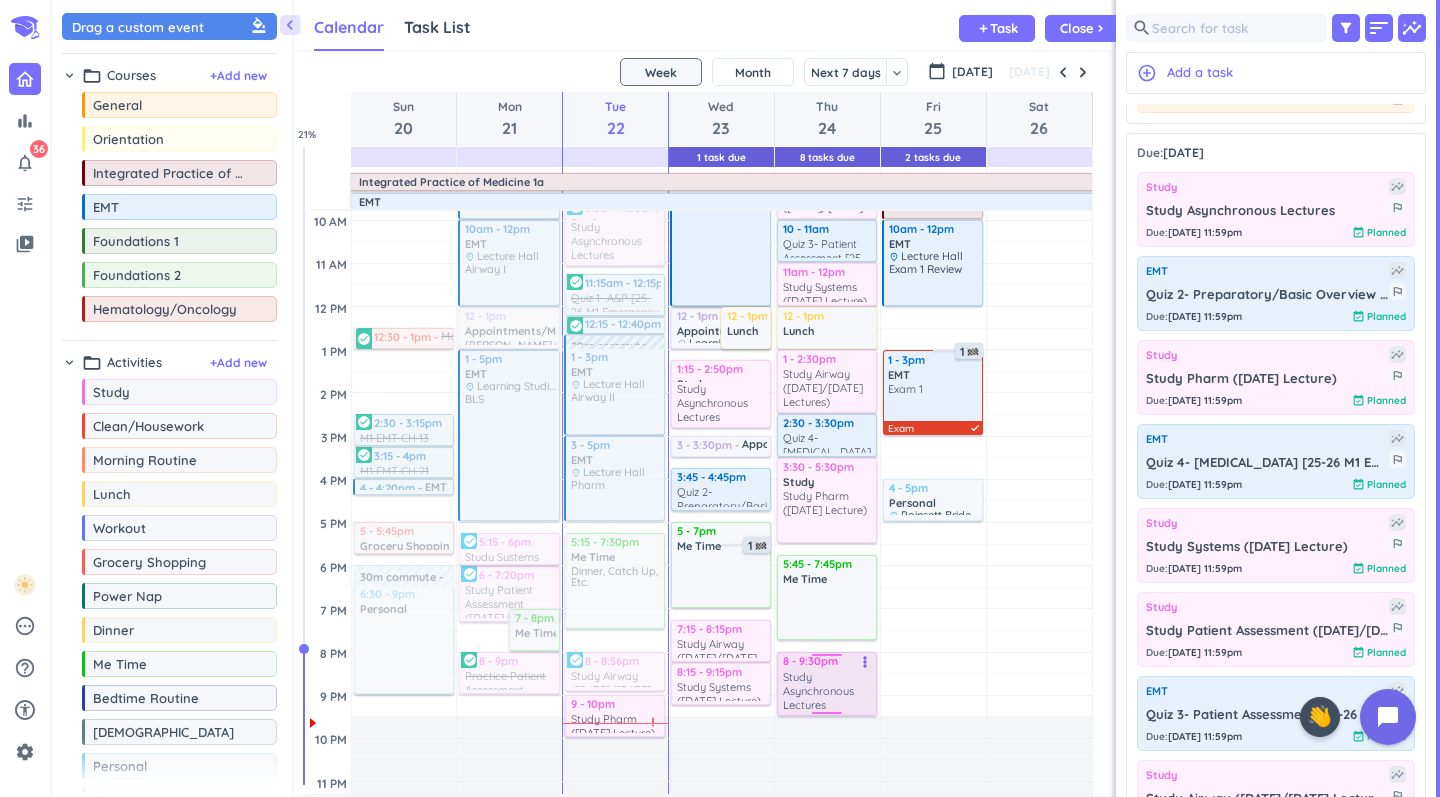 click on "Adjust Awake Time Adjust Awake Time 6:30 - 7:30am Workout delete_outline 7:40 - 8:30am Morning Routine delete_outline 8:30 - 10am Study Study Patient Assessment ([DATE]/[DATE] Lecture) more_vert 10 - 11am Quiz 3- Patient Assessment  [25-26 M1 Emergency Medical Technician (EMT)] more_vert 11am - 12pm Study Systems ([DATE] Lecture) more_vert 12 - 1pm Lunch delete_outline 1 - 2:30pm Study Study Airway ([DATE]/[DATE] Lectures) more_vert 2:30 - 3:30pm Quiz 4- [MEDICAL_DATA] [25-26 M1 Emergency Medical Technician (EMT)] more_vert 3:30 - 5:30pm Study Study Pharm ([DATE] Lecture) more_vert 5:45 - 7:45pm Me Time delete_outline 8 - 9pm Study Asynchronous Lectures more_vert 8  8 - 9:30pm Study Study Asynchronous Lectures more_vert" at bounding box center (827, 479) 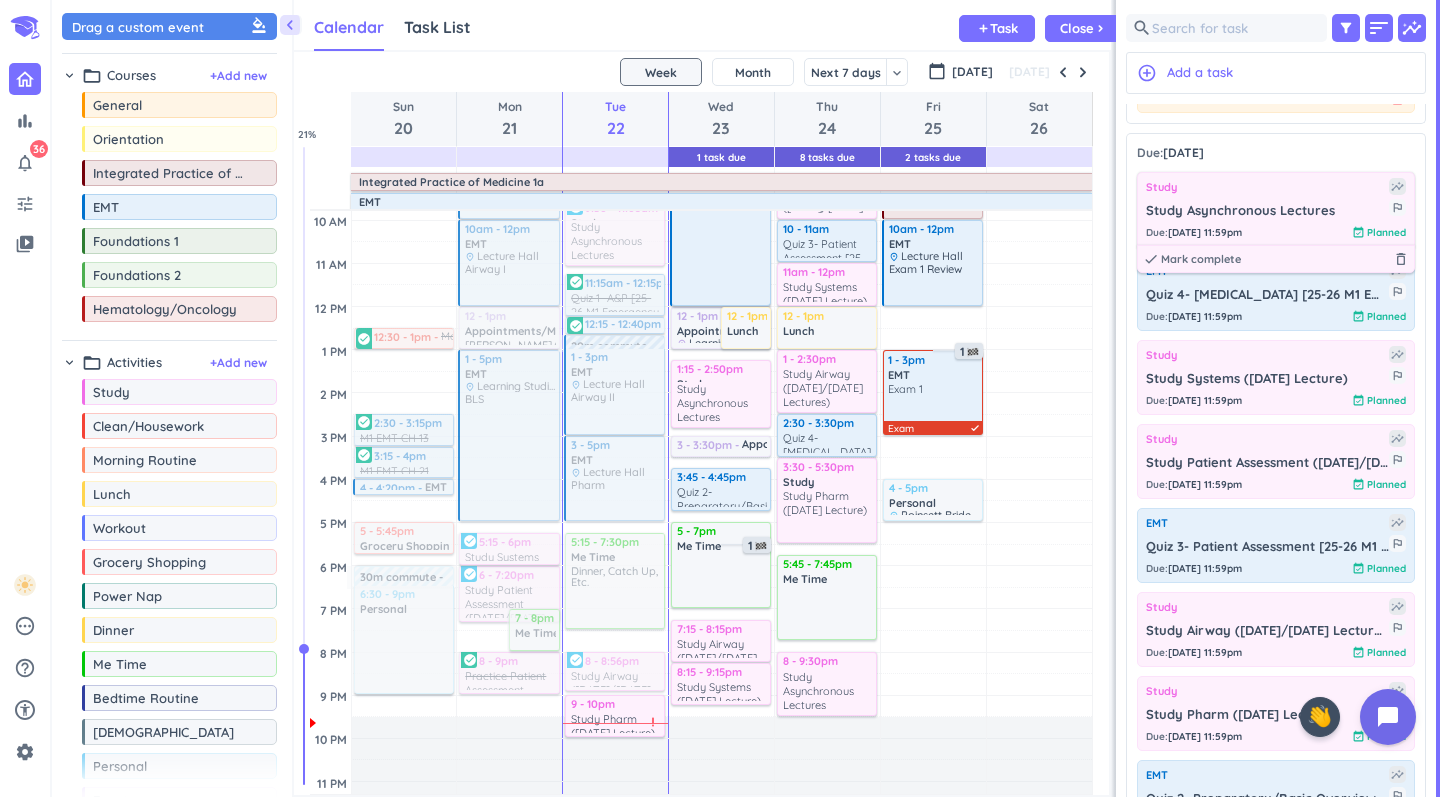click on "Study Asynchronous Lectures" at bounding box center (1267, 211) 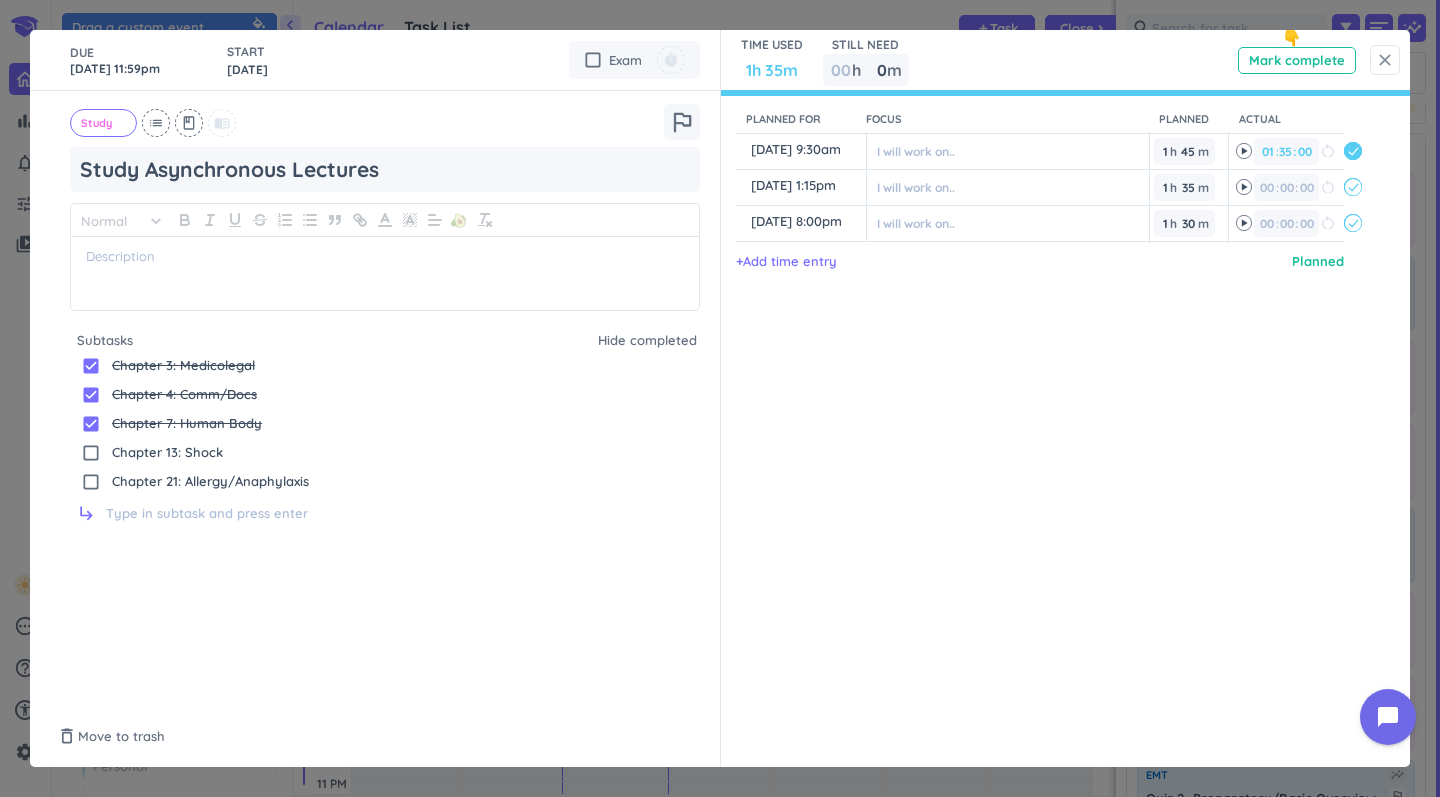 click on "close" at bounding box center [1385, 60] 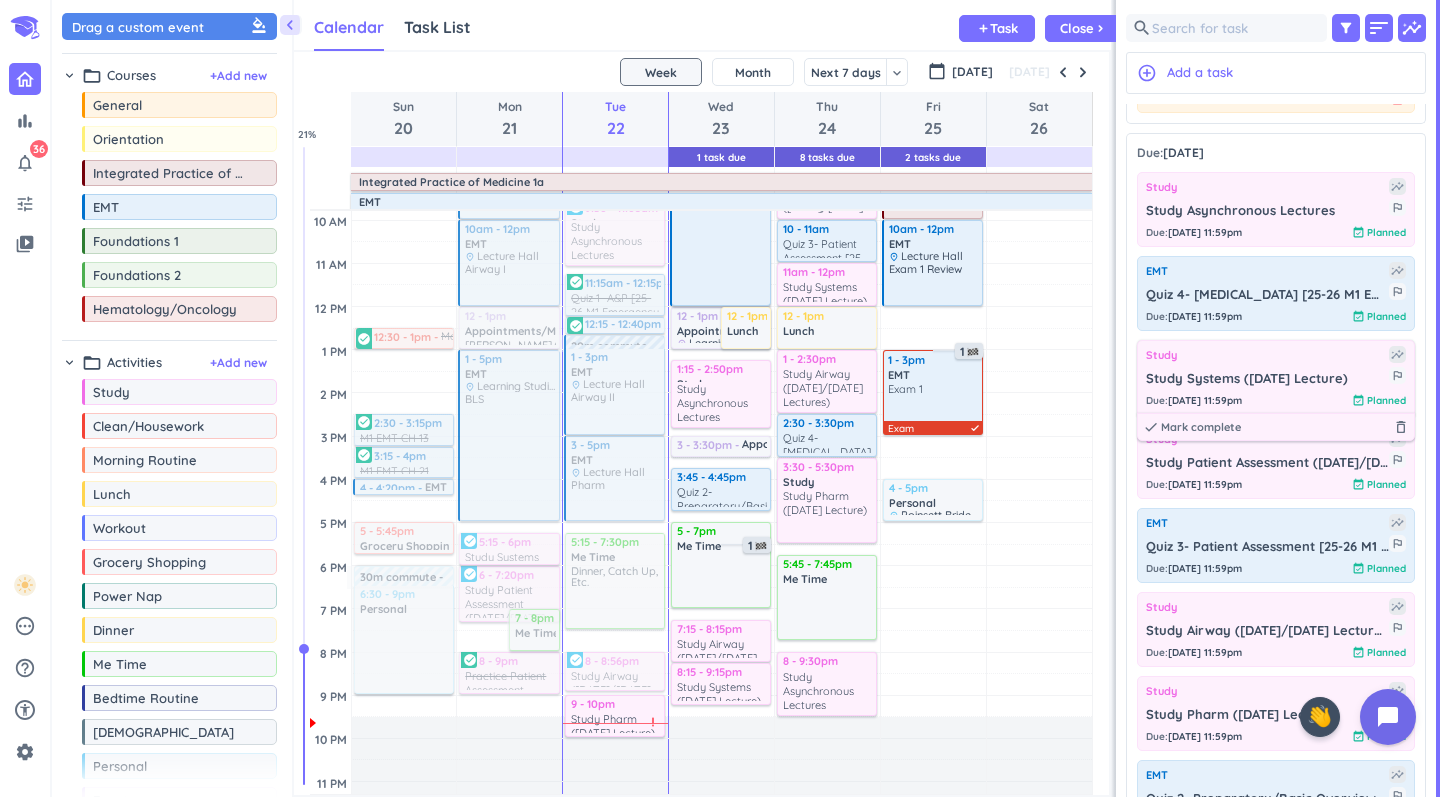 click on "Due :  [DATE] 11:59pm event_available Planned" at bounding box center [1276, 400] 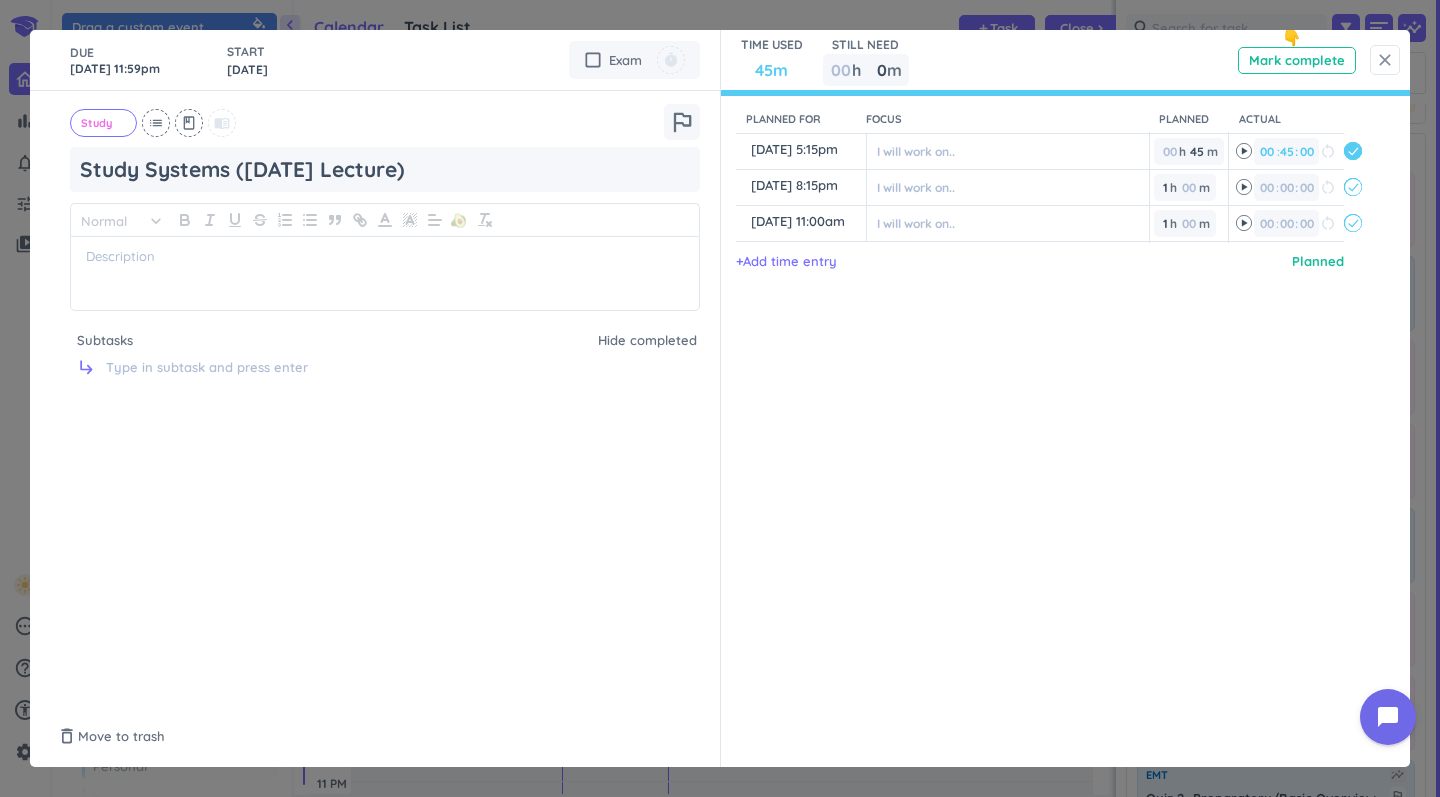 click on "close" at bounding box center [1385, 60] 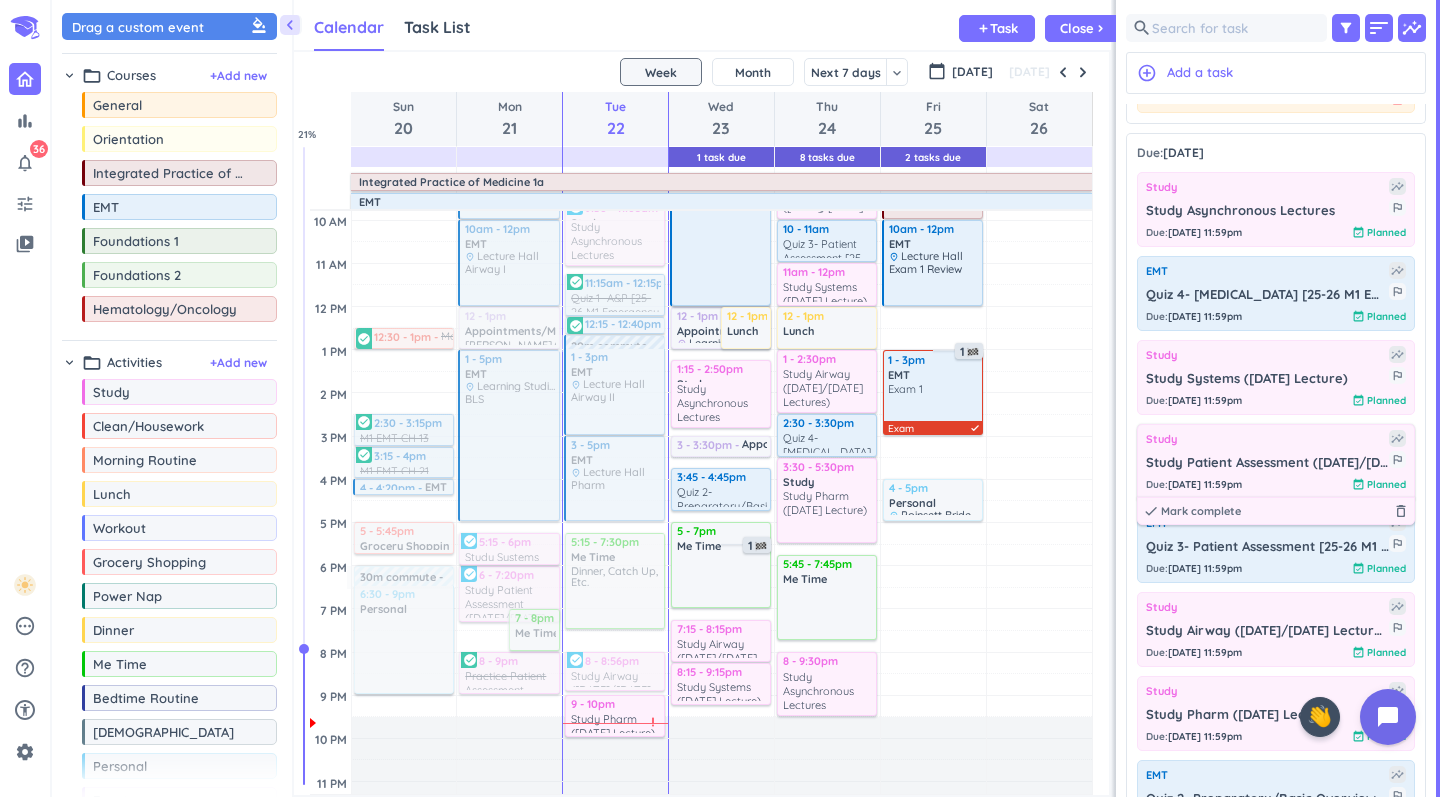 click on "Study Patient Assessment ([DATE]/[DATE] Lecture)" at bounding box center (1267, 463) 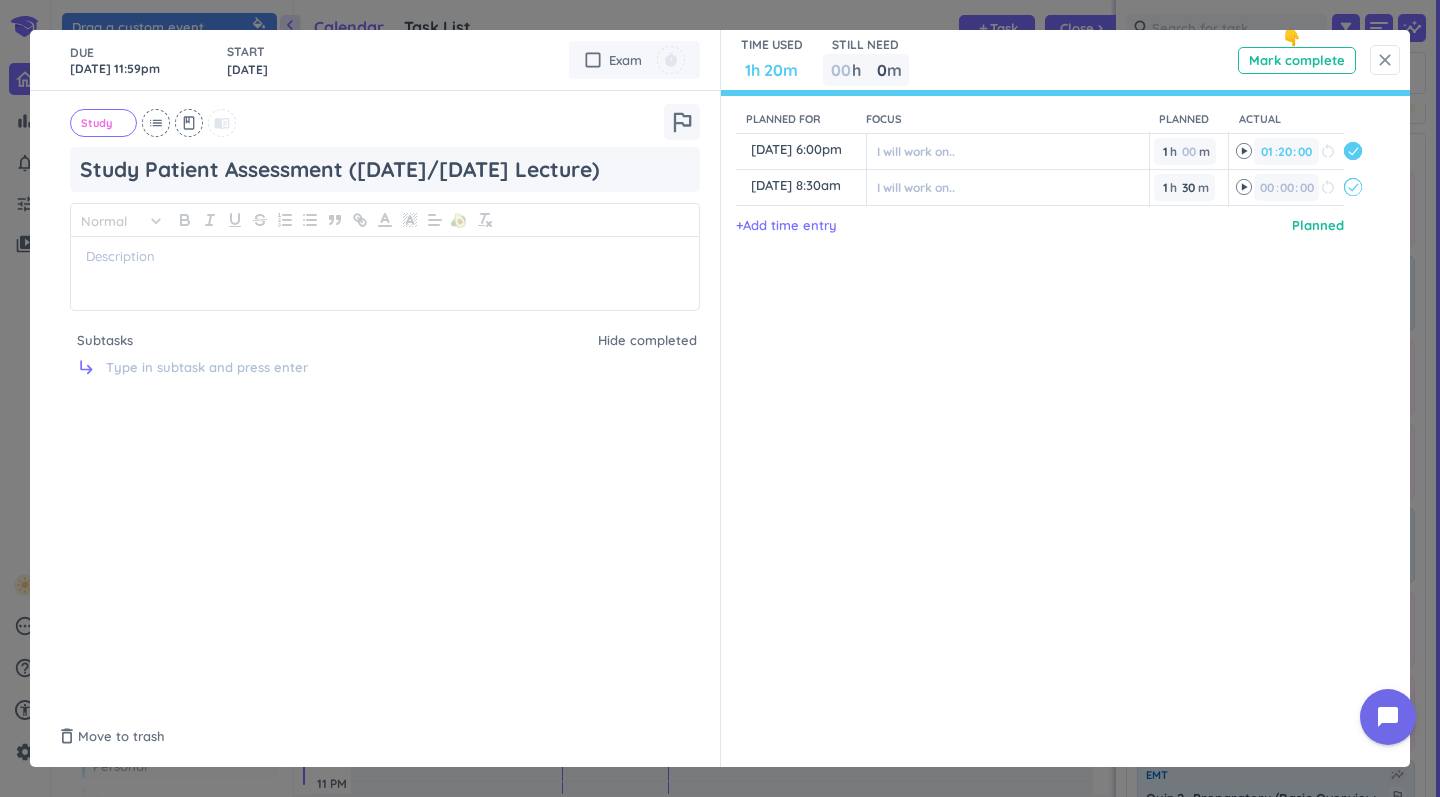 click on "close" at bounding box center [1385, 60] 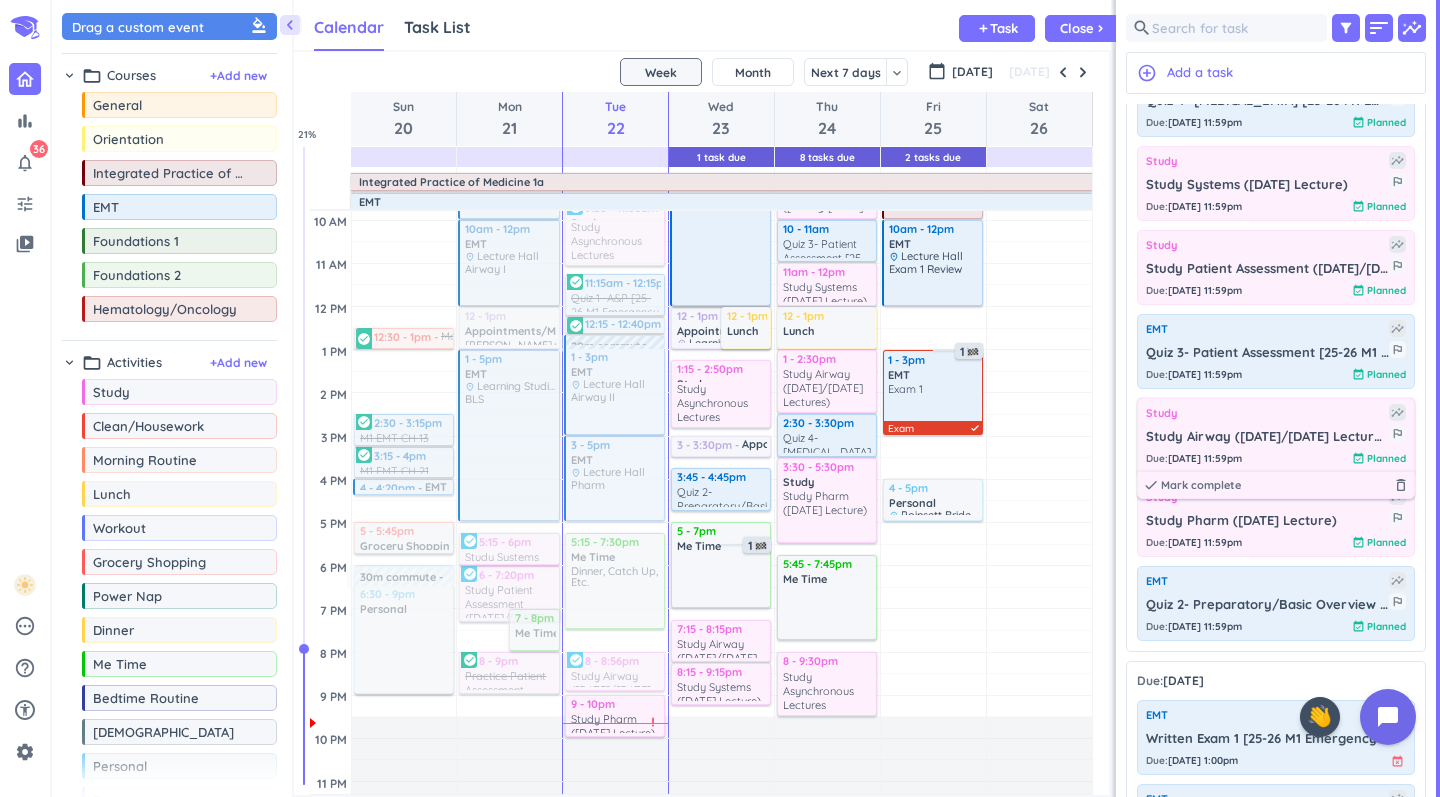 scroll, scrollTop: 370, scrollLeft: 0, axis: vertical 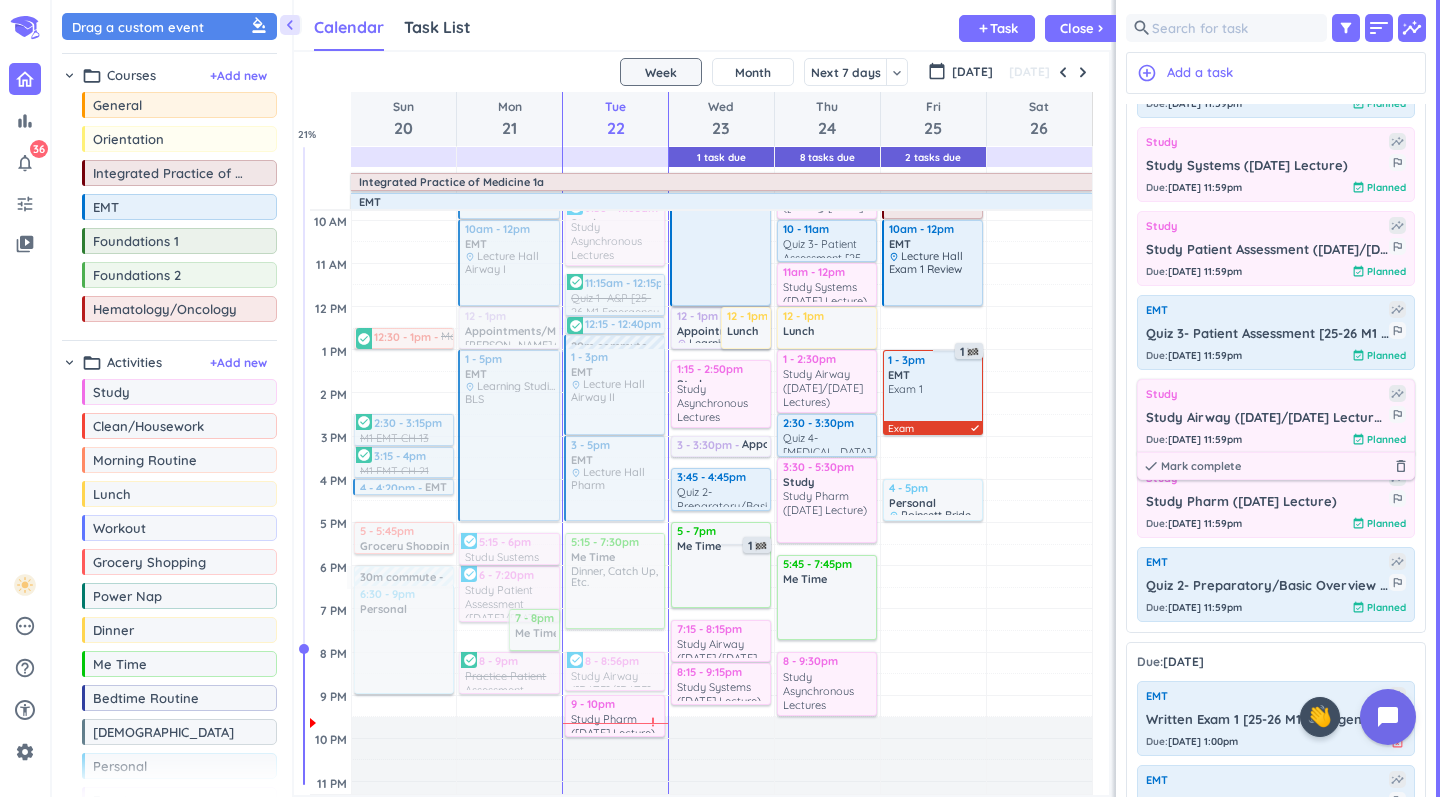 click on "Study insights Study Airway ([DATE]/[DATE] Lectures) outlined_flag Due :  [DATE] 11:59pm event_available Planned done [PERSON_NAME] complete delete_outline" at bounding box center [1276, 416] 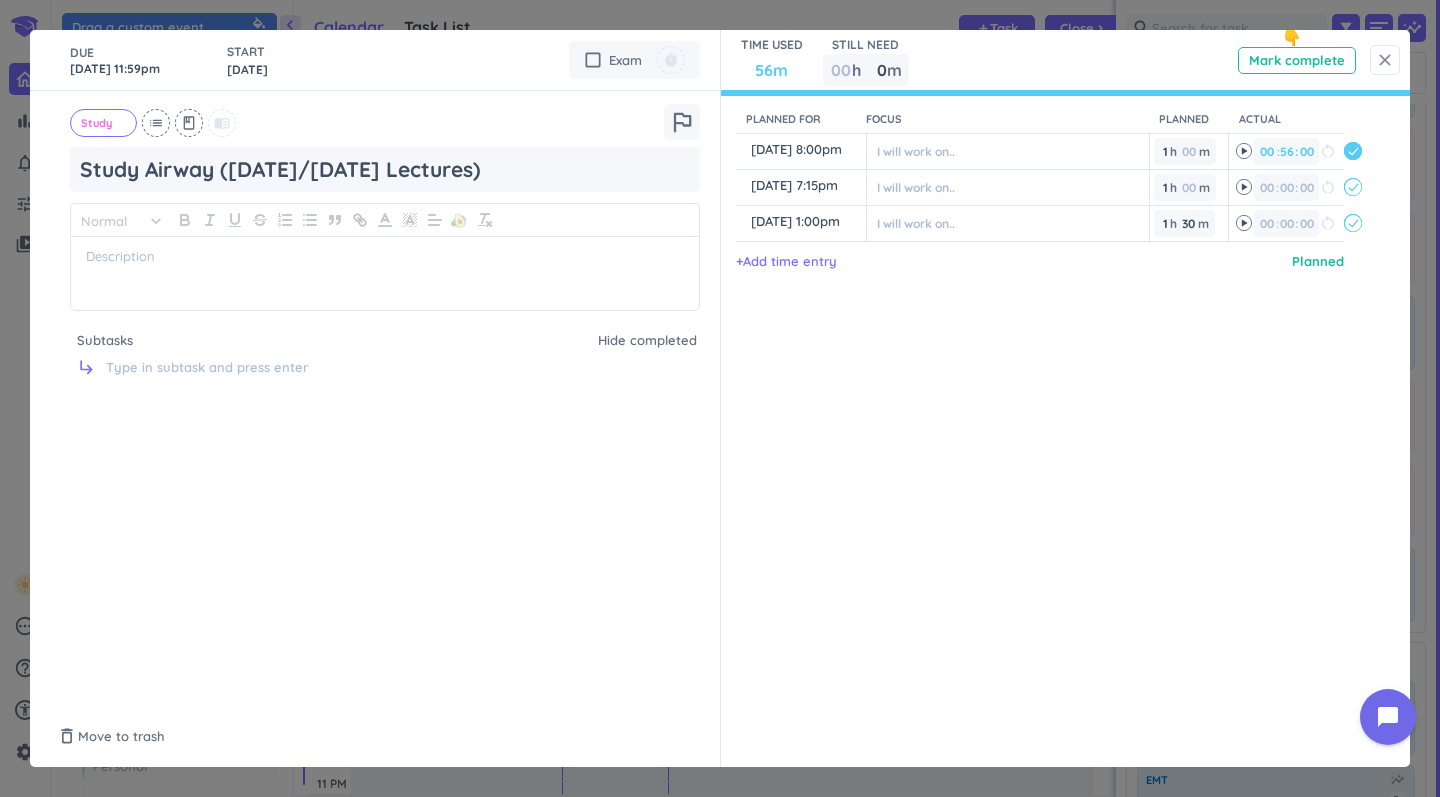 click on "close" at bounding box center (1385, 60) 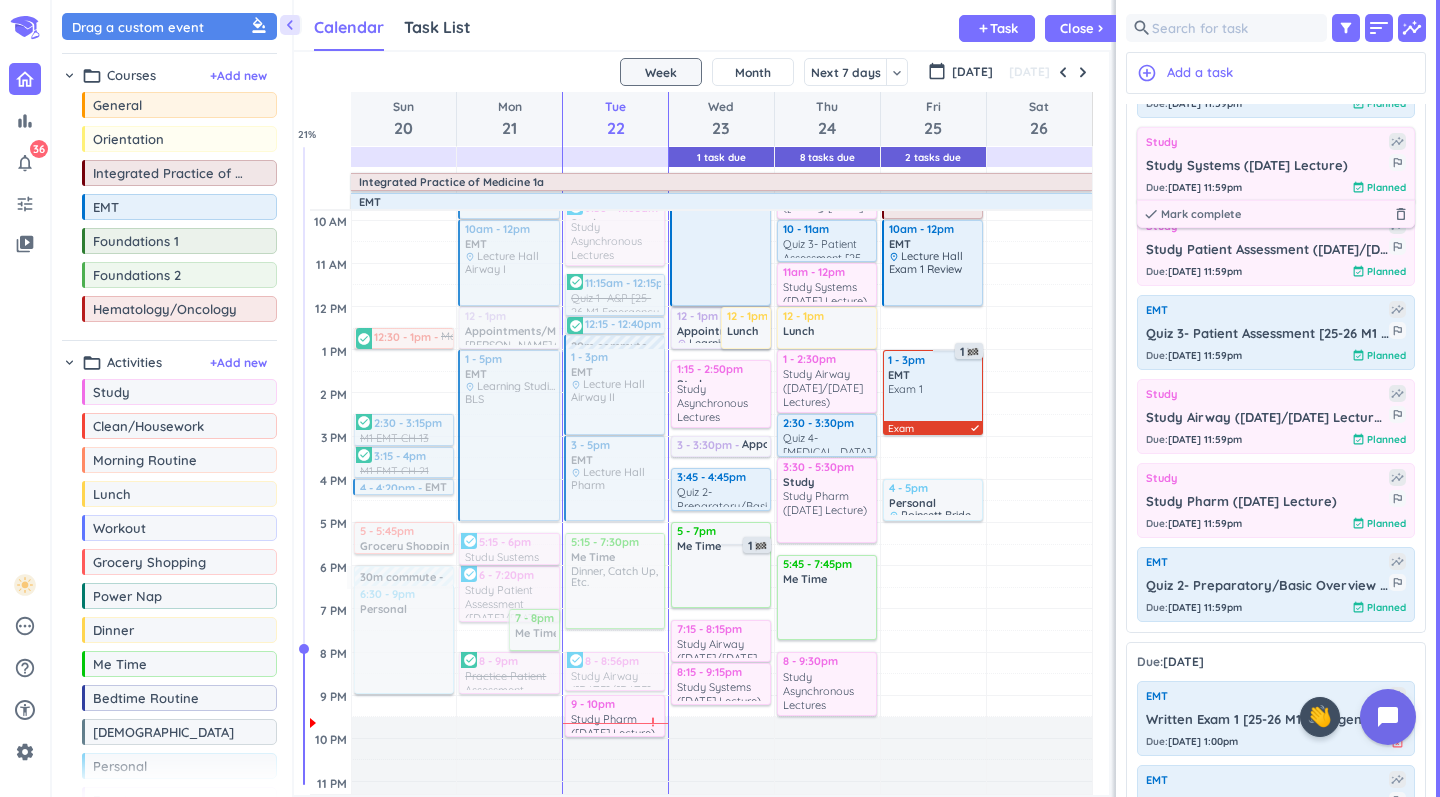 click on "Study insights Study Systems ([DATE] Lecture) outlined_flag Due :  [DATE] 11:59pm event_available Planned done [PERSON_NAME] complete delete_outline" at bounding box center (1276, 164) 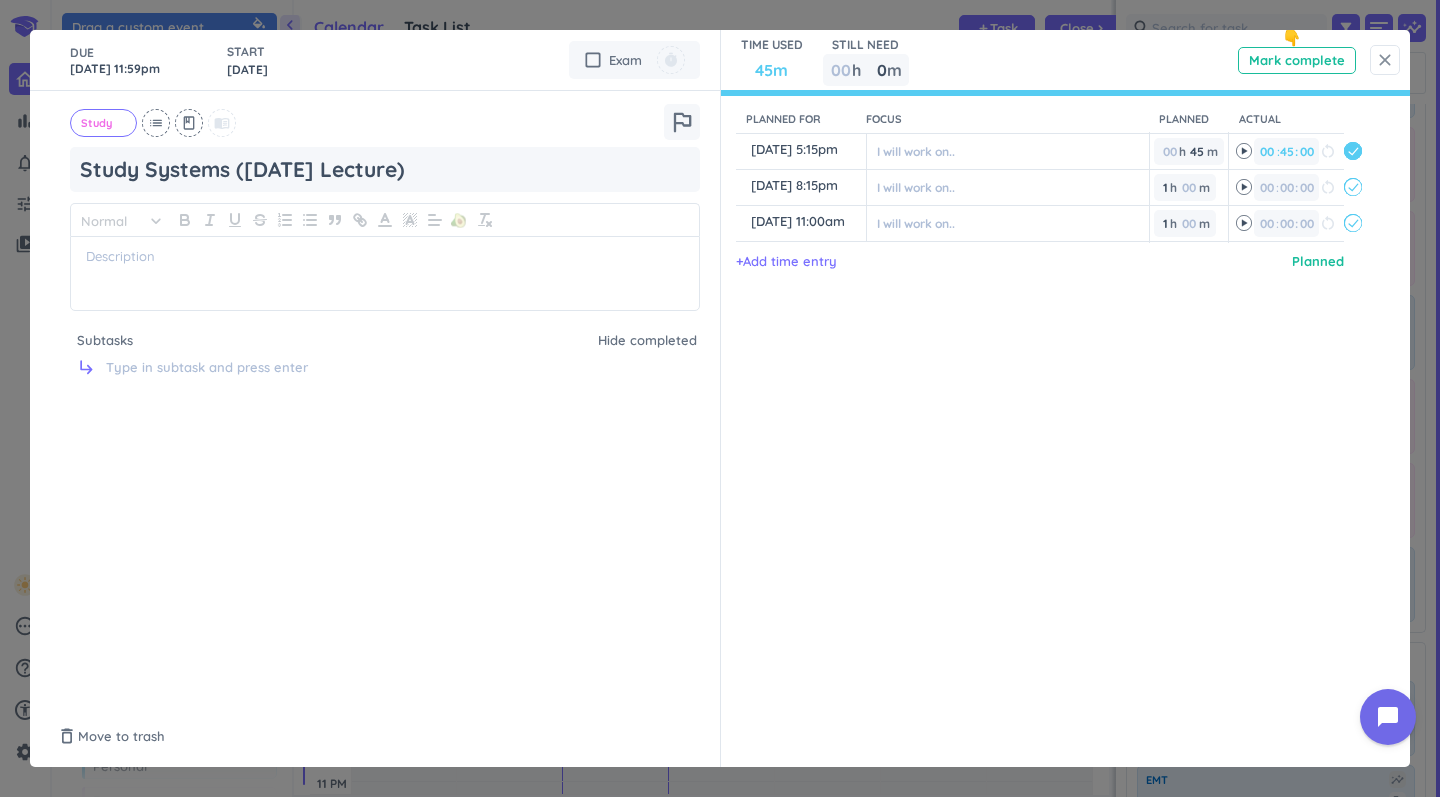 click on "close" at bounding box center [1385, 60] 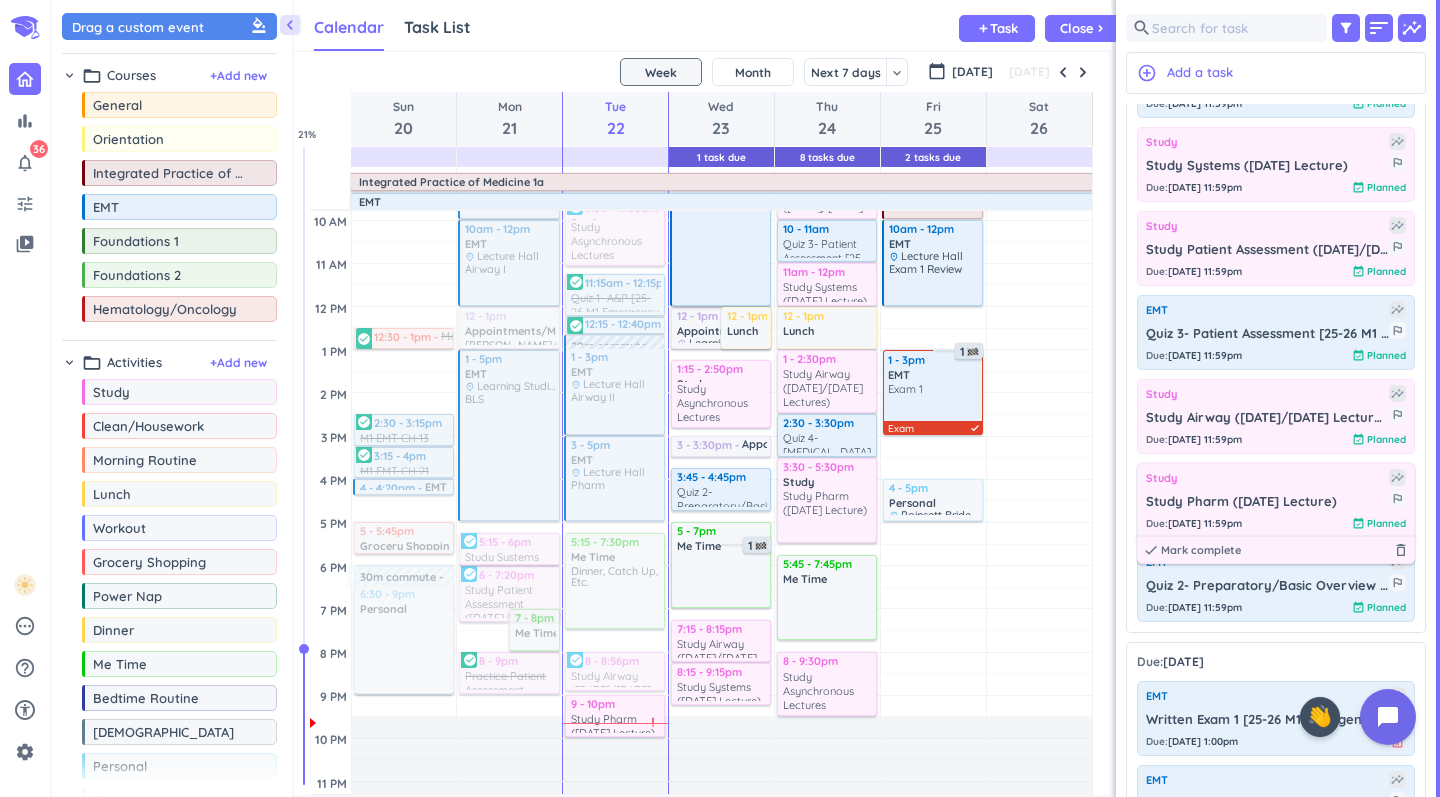 click on "Due :  [DATE] 11:59pm event_available Planned" at bounding box center [1276, 523] 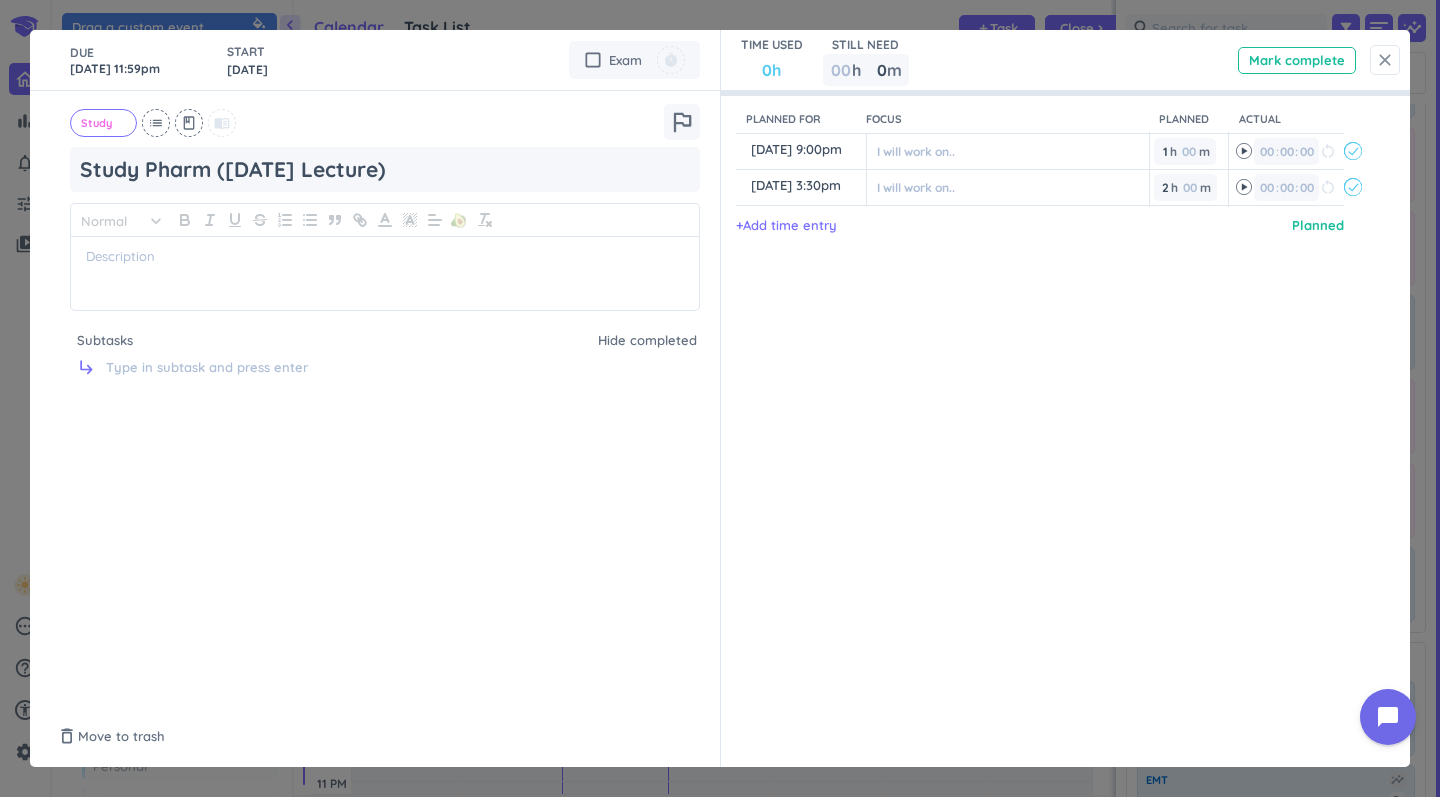 click on "close" at bounding box center (1385, 60) 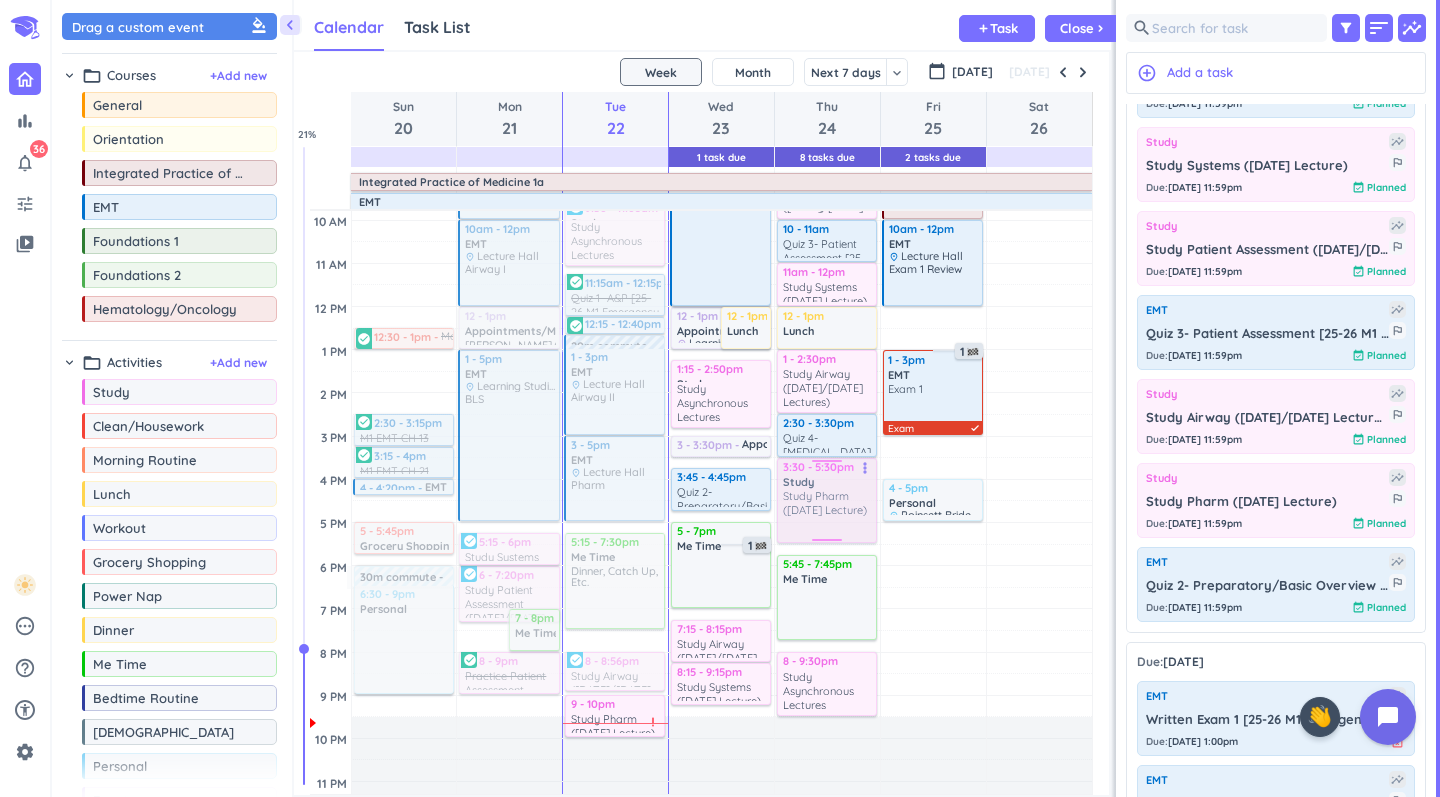 click on "Adjust Awake Time Adjust Awake Time 6:30 - 7:30am Workout delete_outline 7:40 - 8:30am Morning Routine delete_outline 8:30 - 10am Study Study Patient Assessment ([DATE]/[DATE] Lecture) more_vert 10 - 11am Quiz 3- Patient Assessment  [25-26 M1 Emergency Medical Technician (EMT)] more_vert 11am - 12pm Study Systems ([DATE] Lecture) more_vert 12 - 1pm Lunch delete_outline 1 - 2:30pm Study Study Airway ([DATE]/[DATE] Lectures) more_vert 2:30 - 3:30pm Quiz 4- [MEDICAL_DATA] [25-26 M1 Emergency Medical Technician (EMT)] more_vert 3:30 - 5:30pm Study Study Pharm ([DATE] Lecture) more_vert 5:45 - 7:45pm Me Time delete_outline 8 - 9:30pm Study Study Asynchronous Lectures more_vert 8  3:30 - 5:30pm Study Study Pharm ([DATE] Lecture) more_vert" at bounding box center (827, 479) 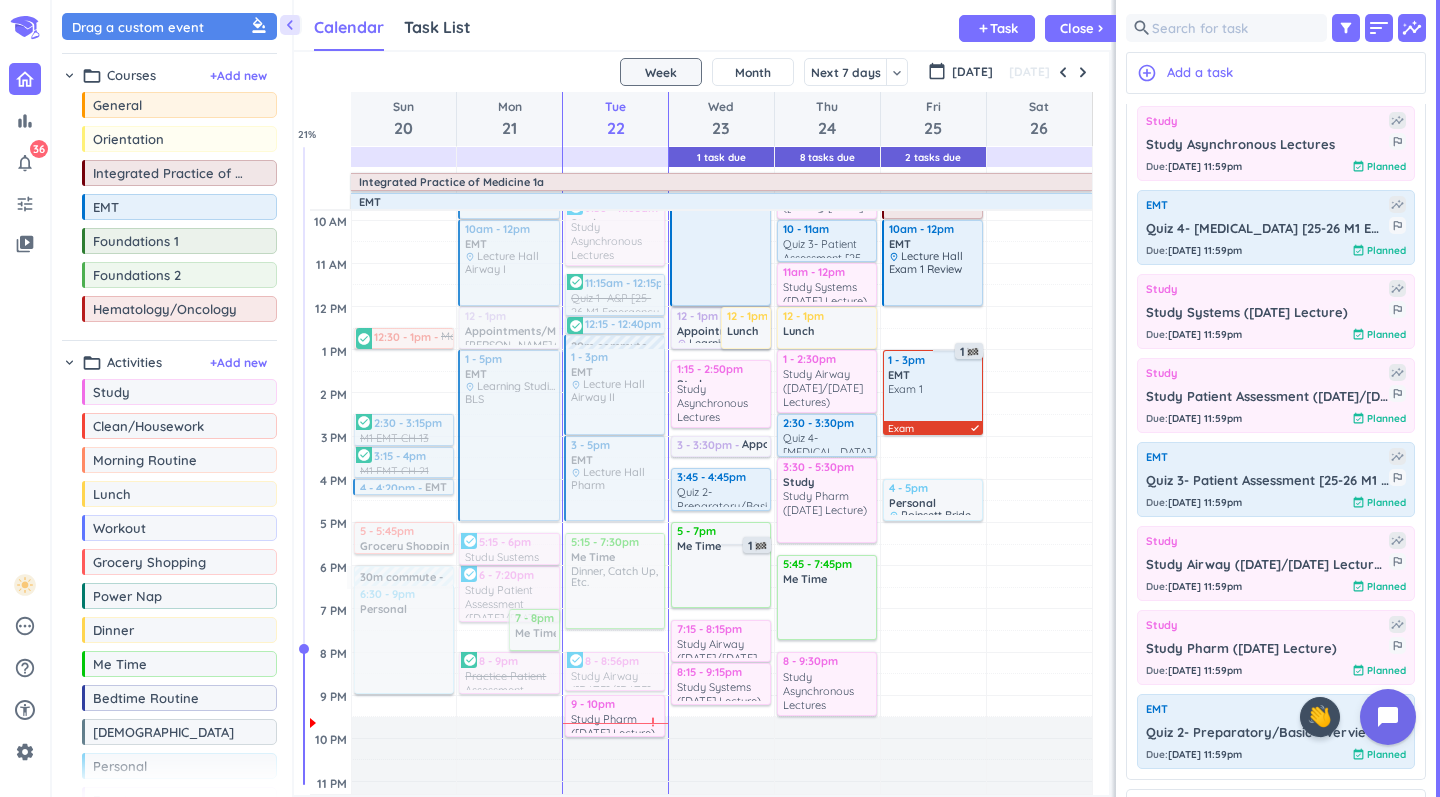 scroll, scrollTop: 217, scrollLeft: 0, axis: vertical 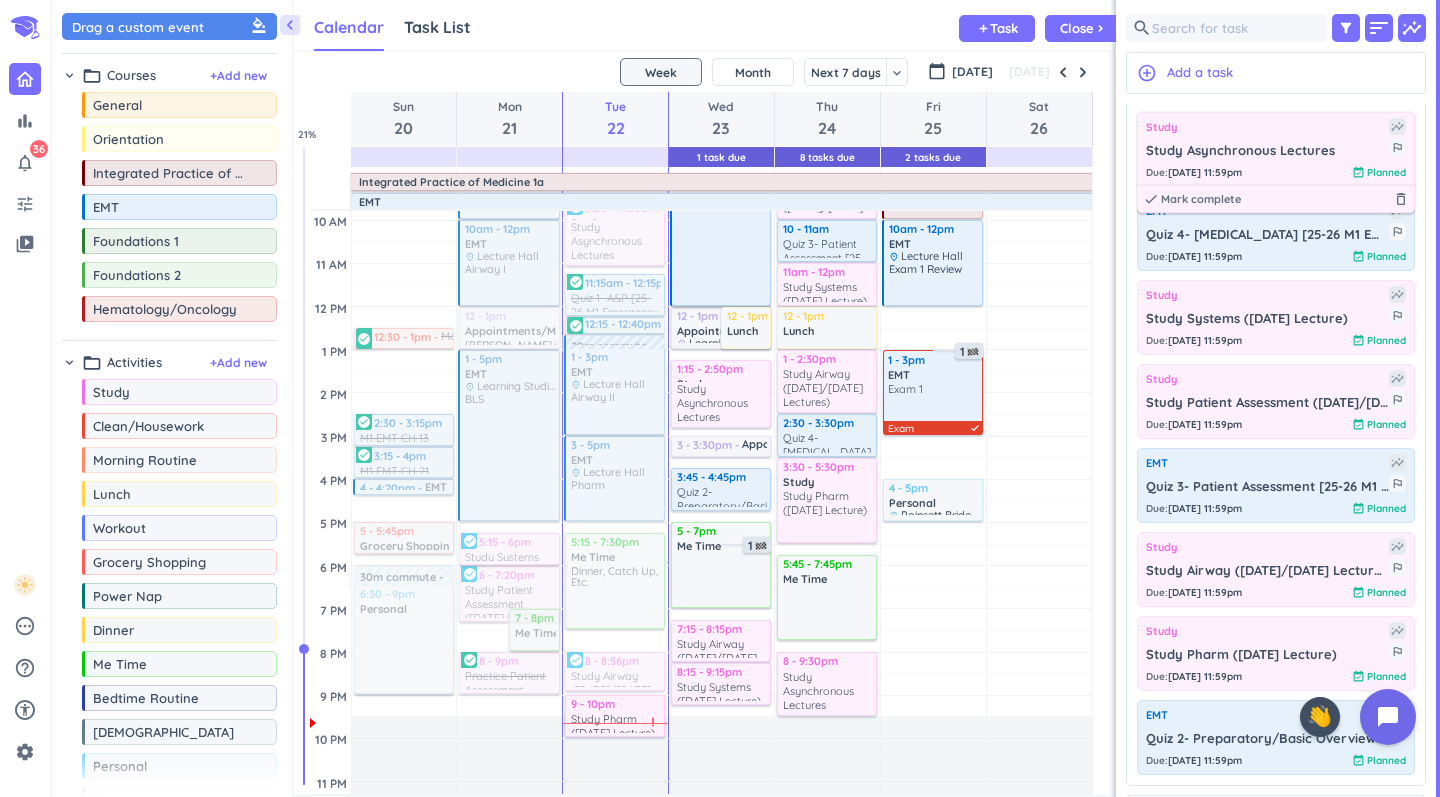 click on "Study Asynchronous Lectures" at bounding box center [1267, 151] 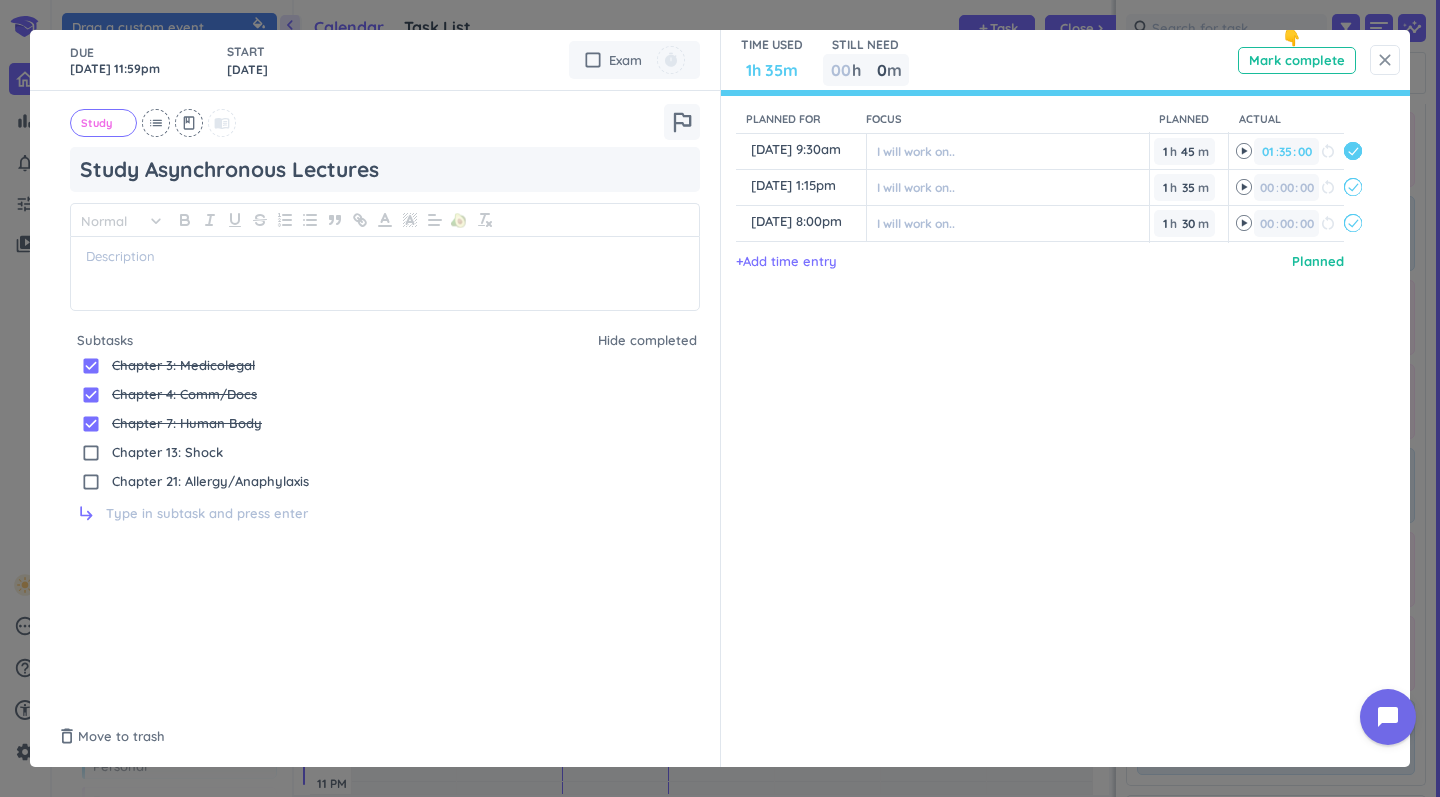 click on "close" at bounding box center (1385, 60) 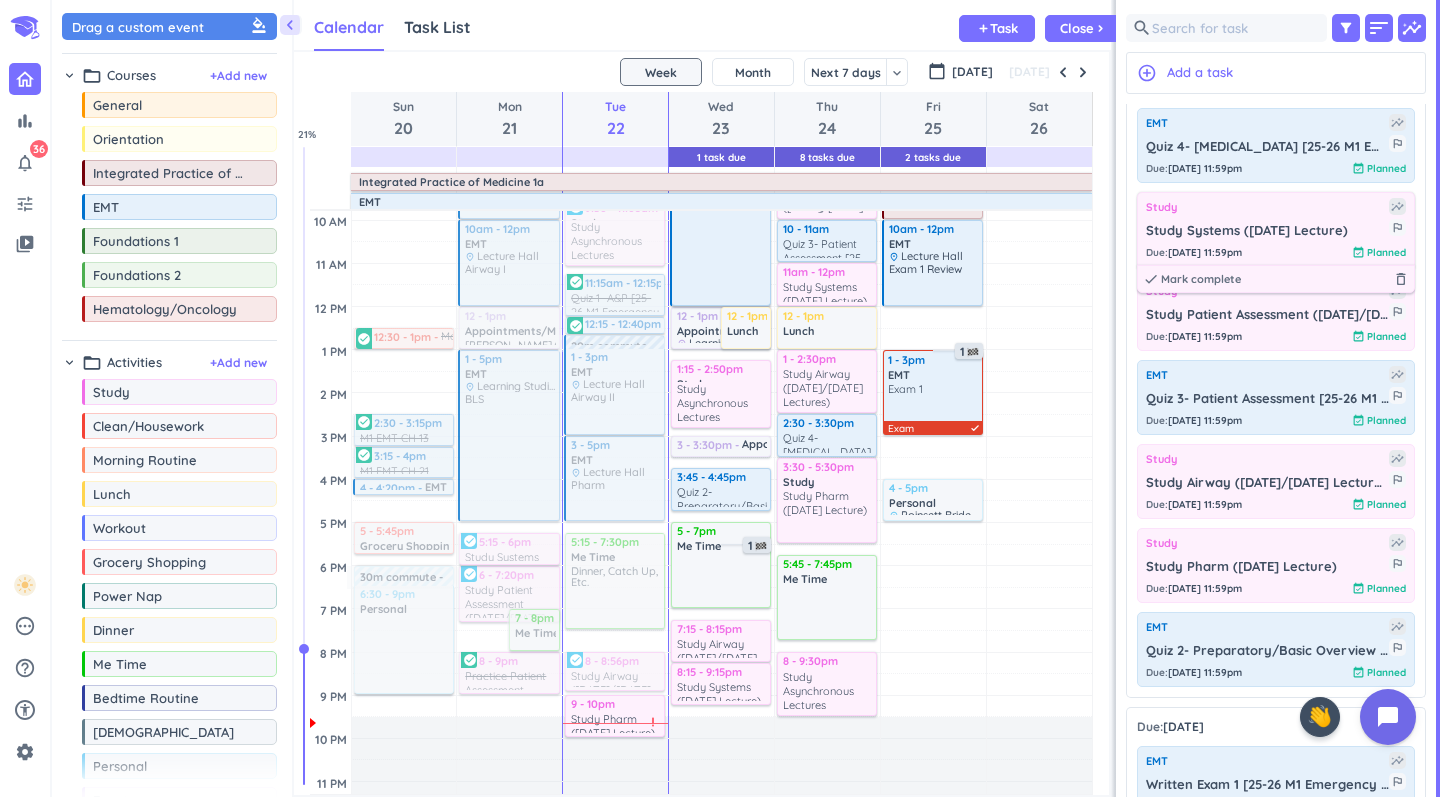 scroll, scrollTop: 306, scrollLeft: 0, axis: vertical 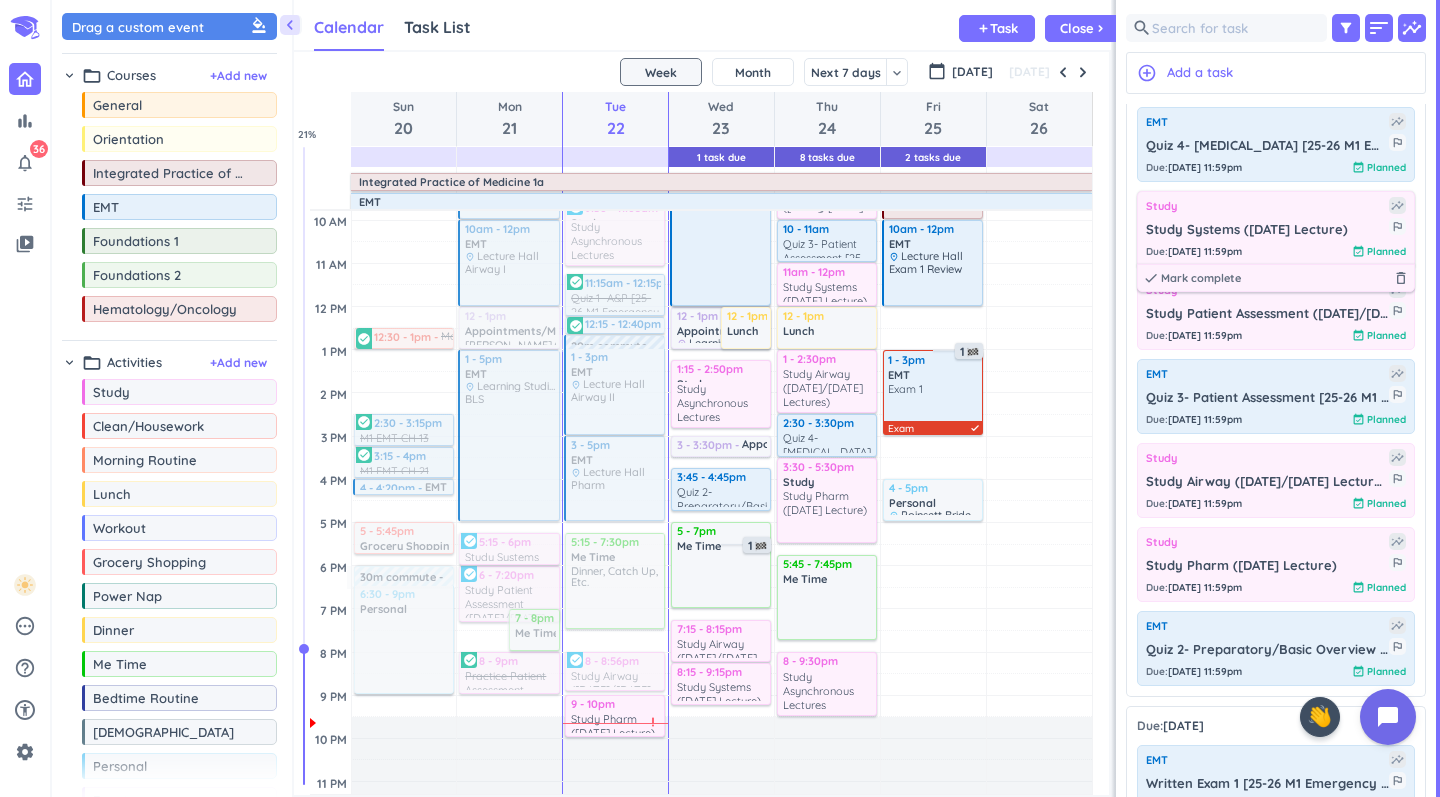 click on "Due :  [DATE] 11:59pm event_available Planned" at bounding box center [1276, 251] 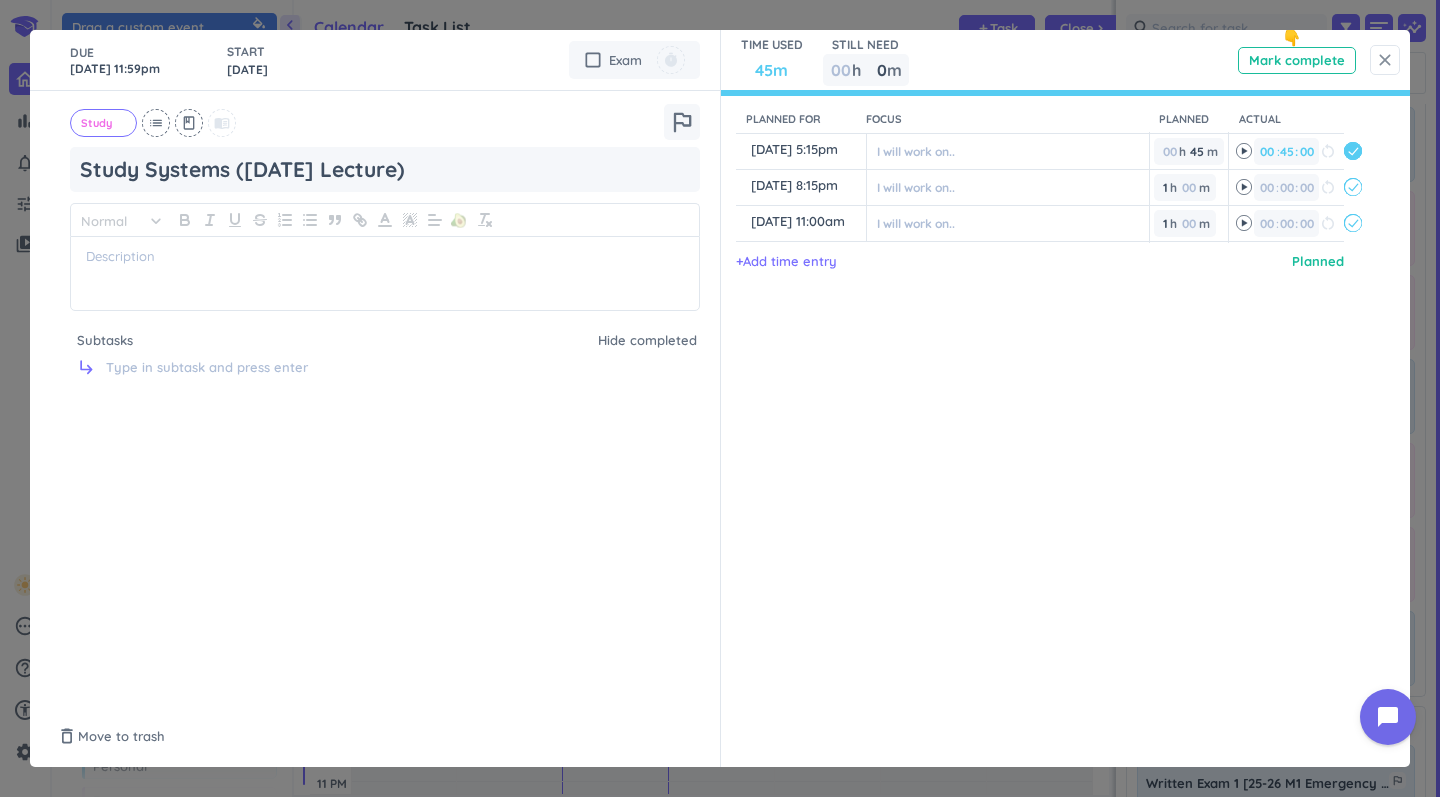 click on "close" at bounding box center [1385, 60] 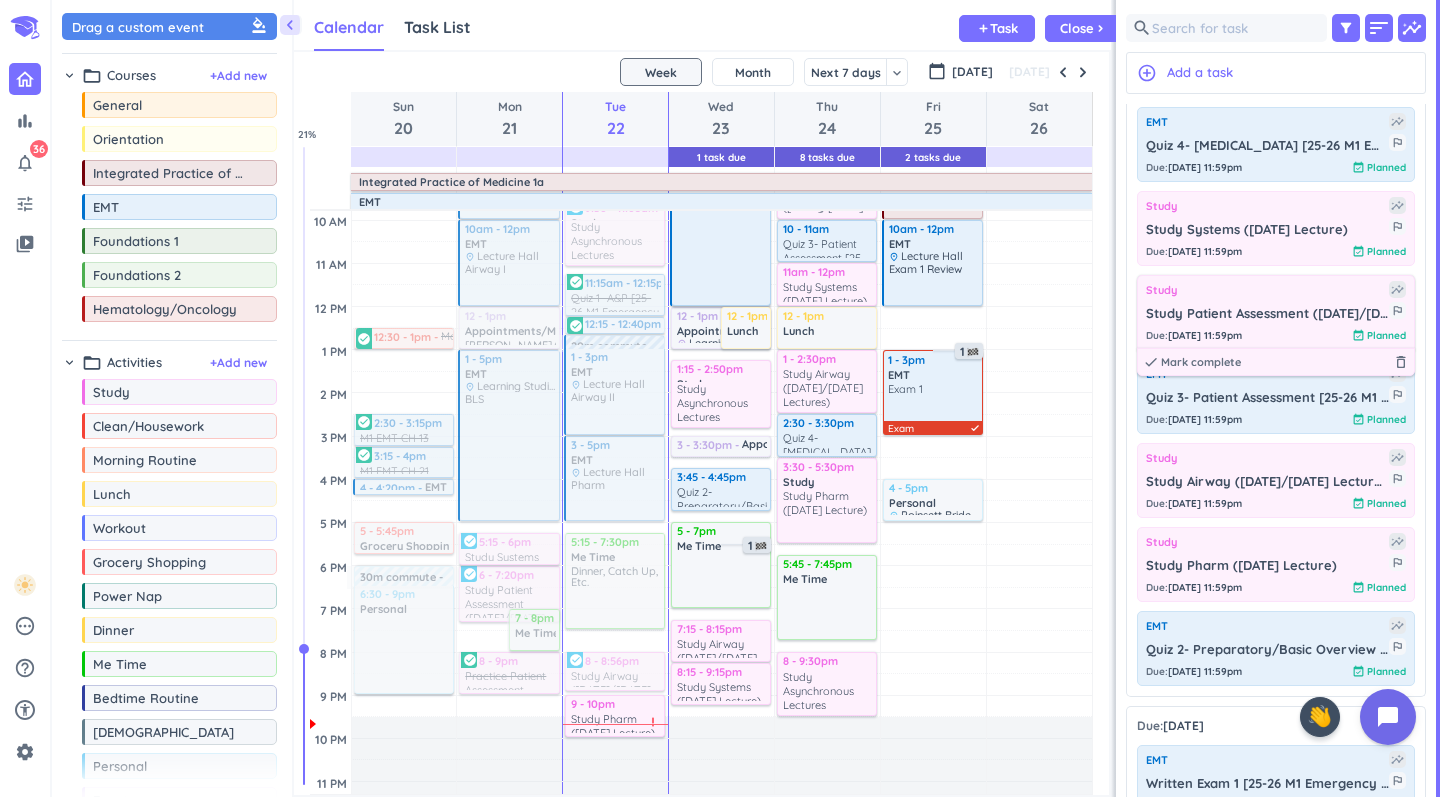click on "Due :  [DATE] 11:59pm event_available Planned" at bounding box center (1276, 335) 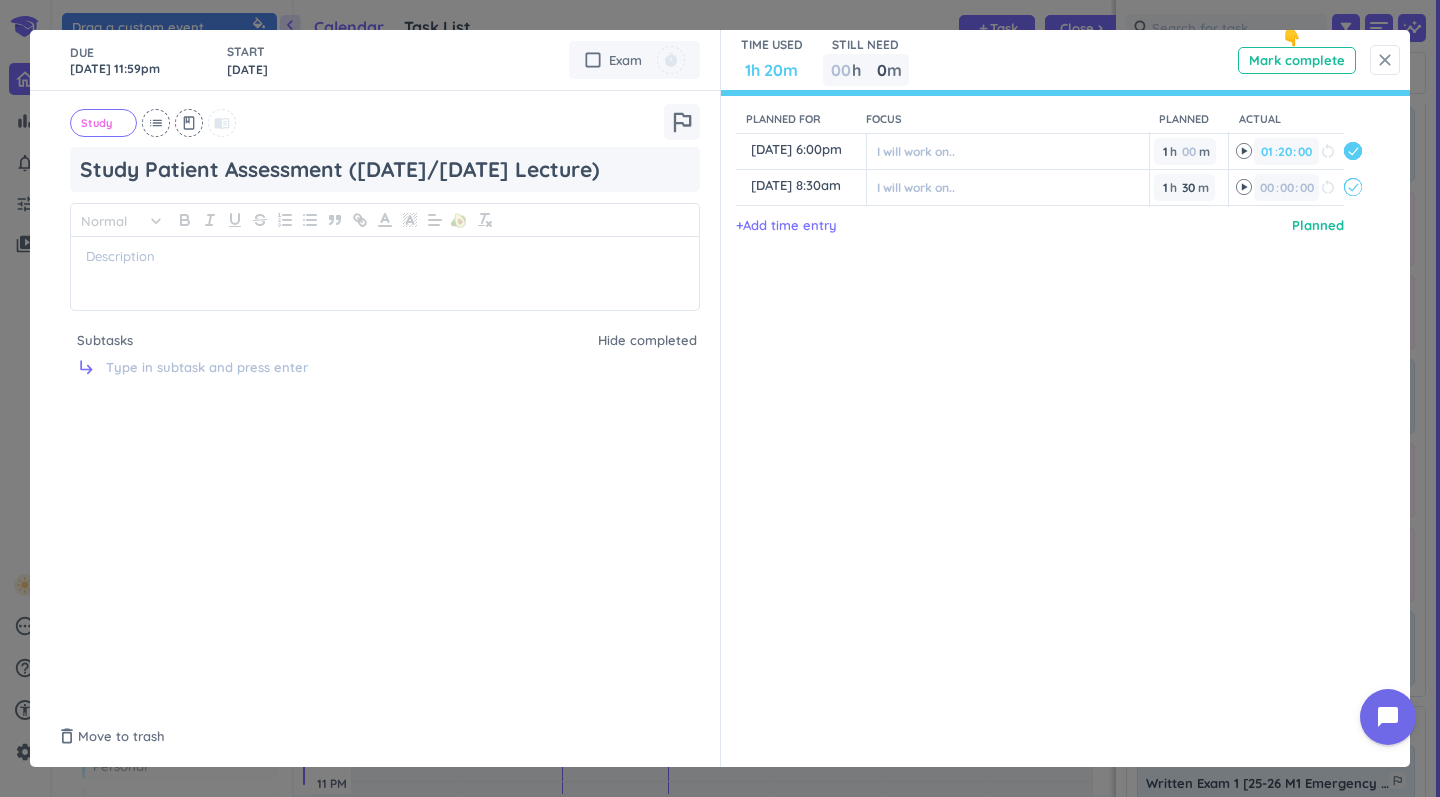 click on "close" at bounding box center [1385, 60] 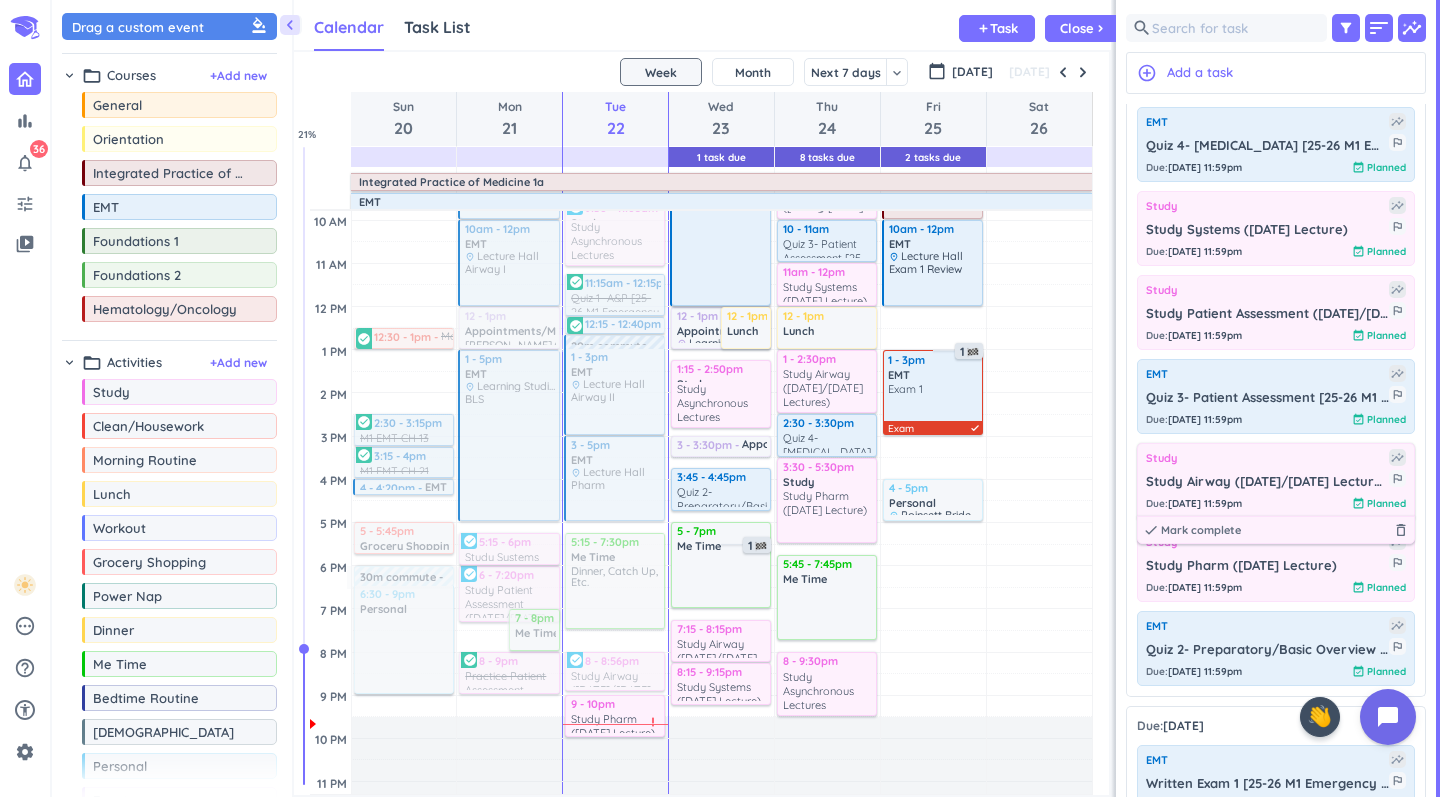 click on "Study insights Study Airway ([DATE]/[DATE] Lectures) outlined_flag Due :  [DATE] 11:59pm event_available Planned done [PERSON_NAME] complete delete_outline" at bounding box center (1276, 480) 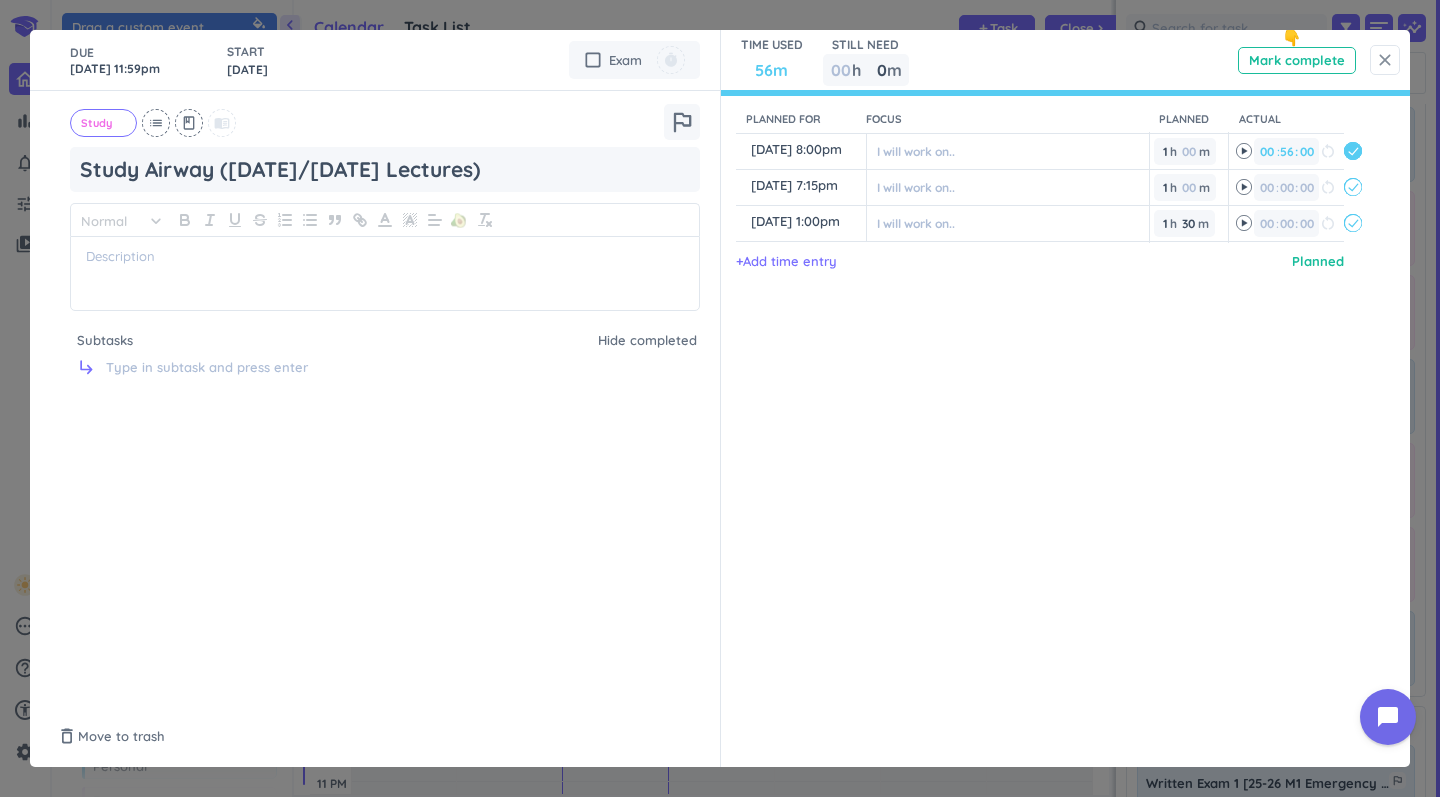 click on "close" at bounding box center (1385, 60) 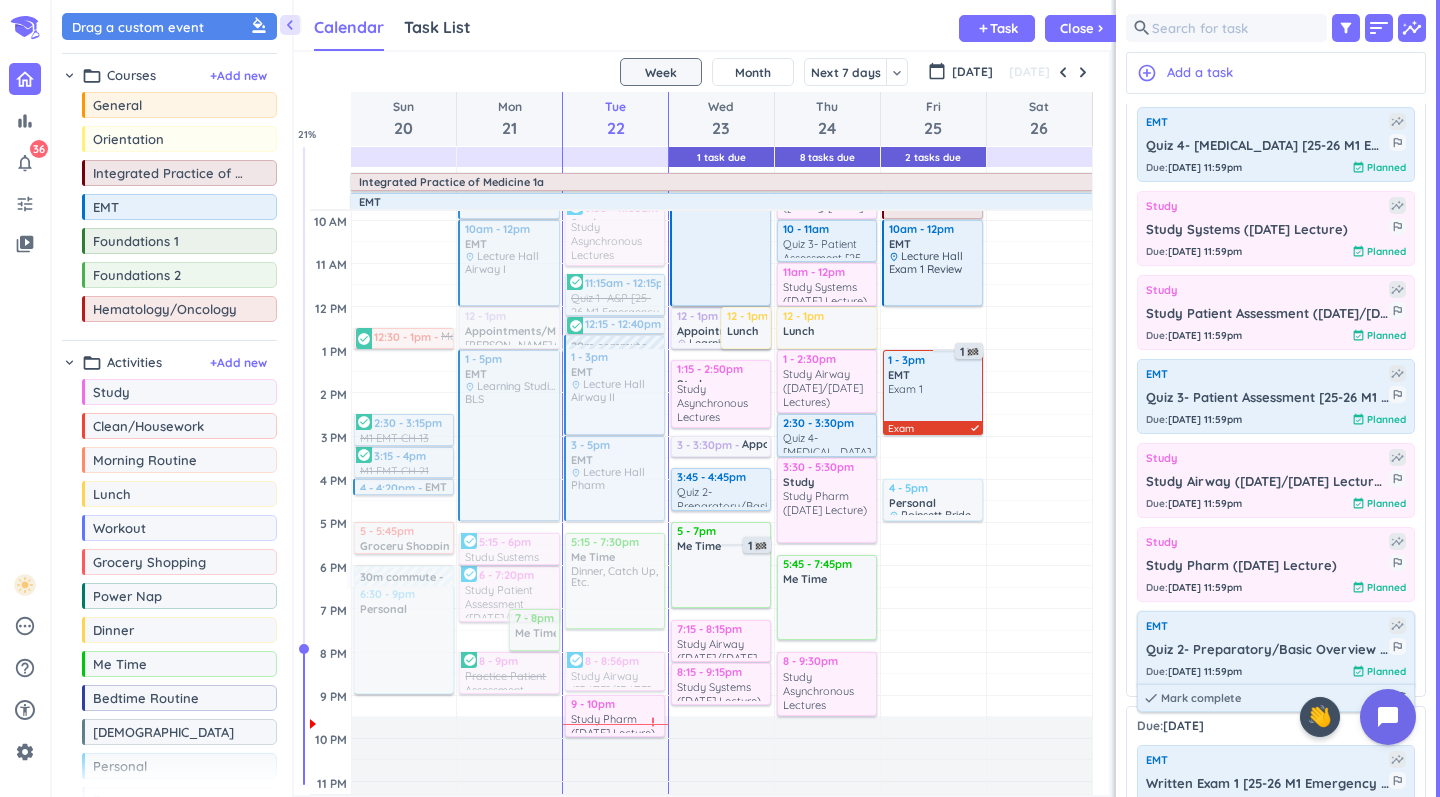 click on "Quiz 2- Preparatory/Basic Overview [25-26 M1 Emergency Medical Technician (EMT)]" at bounding box center (1267, 650) 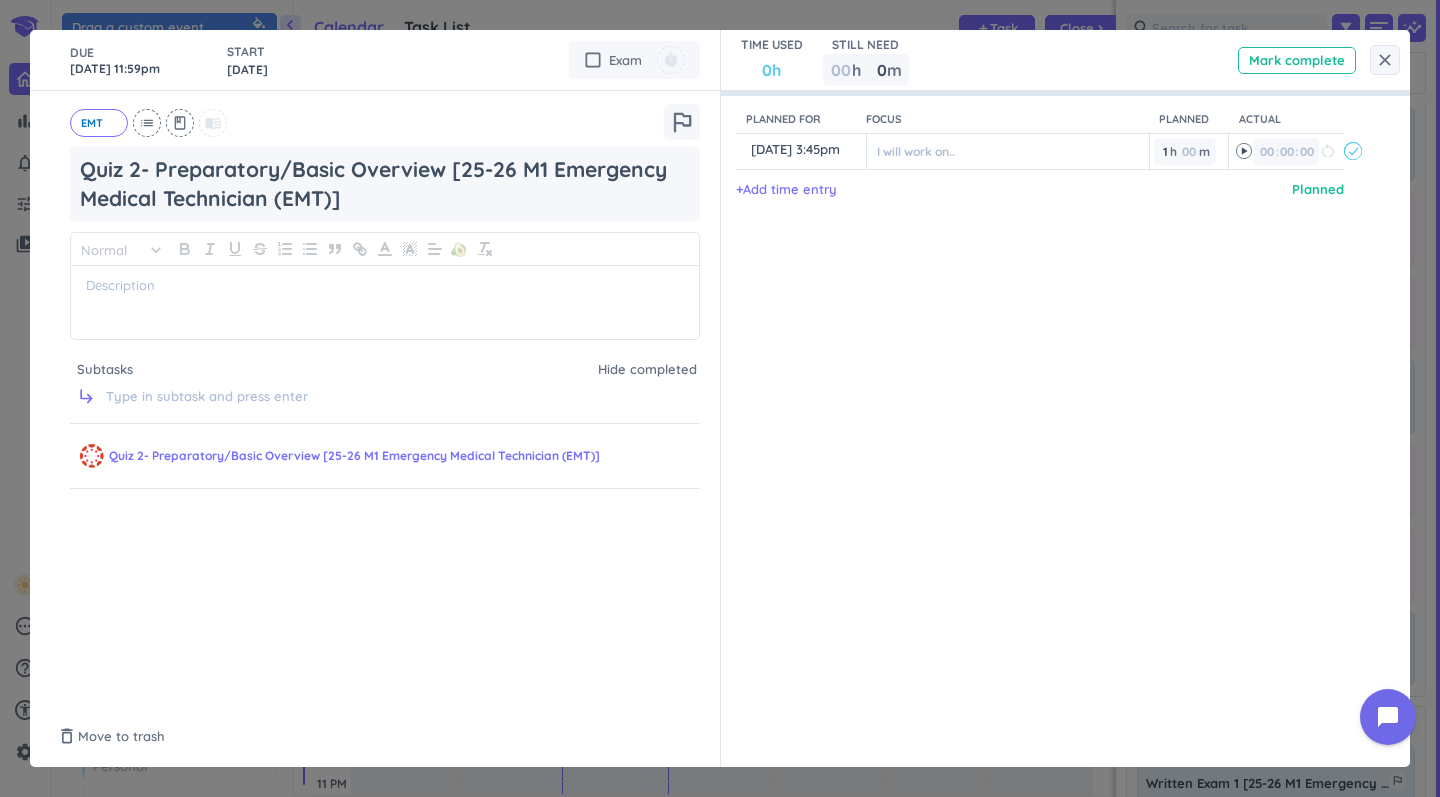 click on "TIME USED 0h STILL NEED 00 h 0 0 00 m Mark complete" at bounding box center (1066, 60) 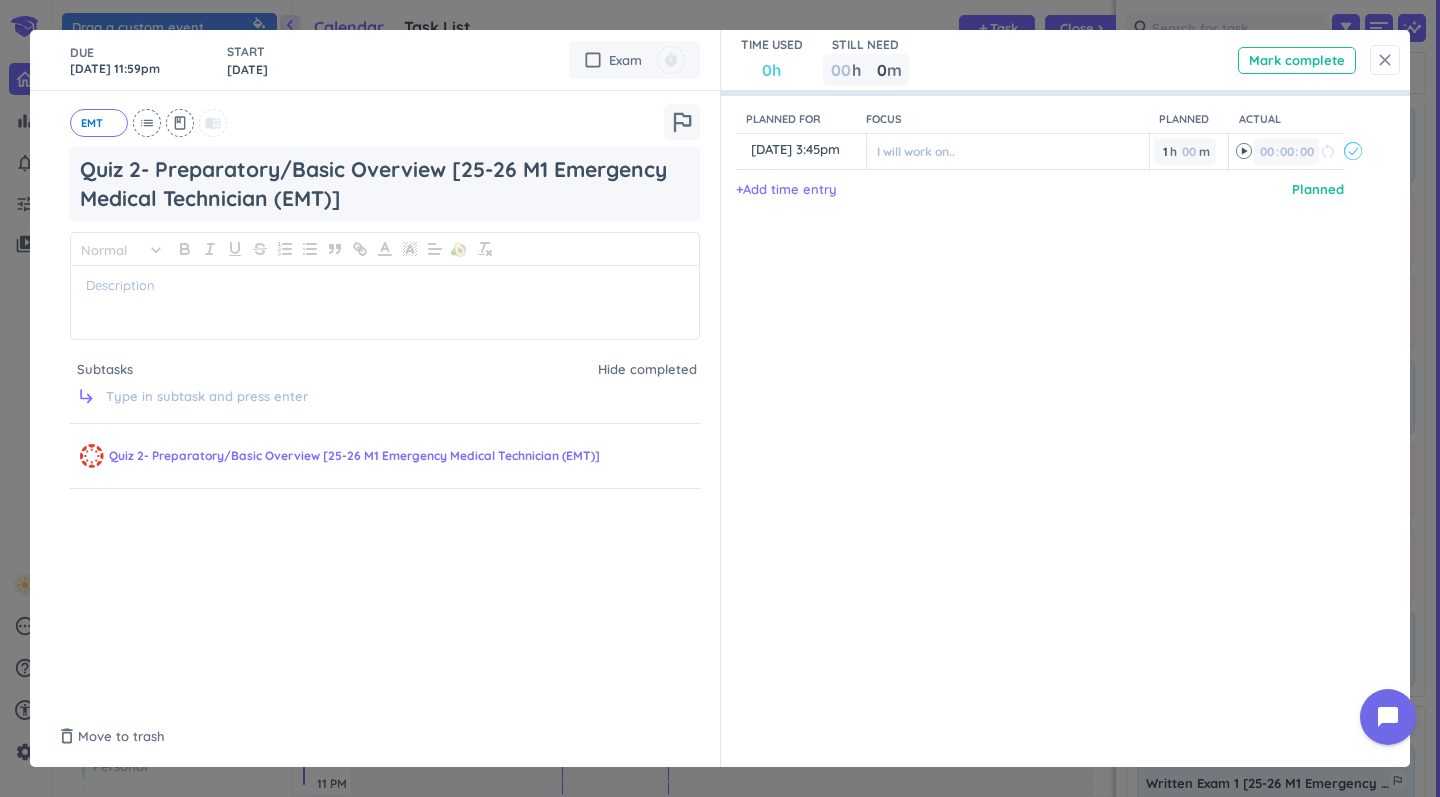 click on "close" at bounding box center (1385, 60) 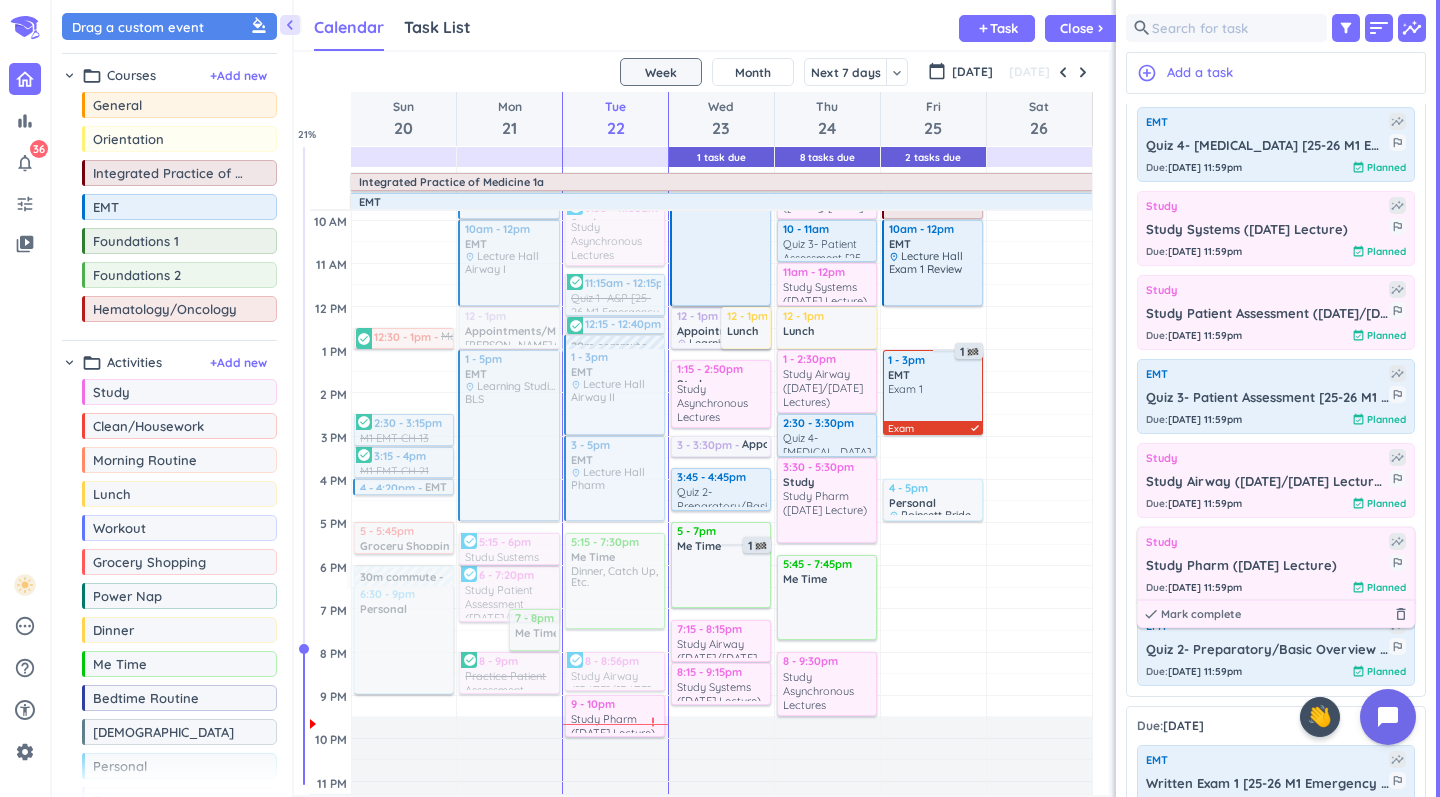 click on "Study Pharm ([DATE] Lecture)" at bounding box center [1267, 566] 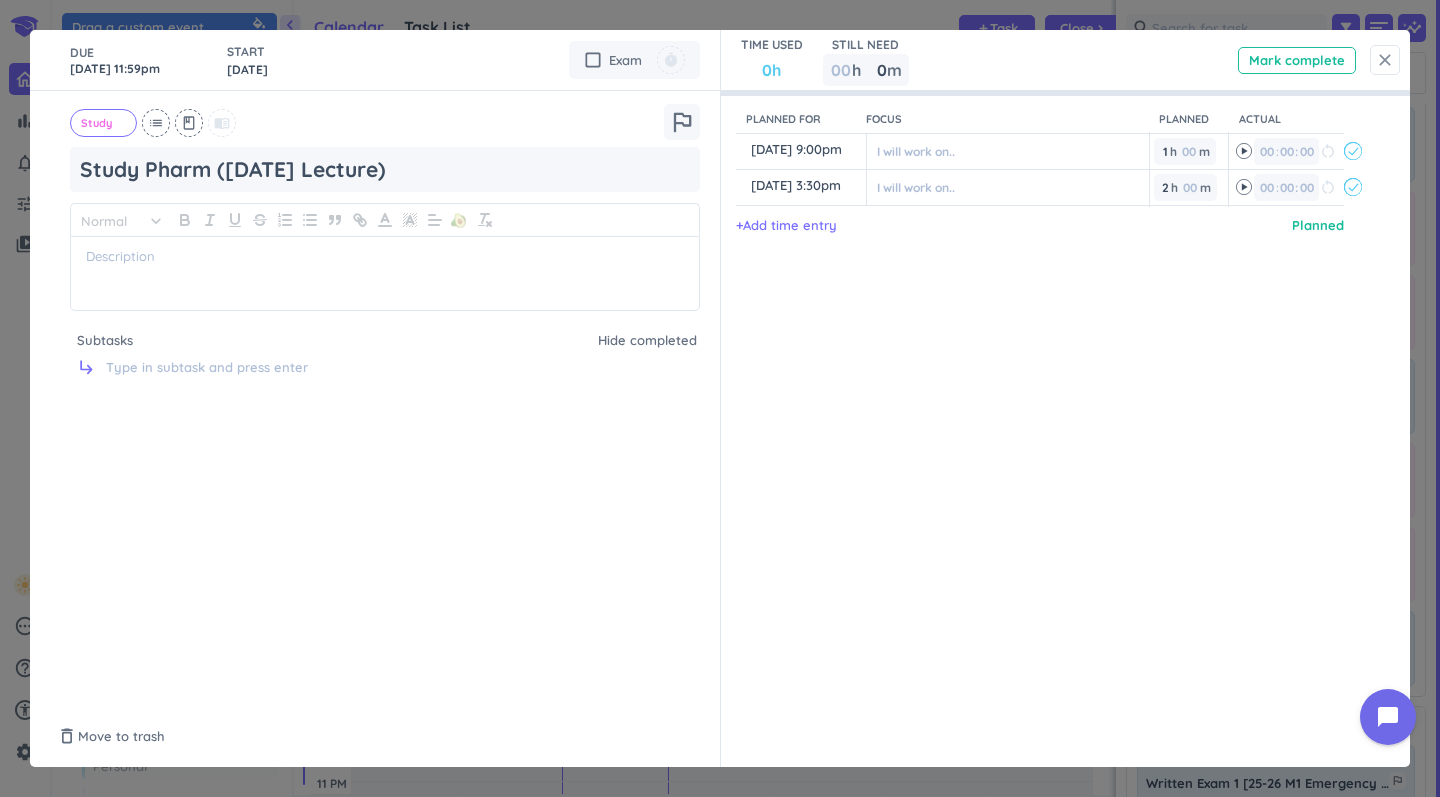 click on "close" at bounding box center (1385, 60) 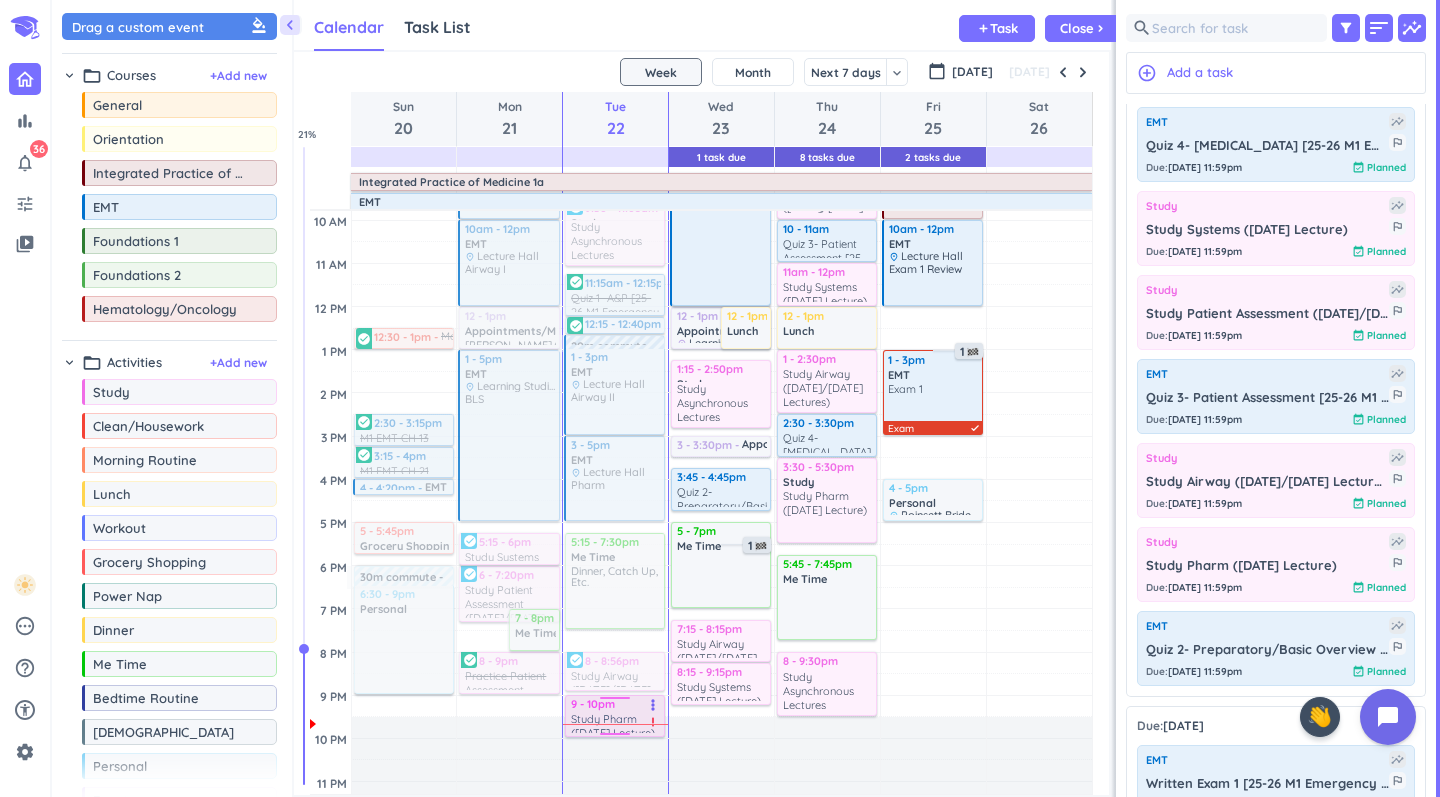 click on "9 - 10pm" at bounding box center (616, 704) 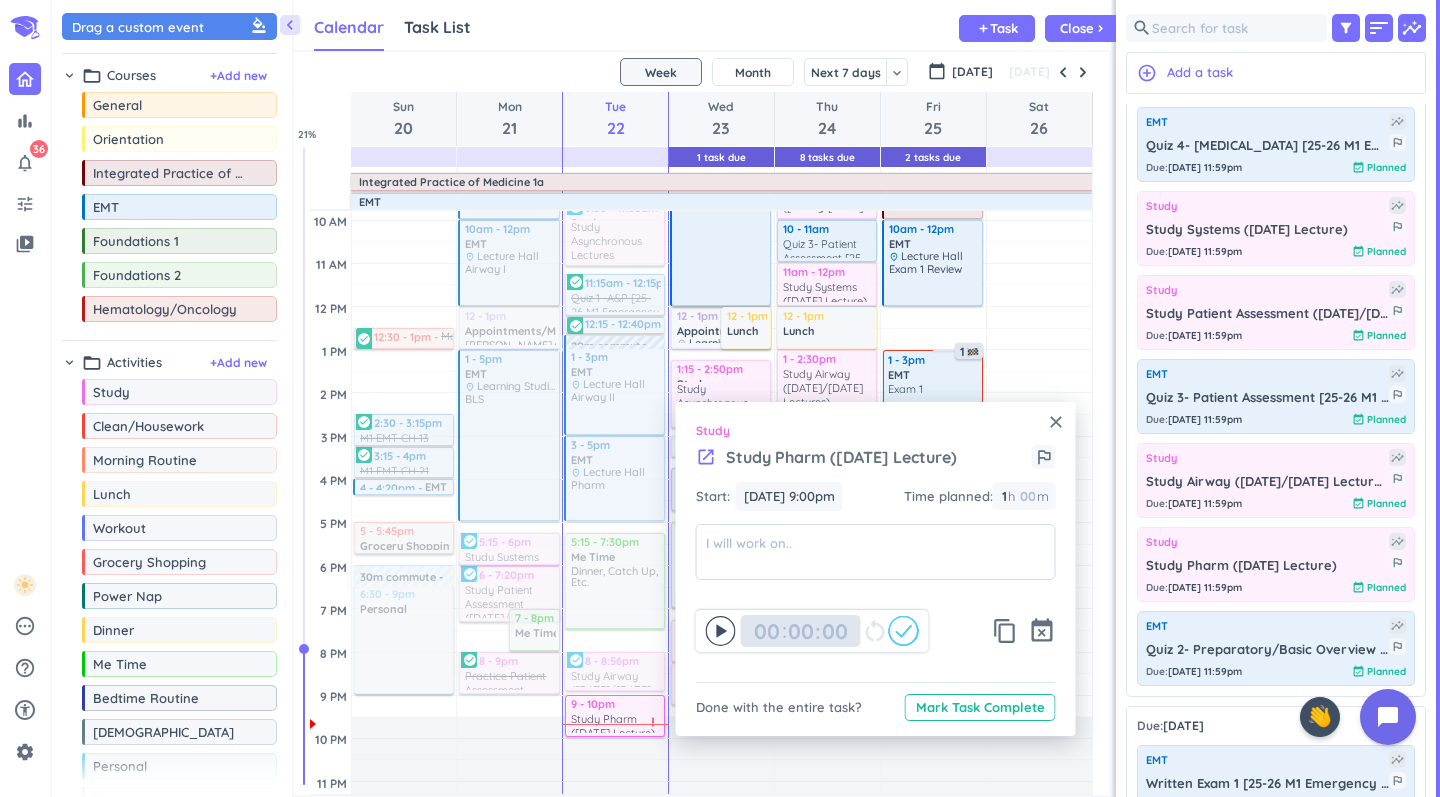 click at bounding box center (798, 631) 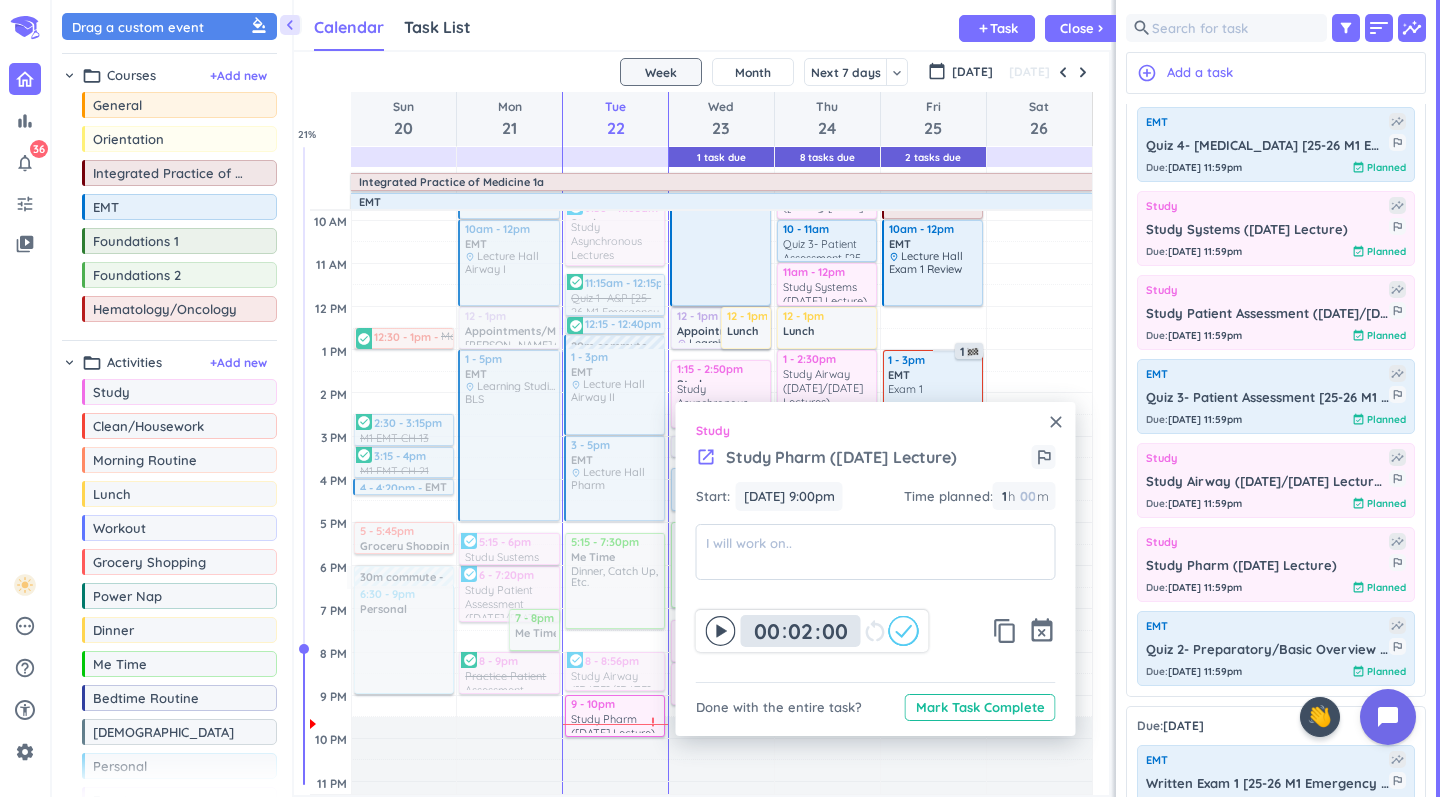 type on "20" 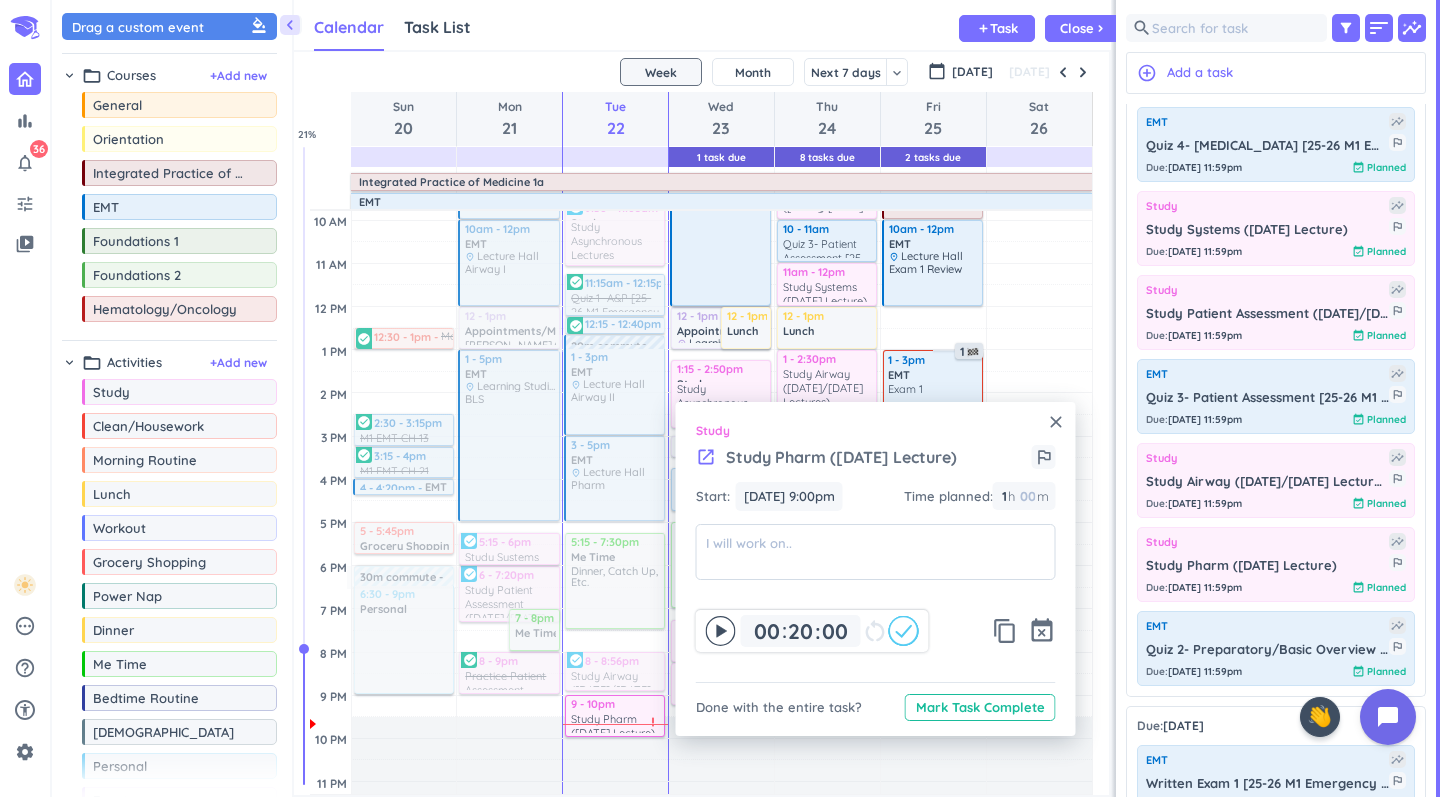 click 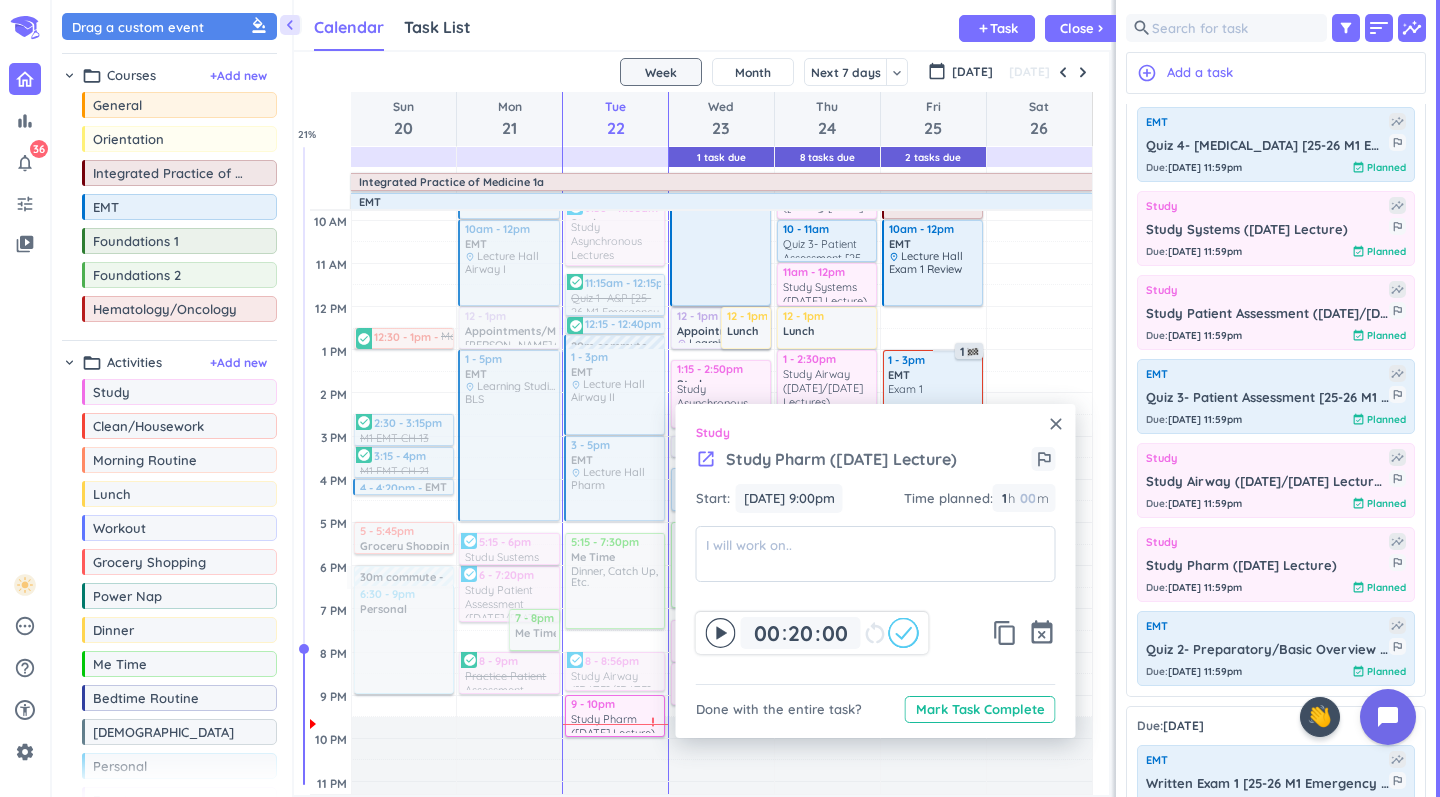 type 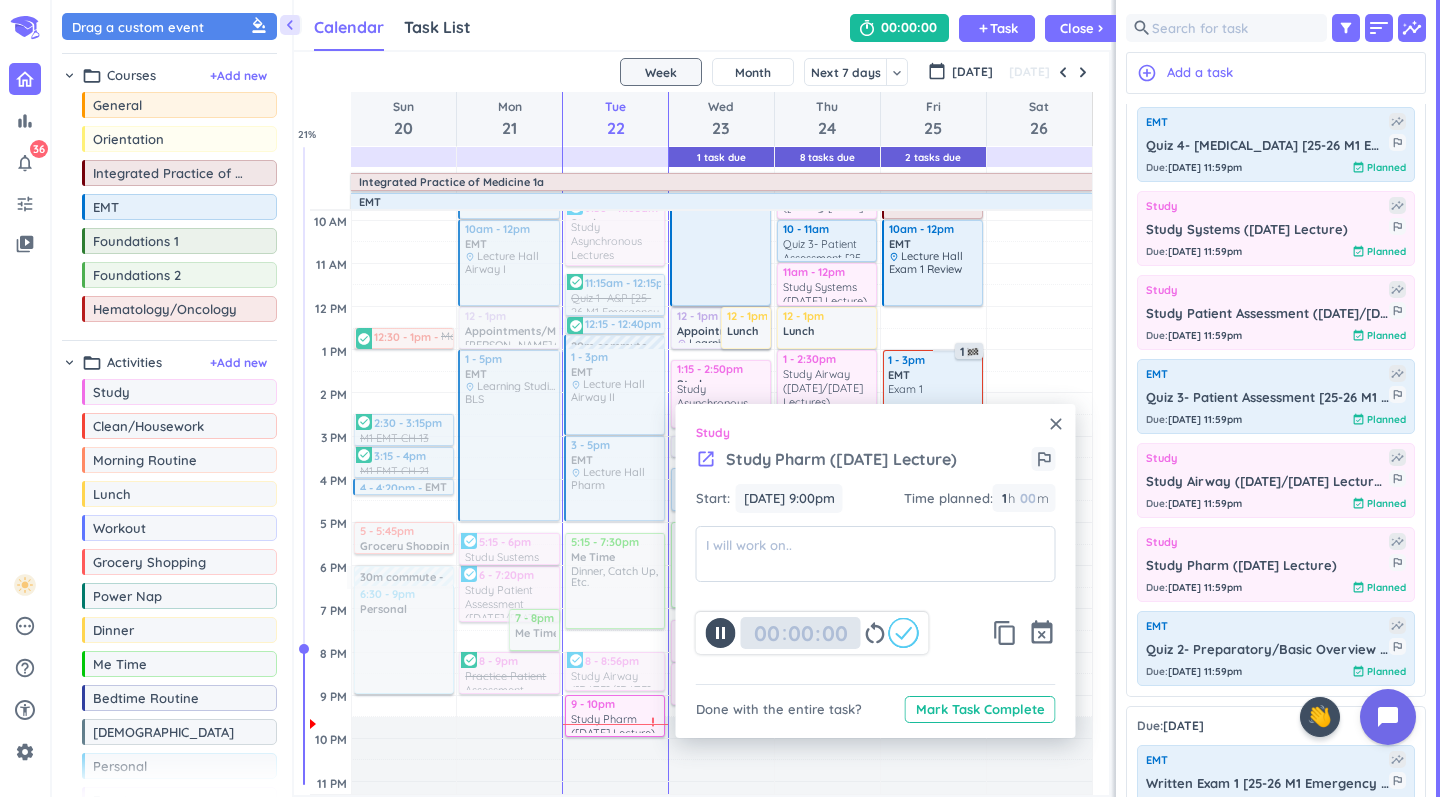 type on "00" 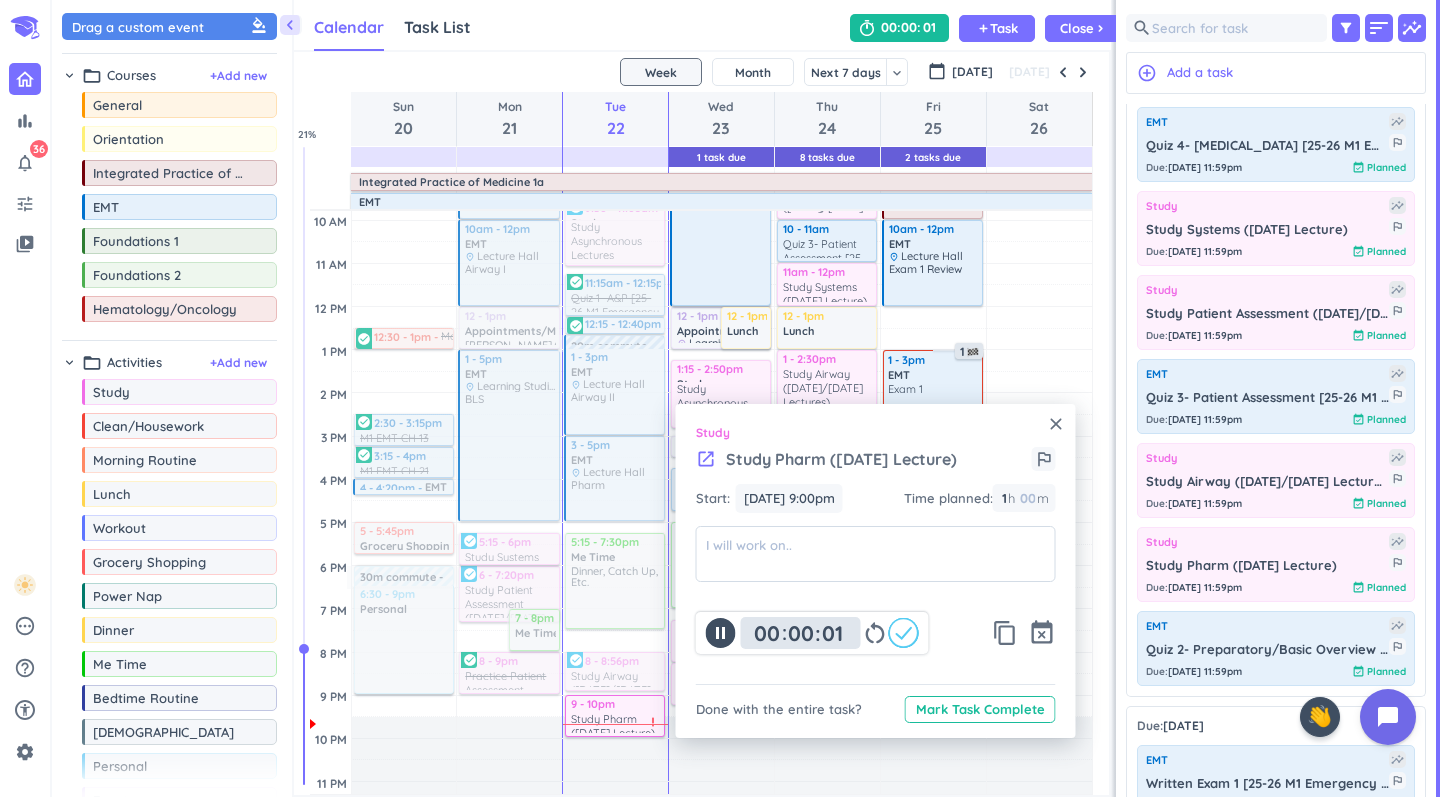 click on "00" at bounding box center [798, 633] 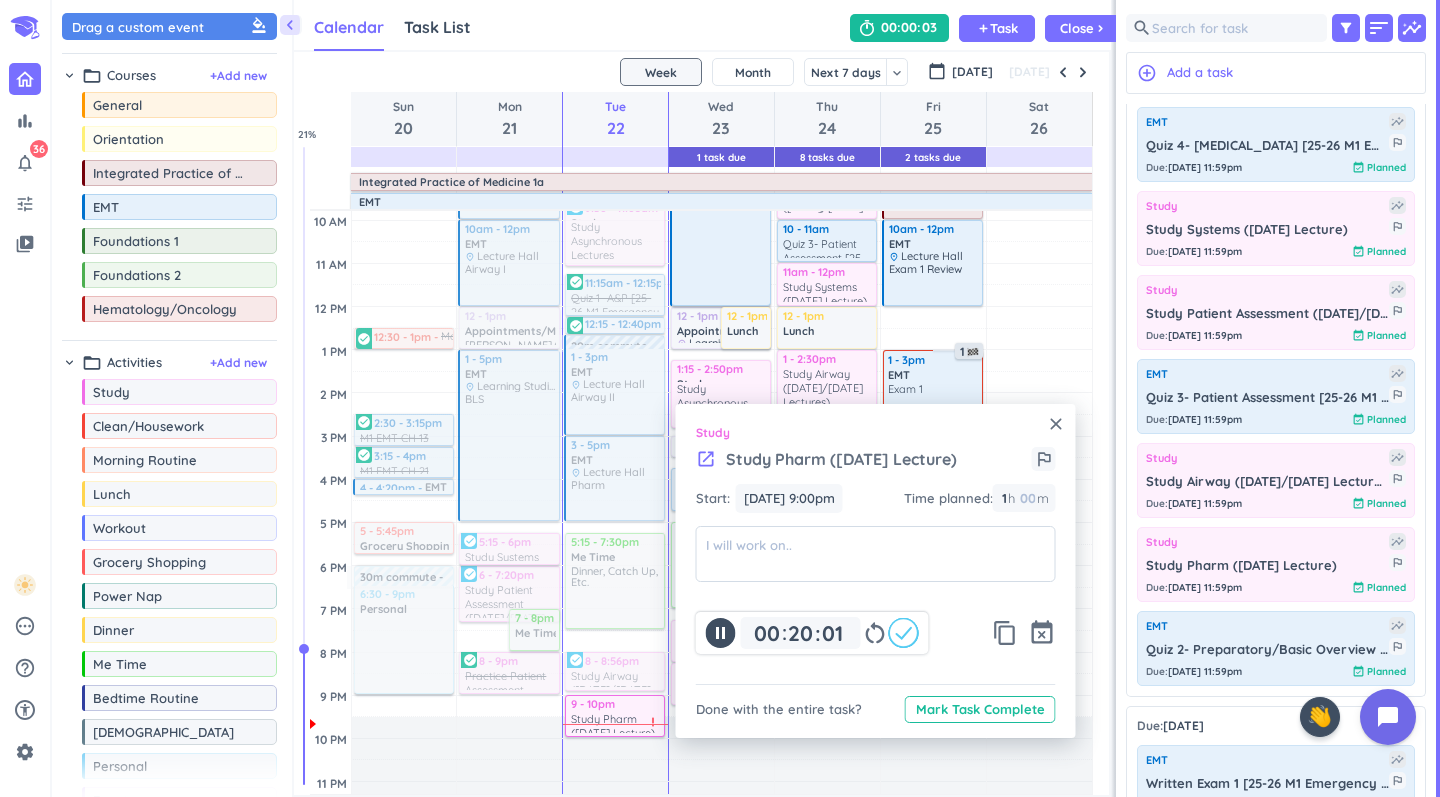 click on "00 00 00 20 20 00 : 01 restart_alt content_copy event_busy" at bounding box center [876, 623] 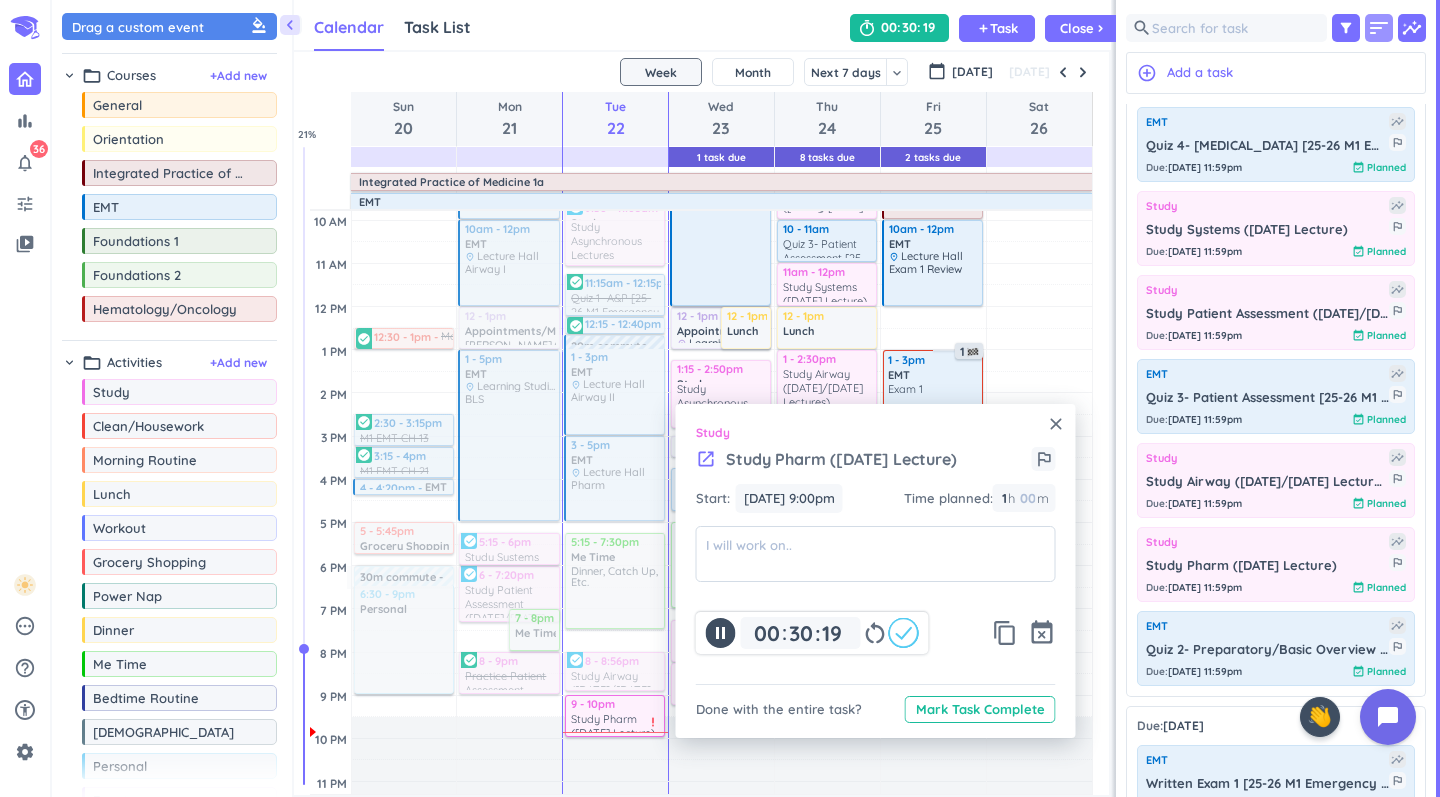 type on "31" 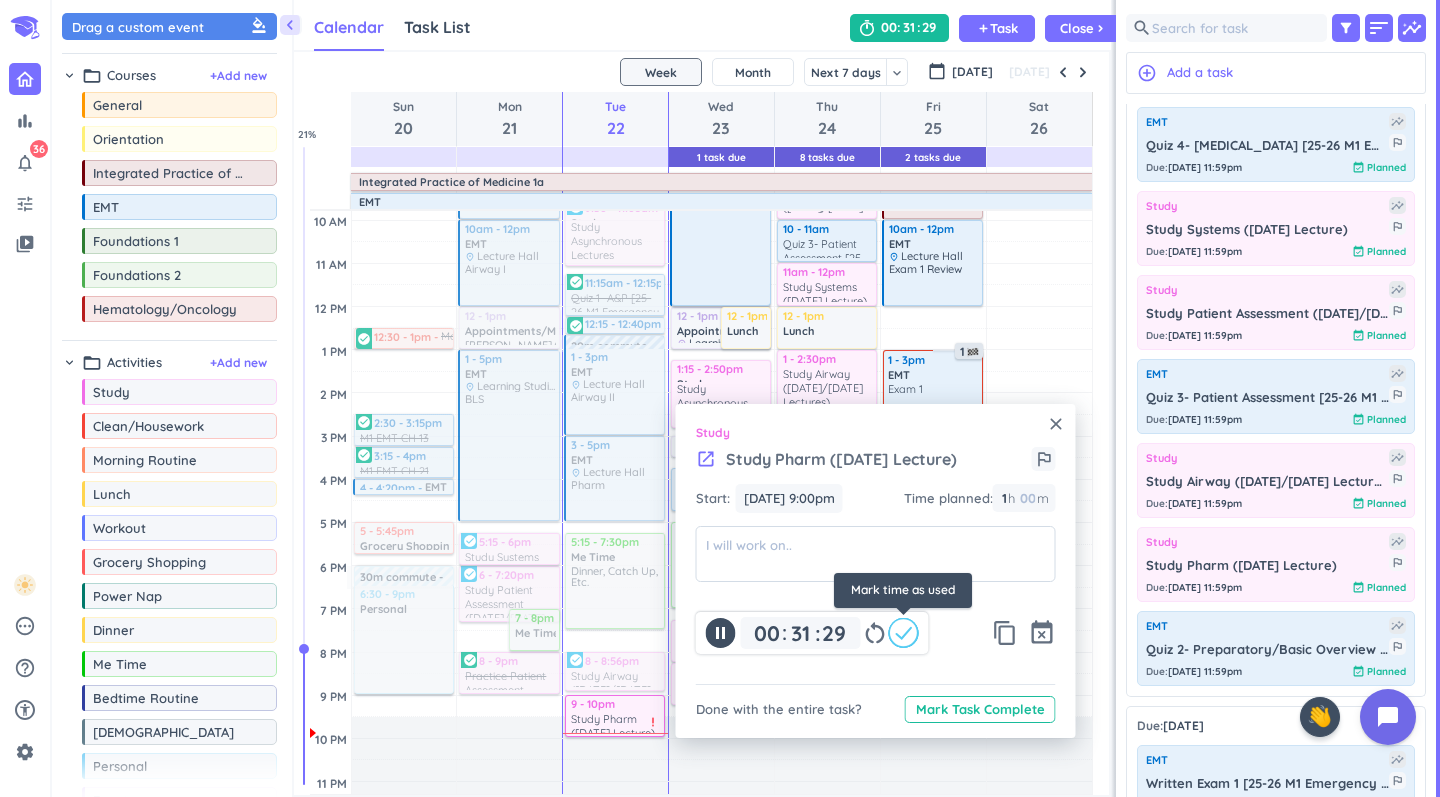 click 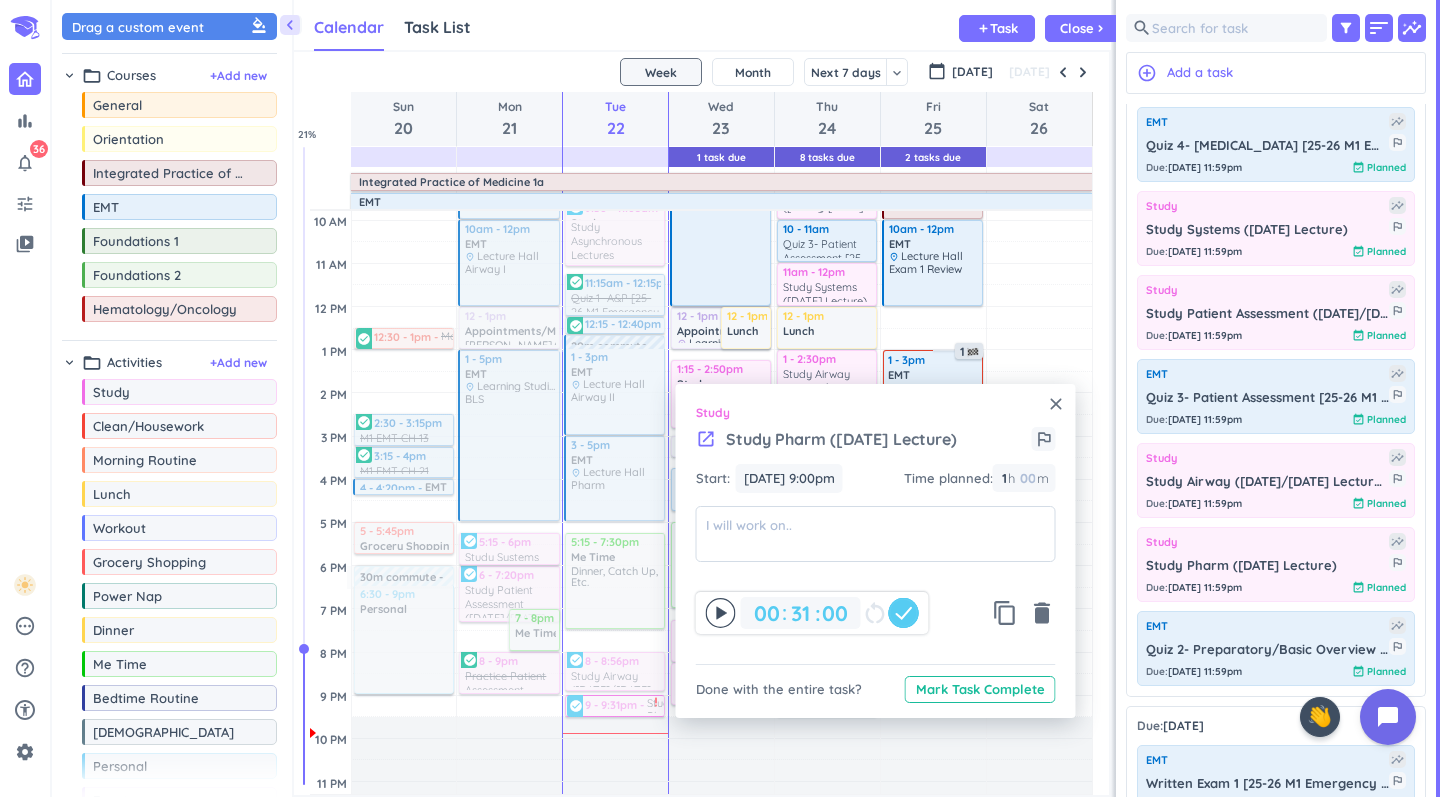 click on "close Study launch Study Pharm ([DATE] Lecture) outlined_flag Start: [DATE] 9:00pm [DATE] 9:00pm Time planned : 1 1 00 h 00 m 00 00 00 31 31 00 : 00 restart_alt content_copy delete Done with the entire task? Mark Task Complete" at bounding box center [876, 551] 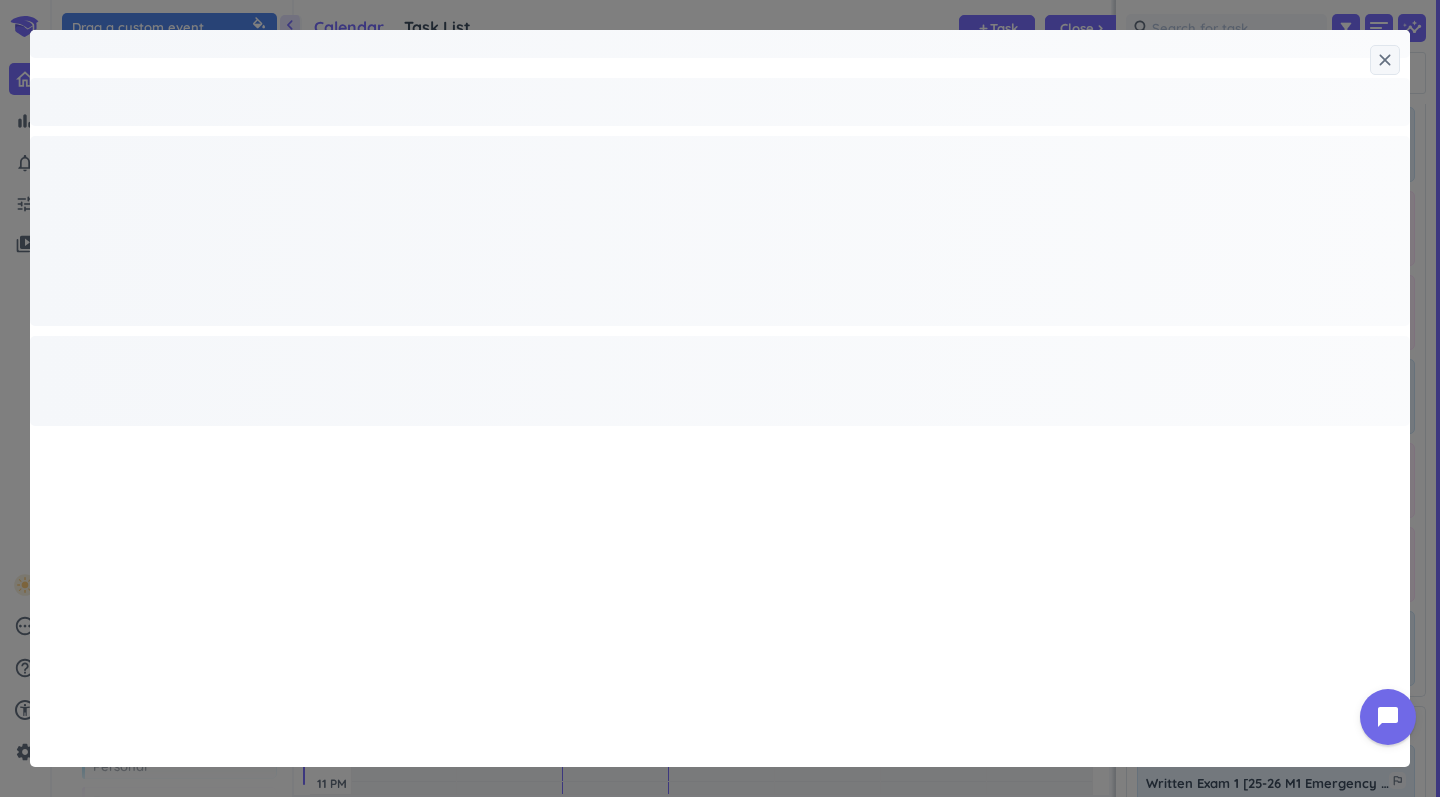 type on "x" 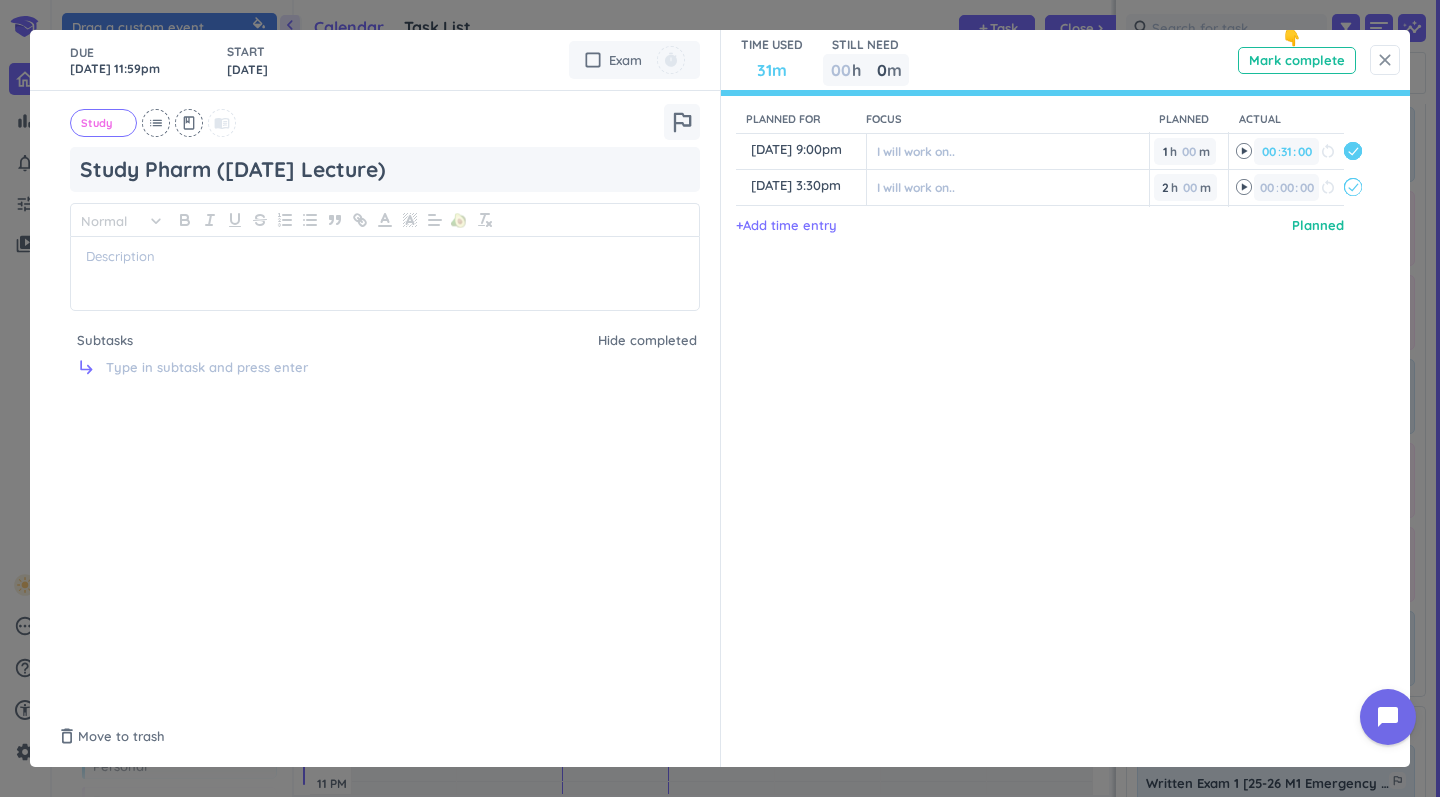 click on "close" at bounding box center [1385, 60] 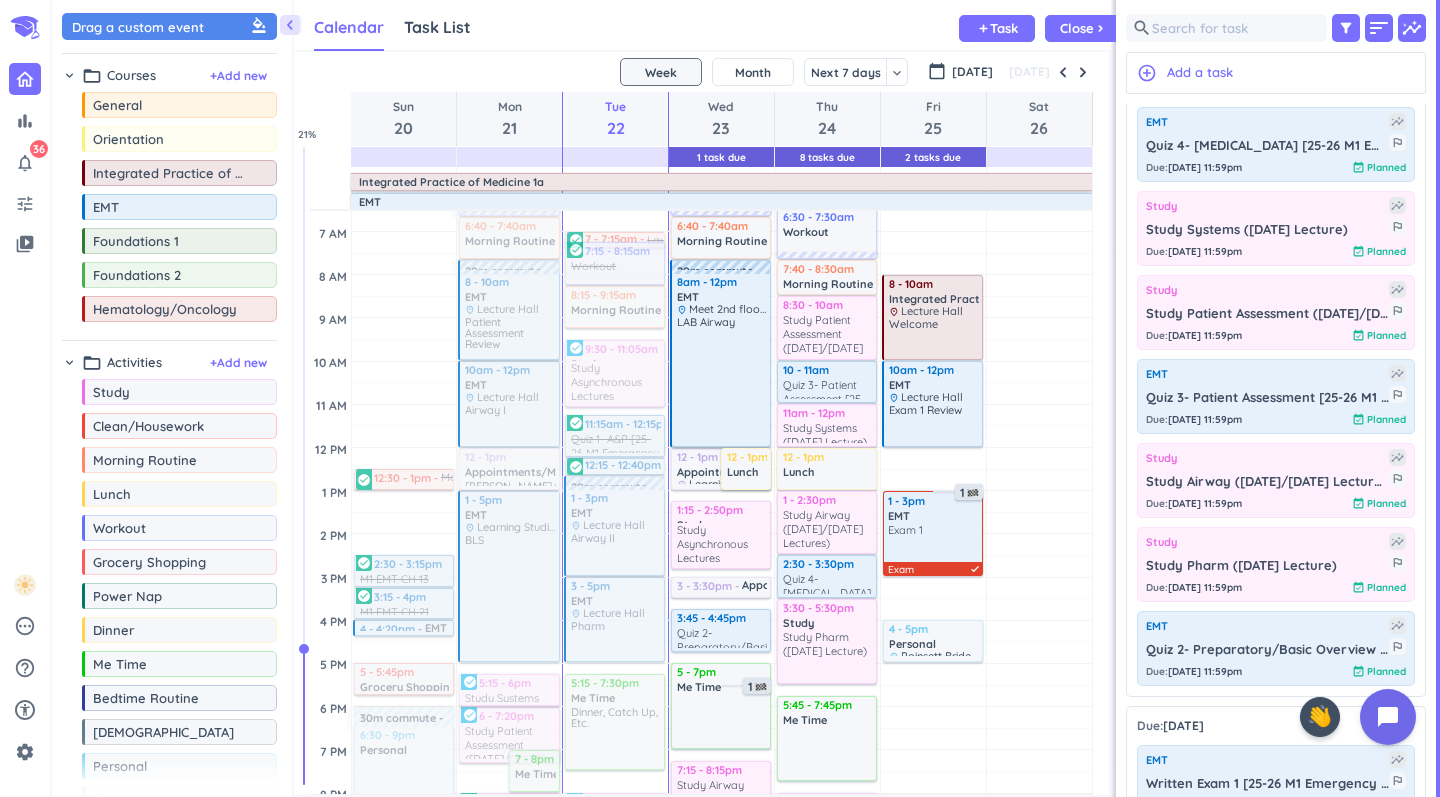 scroll, scrollTop: 105, scrollLeft: 0, axis: vertical 